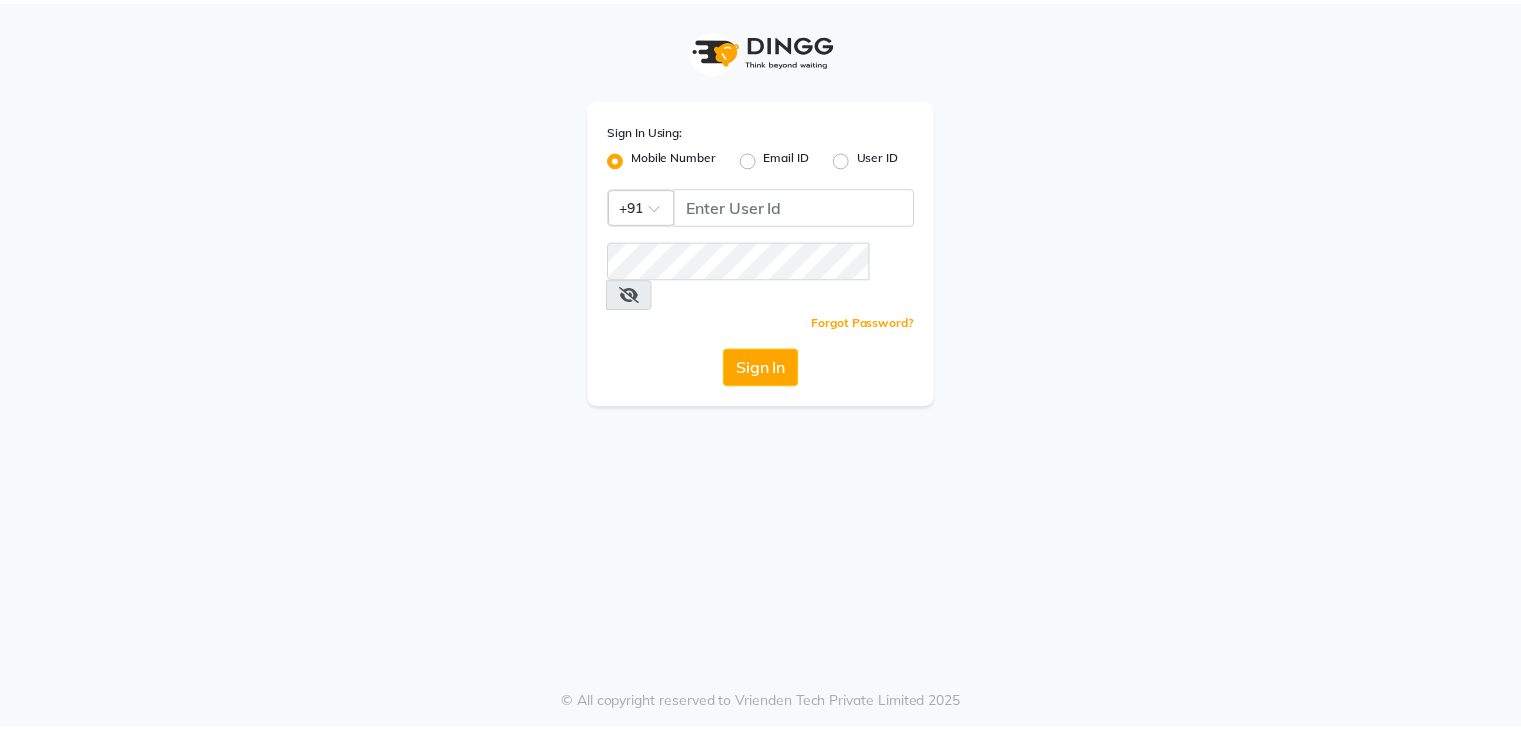 scroll, scrollTop: 0, scrollLeft: 0, axis: both 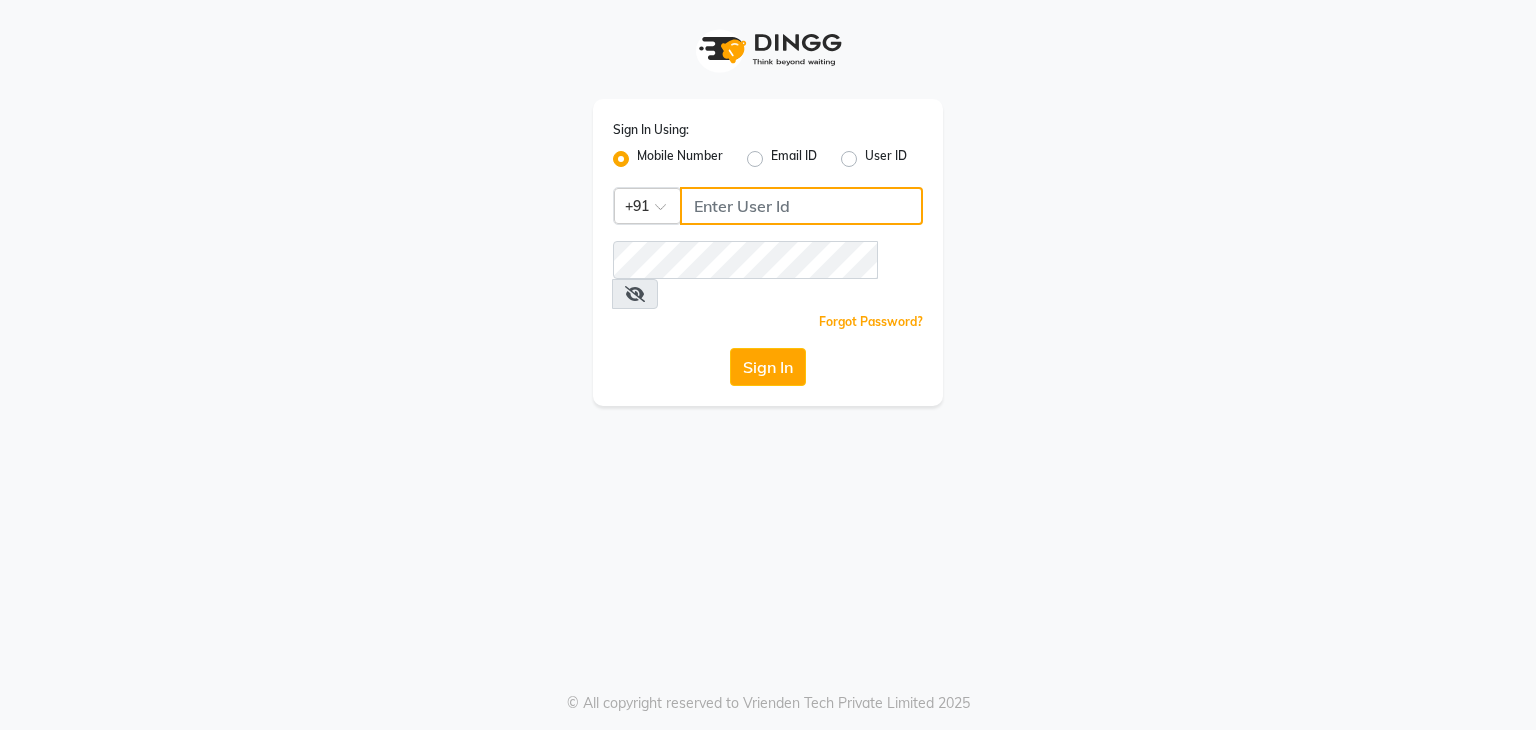 click 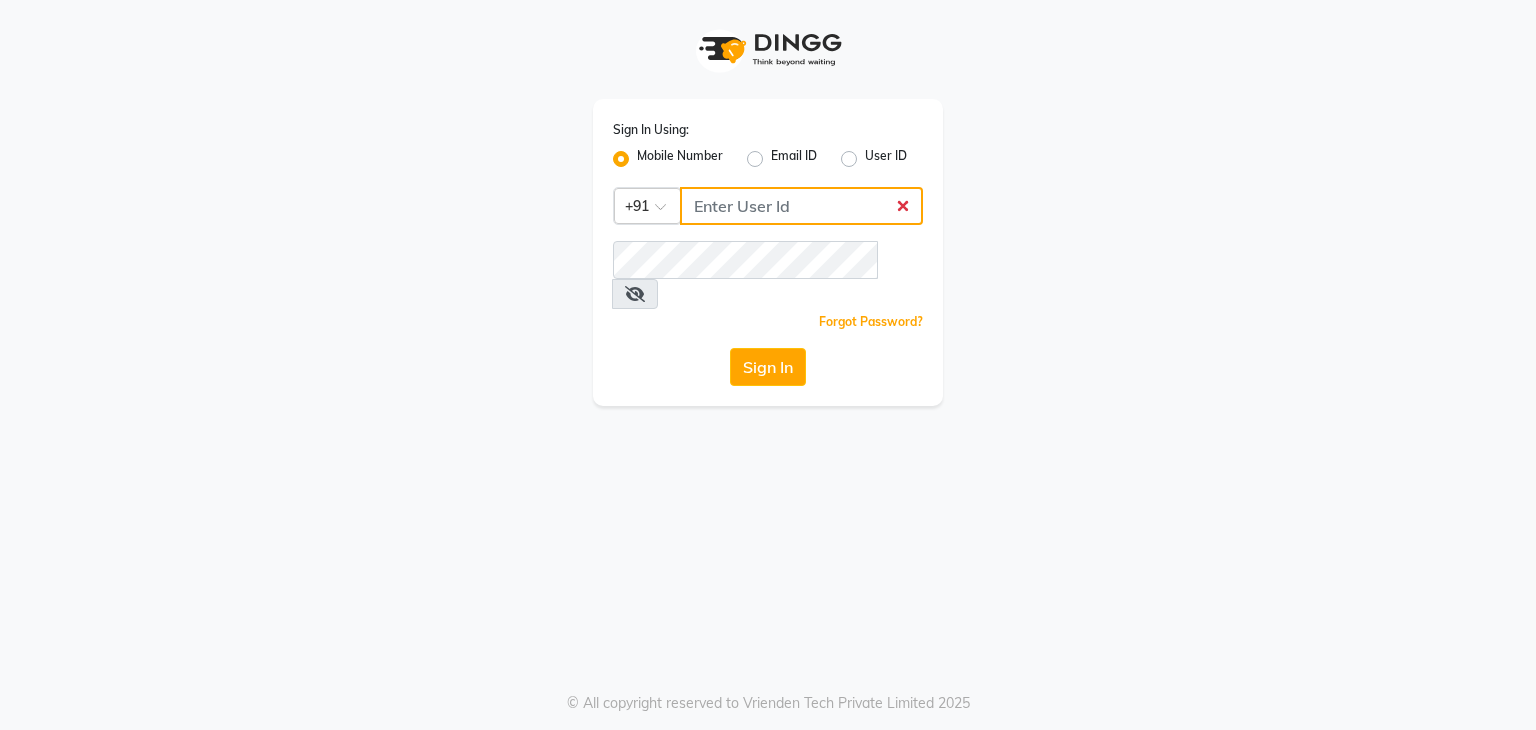type on "8484927380" 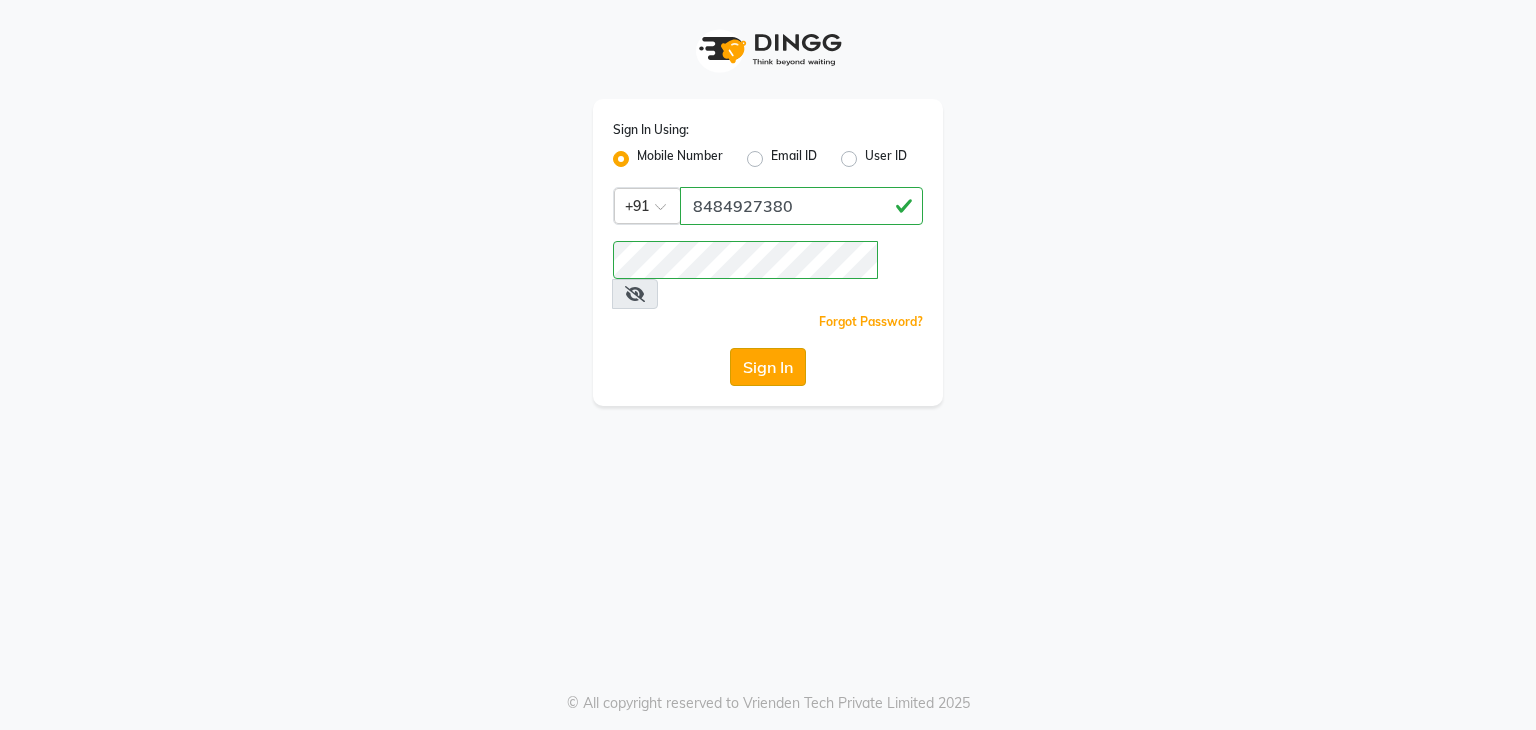 click on "Sign In" 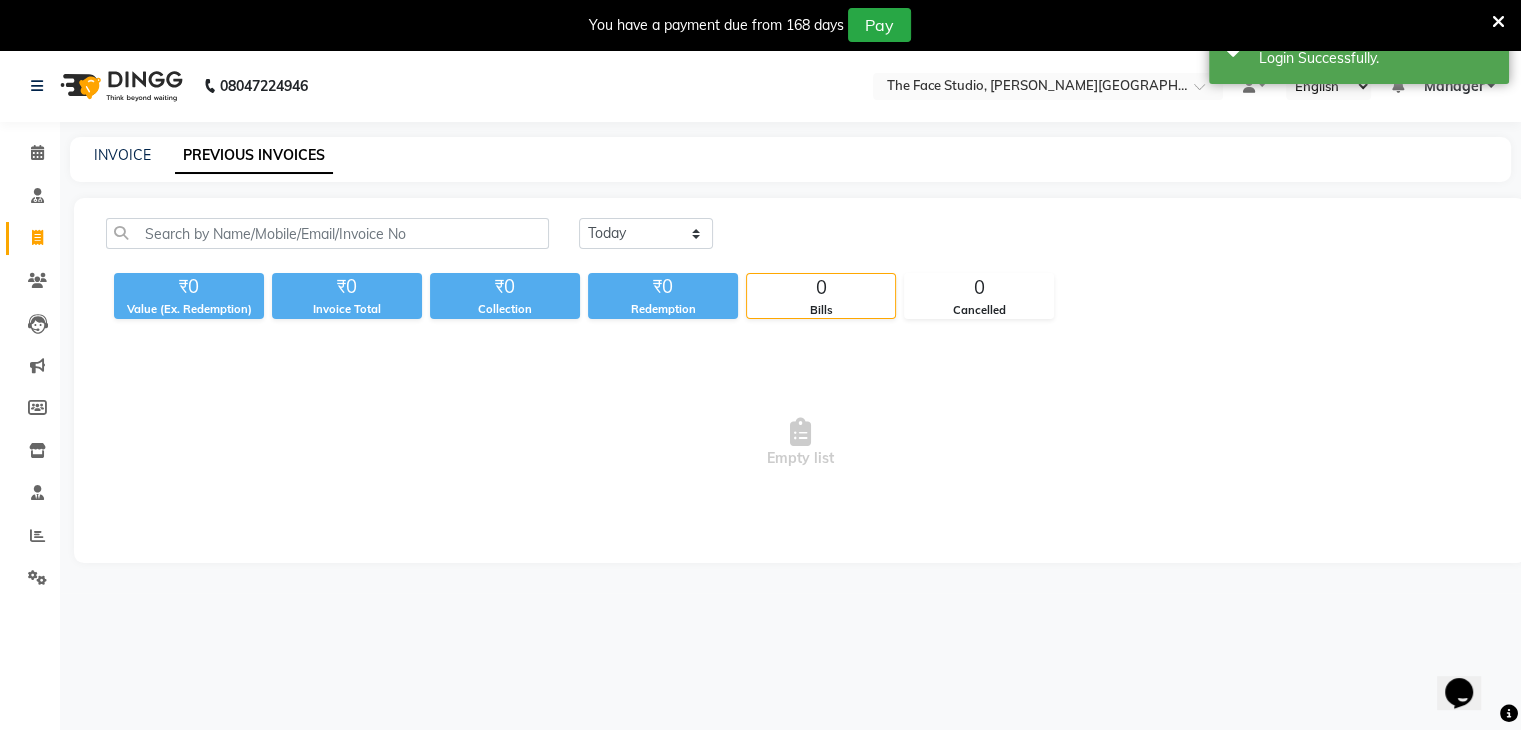 scroll, scrollTop: 0, scrollLeft: 0, axis: both 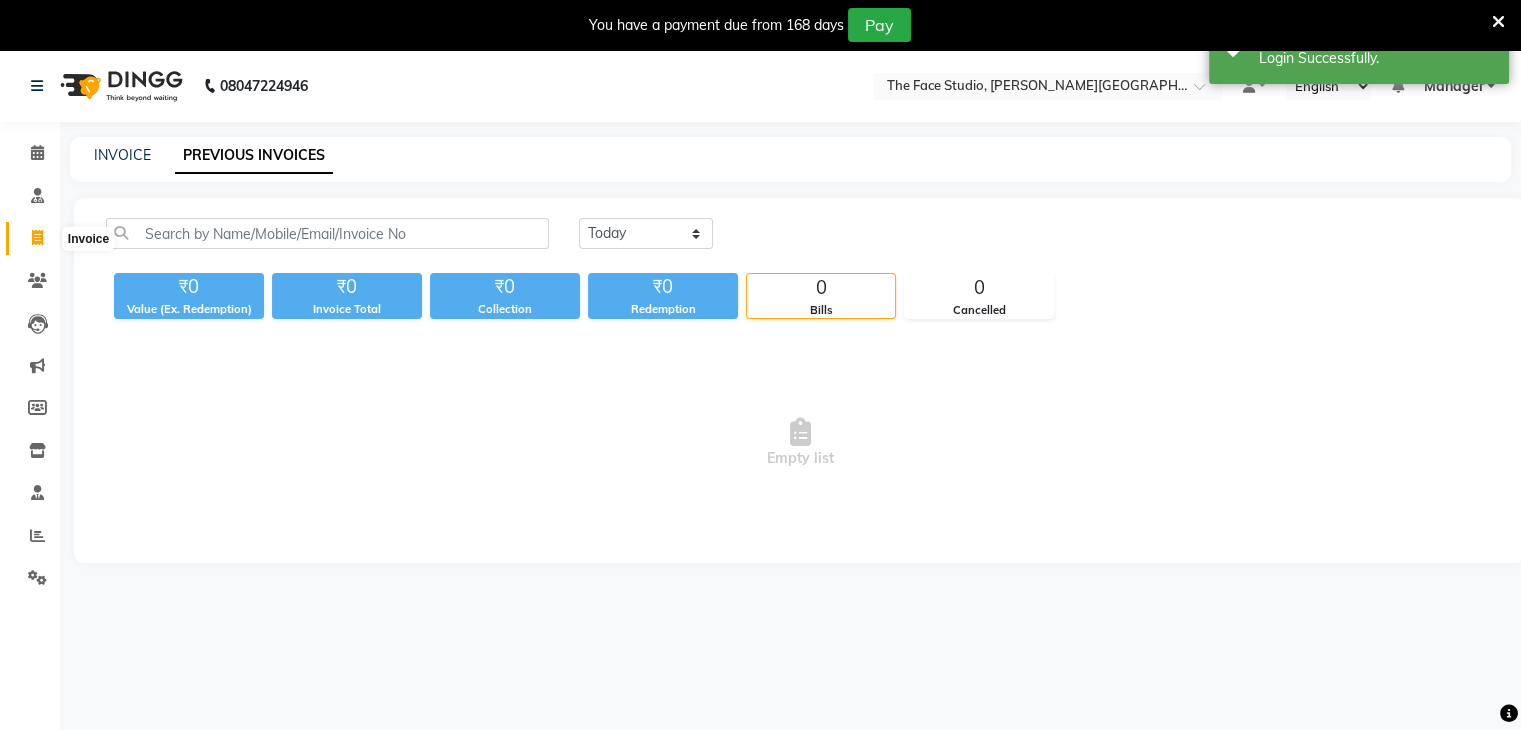 click 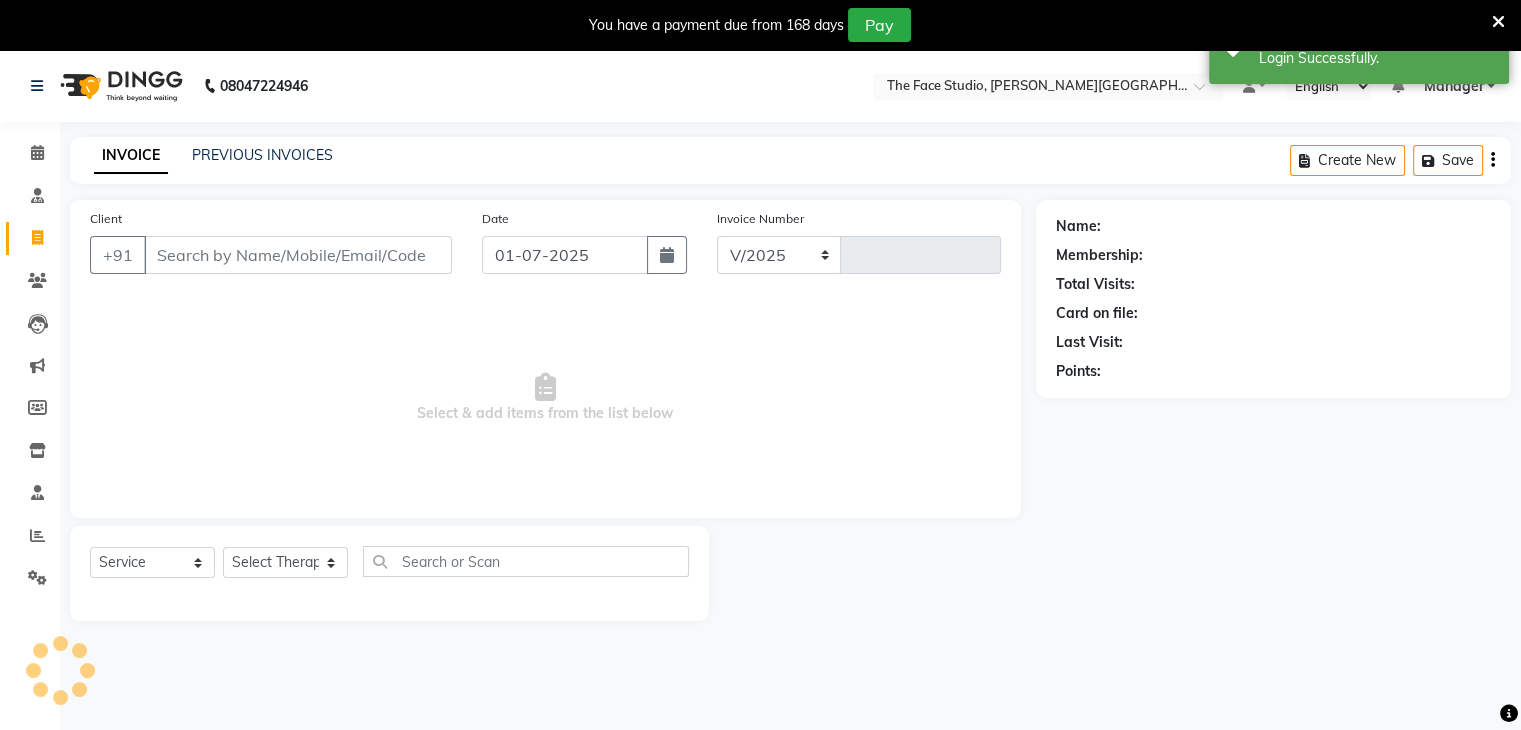 select on "821" 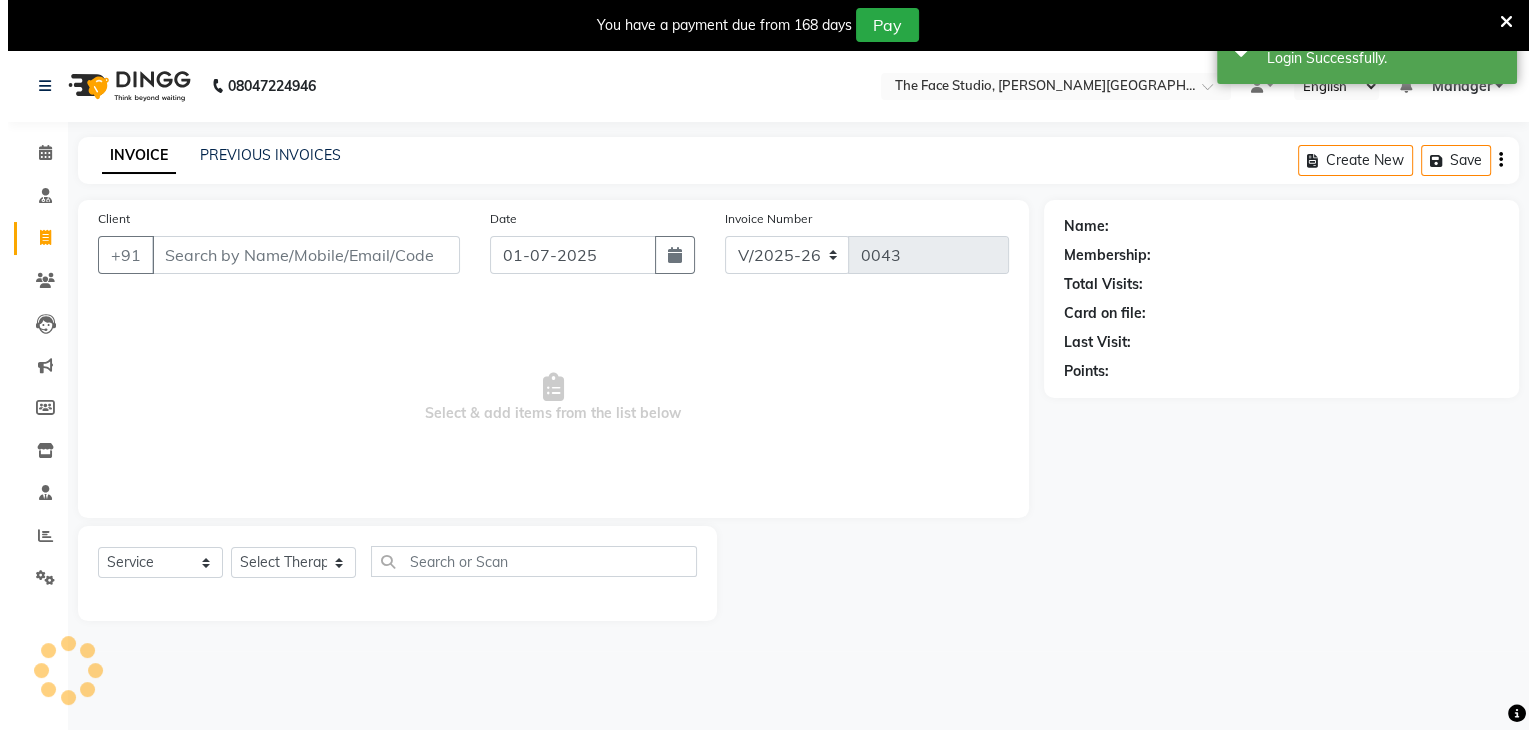 scroll, scrollTop: 12, scrollLeft: 0, axis: vertical 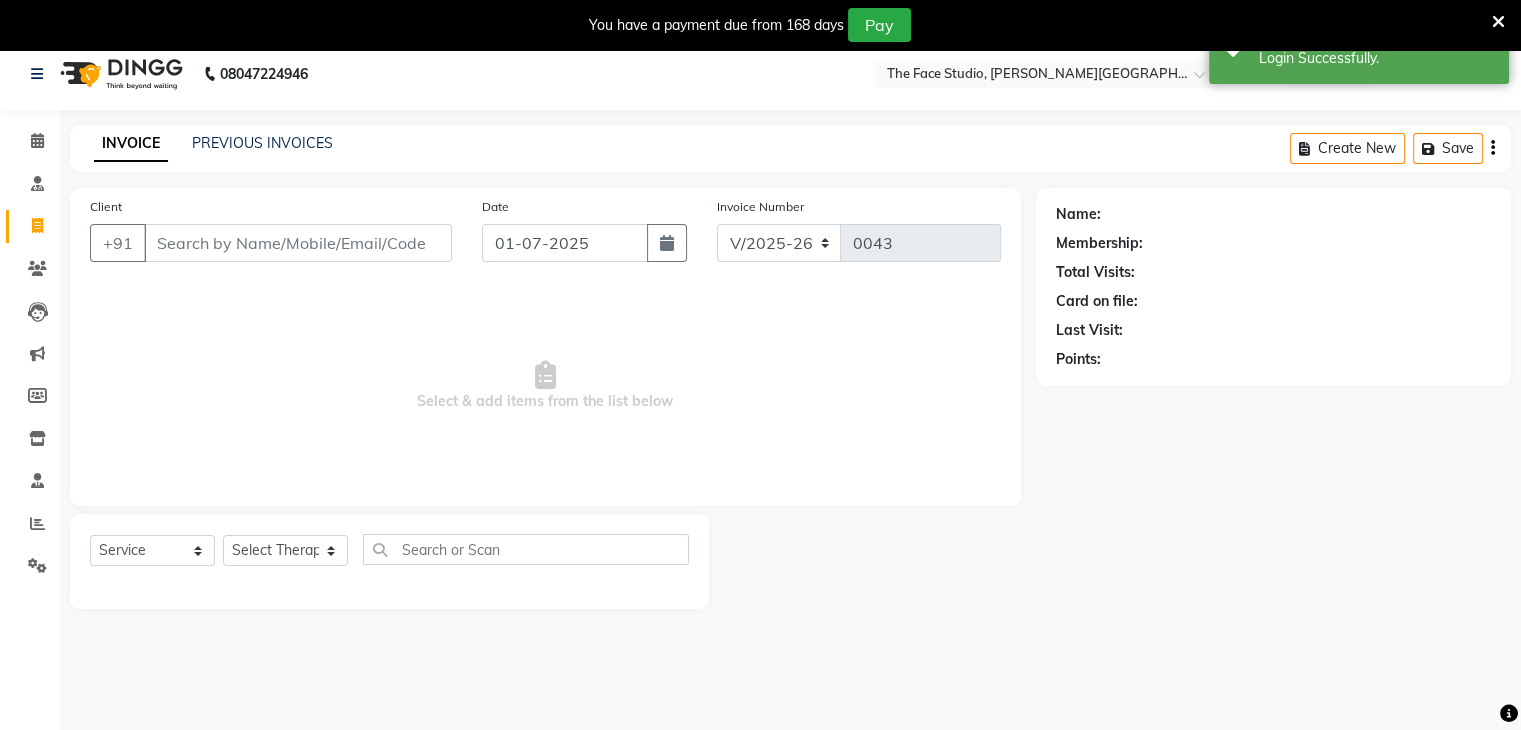 click on "Client" at bounding box center (298, 243) 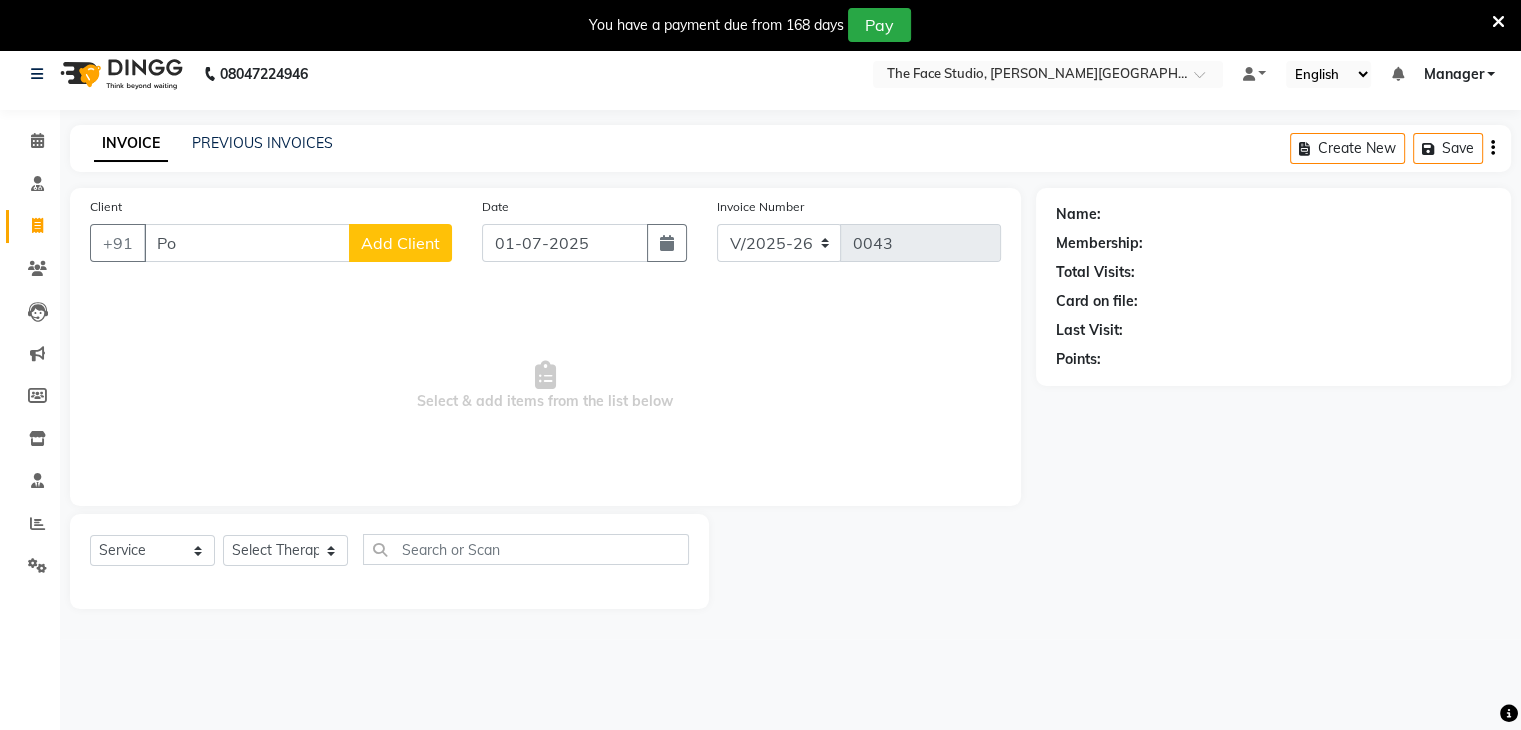 type on "P" 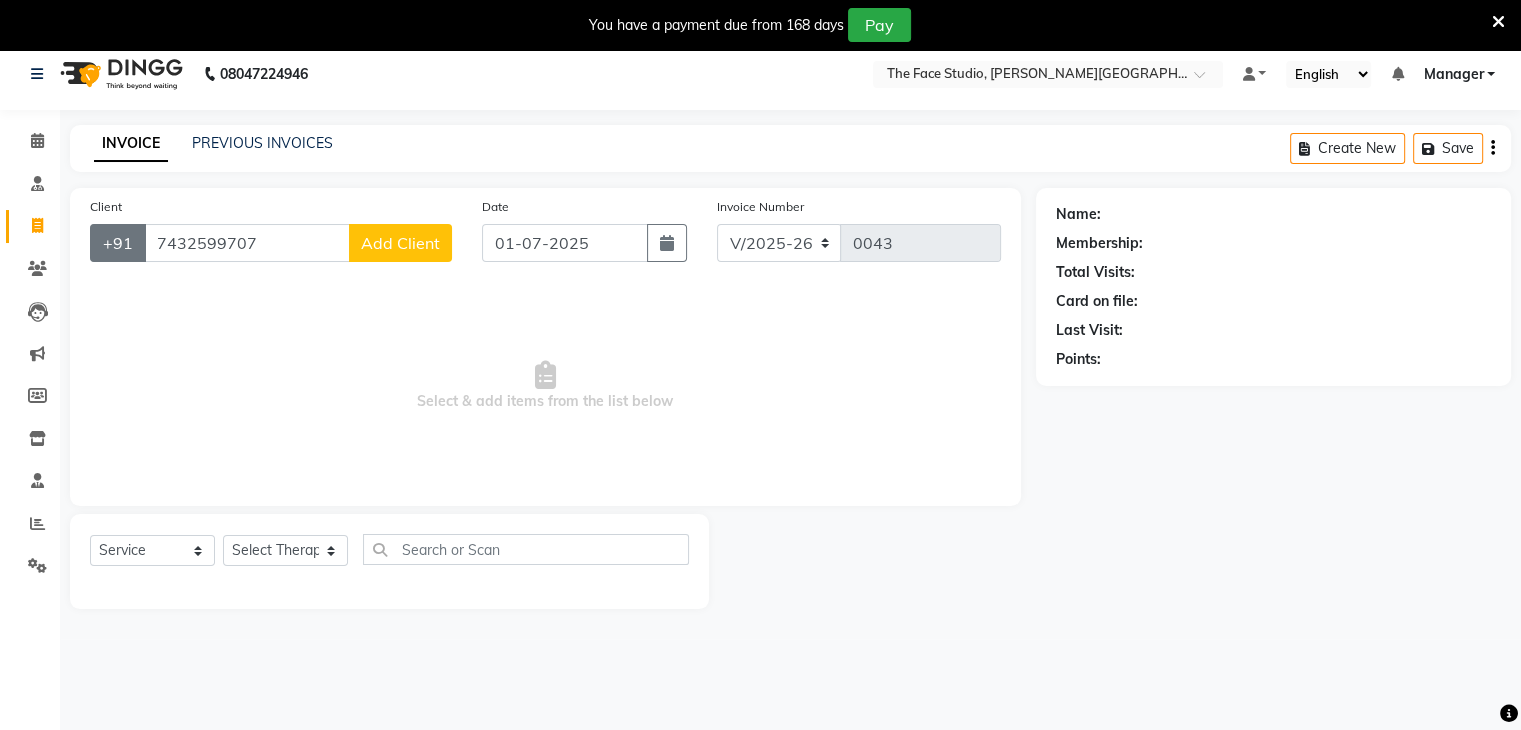 type on "7432599707" 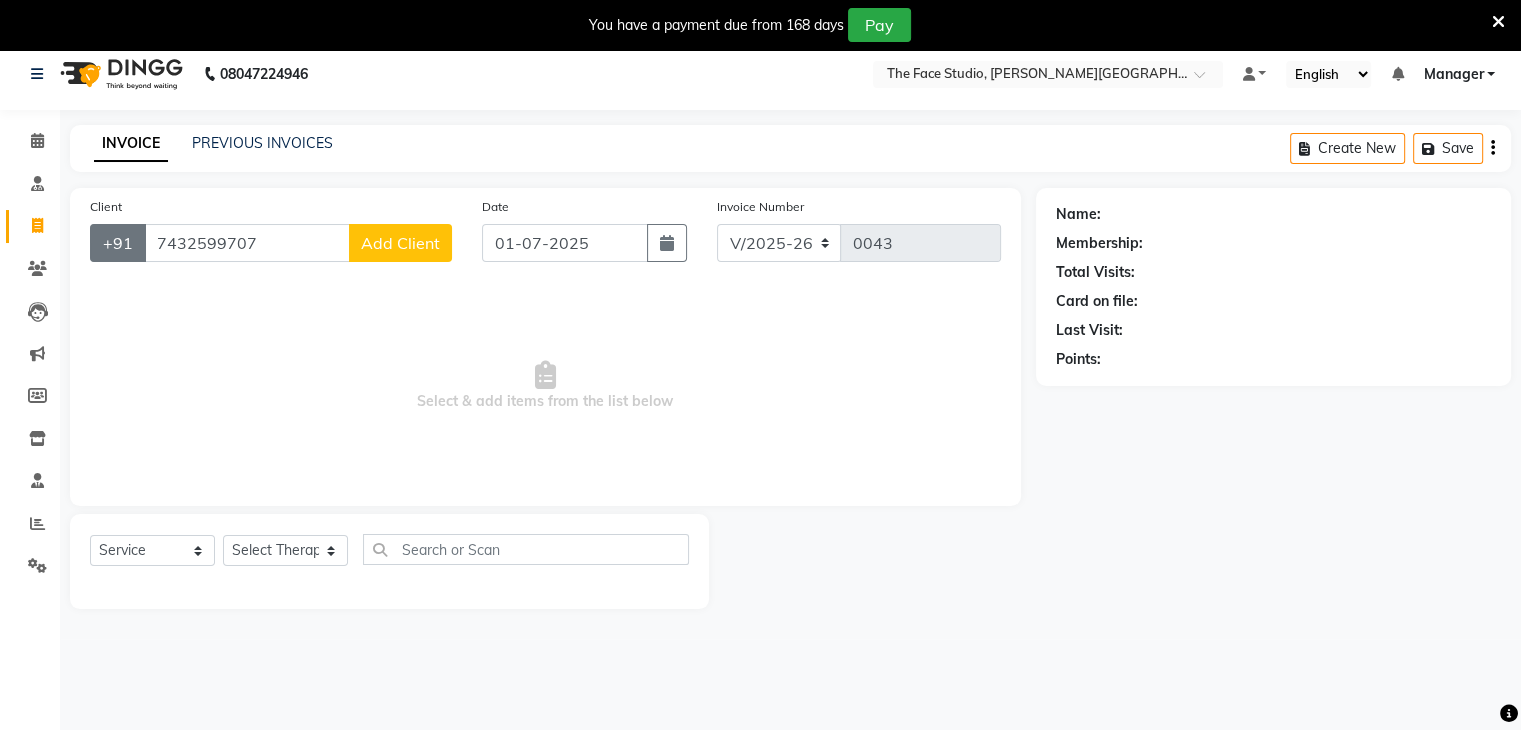 click on "+91" 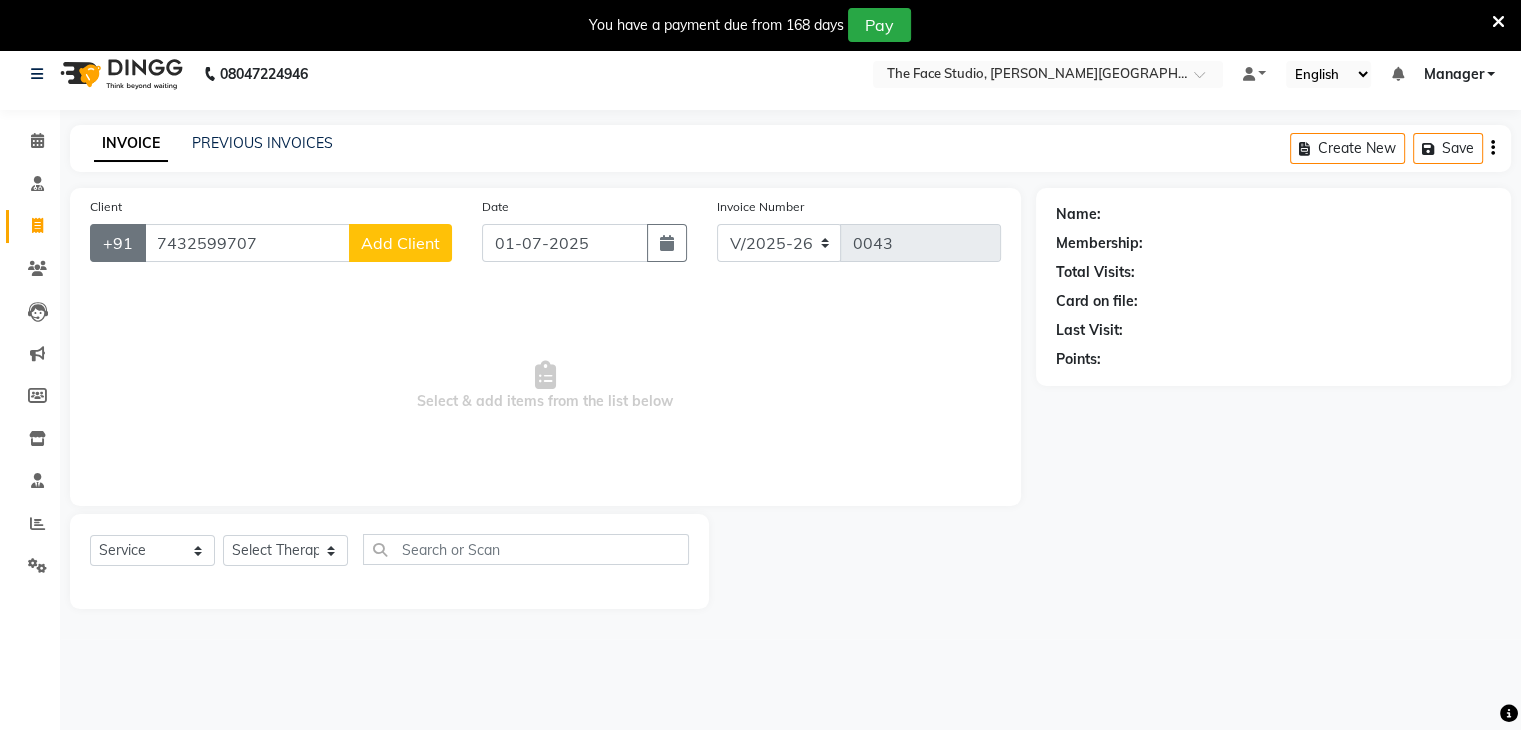 click on "+91" 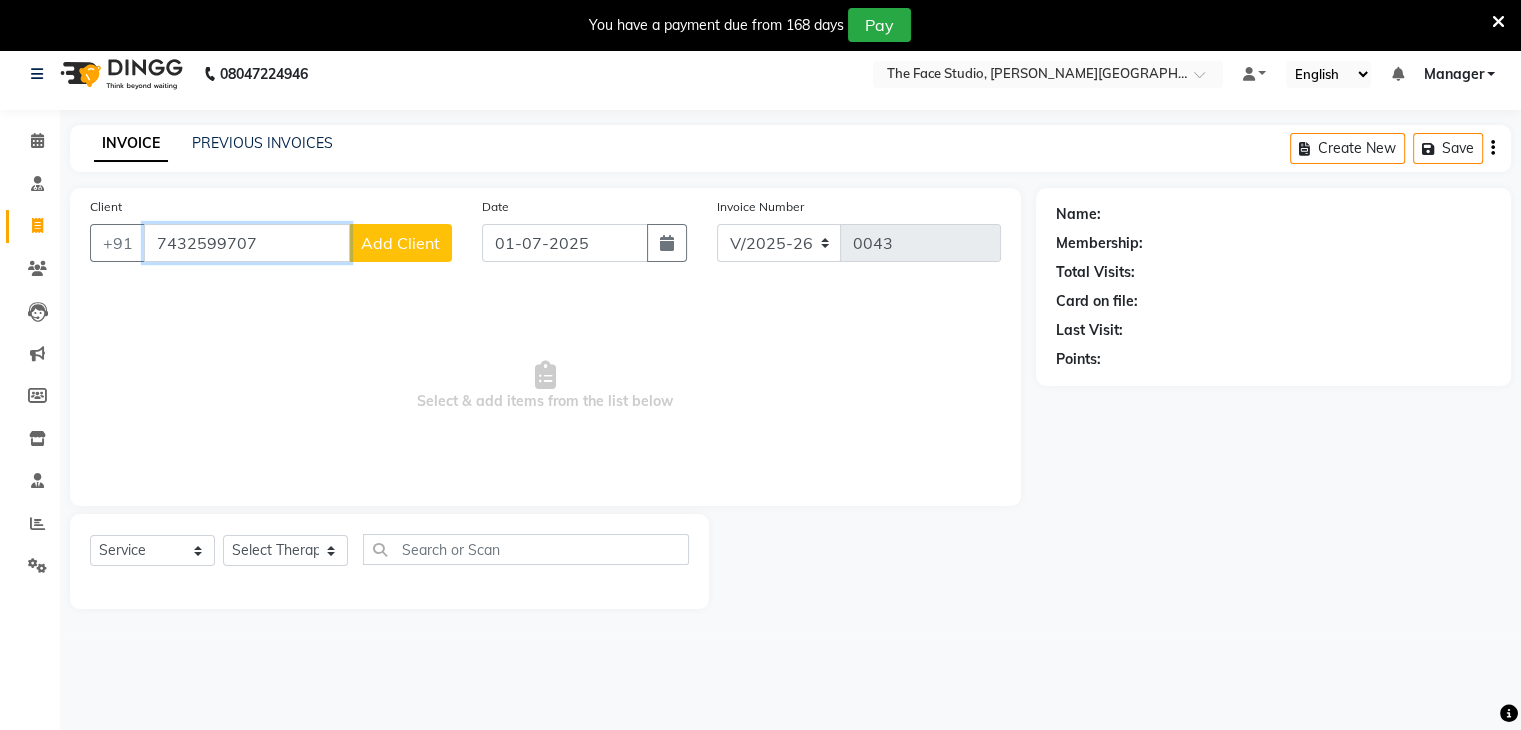 click on "7432599707" at bounding box center (247, 243) 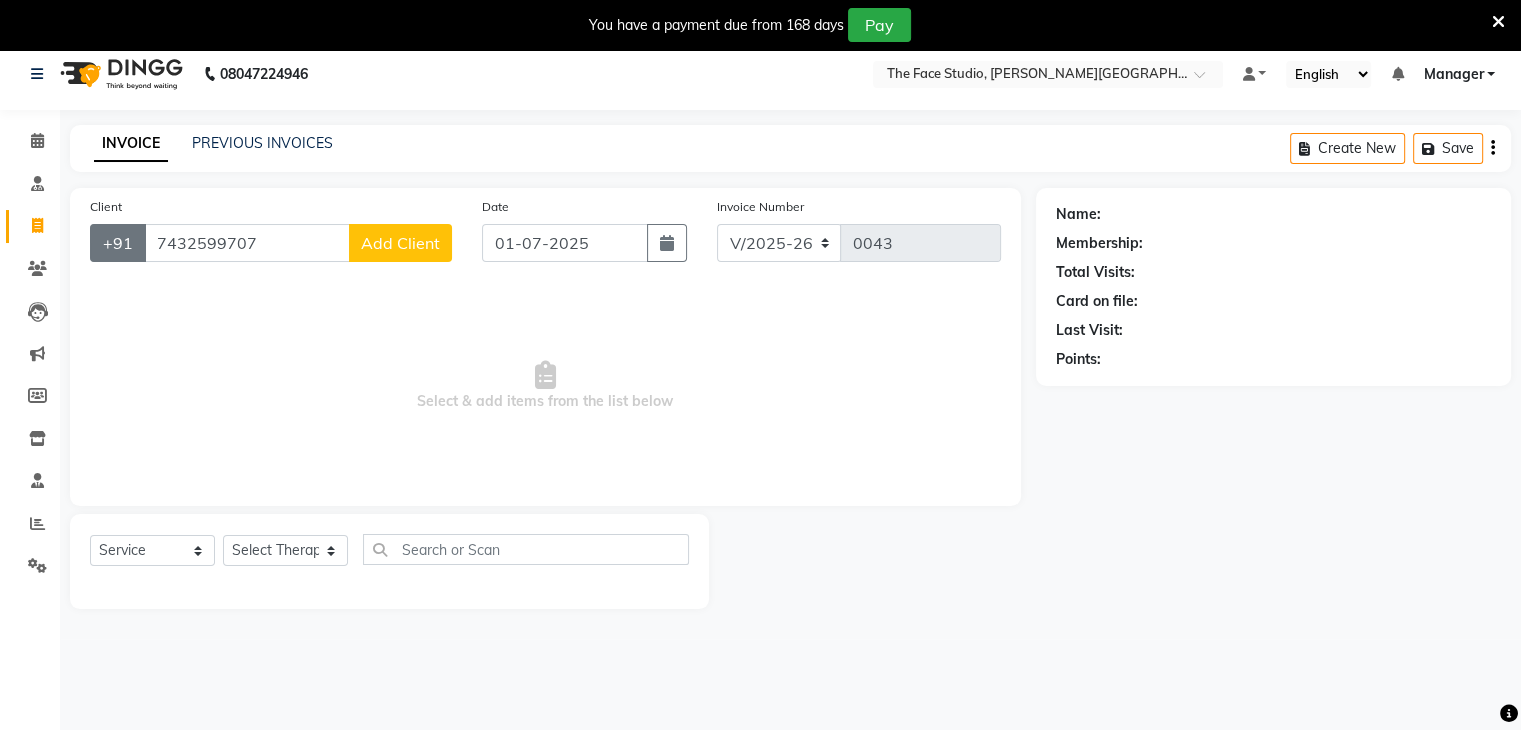 click on "+91" 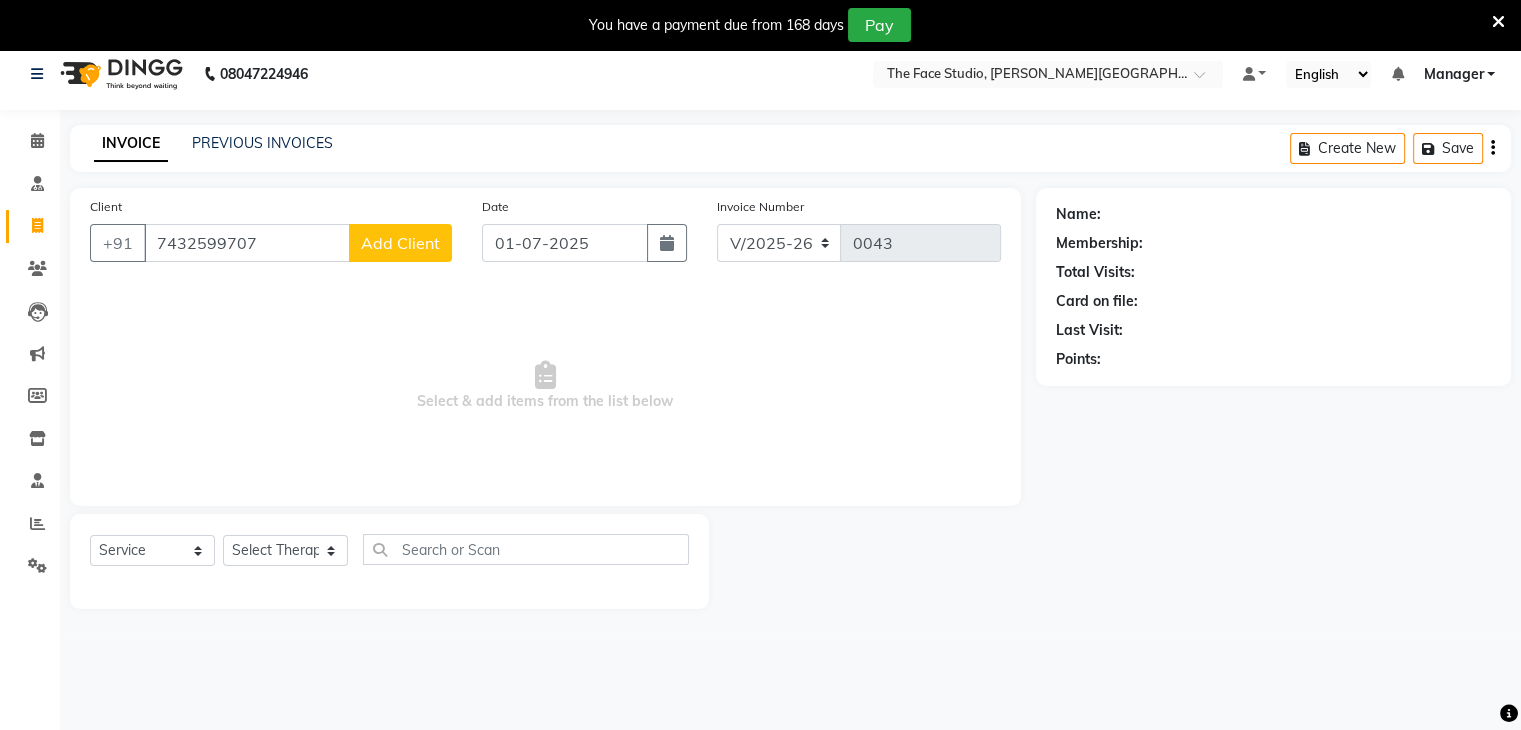 click on "Add Client" 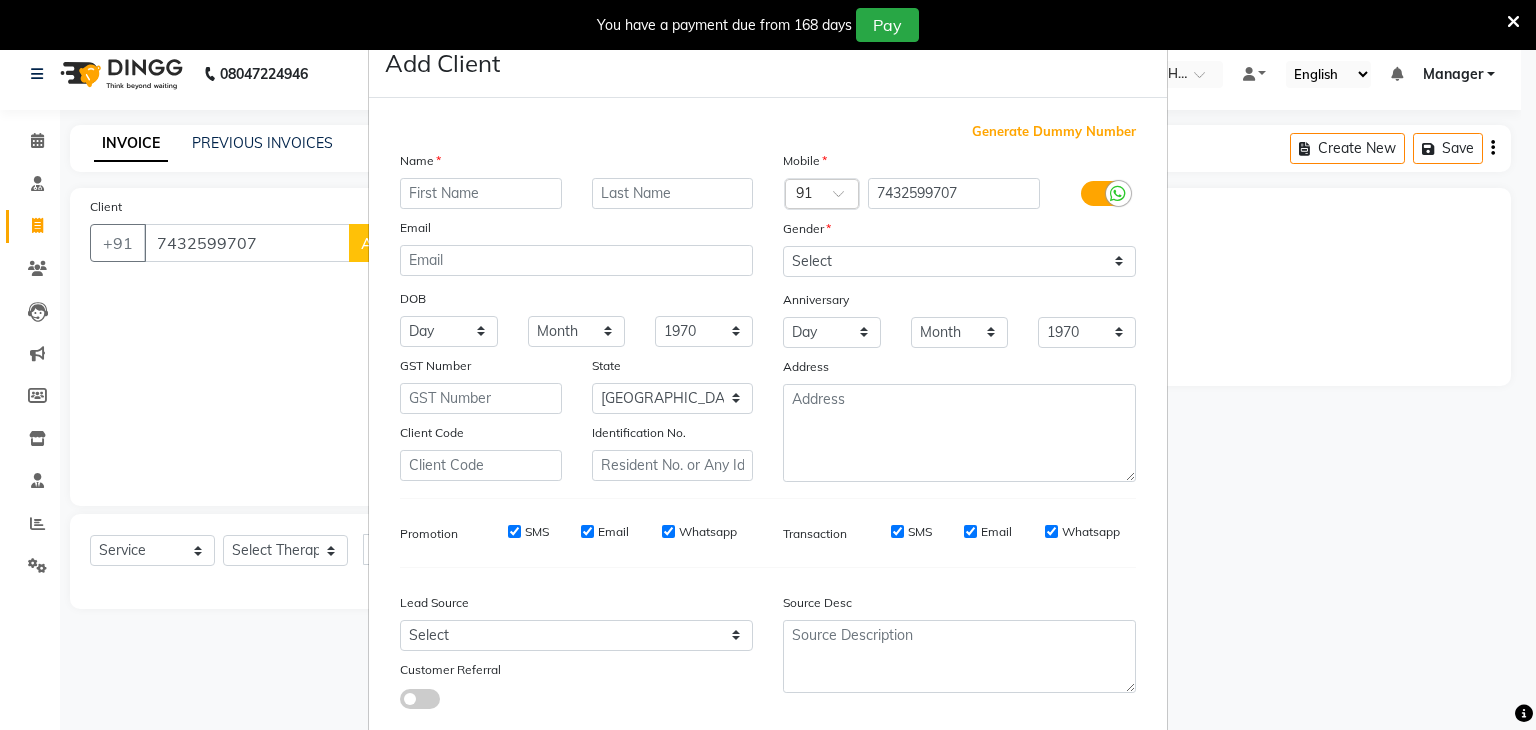 type on "p" 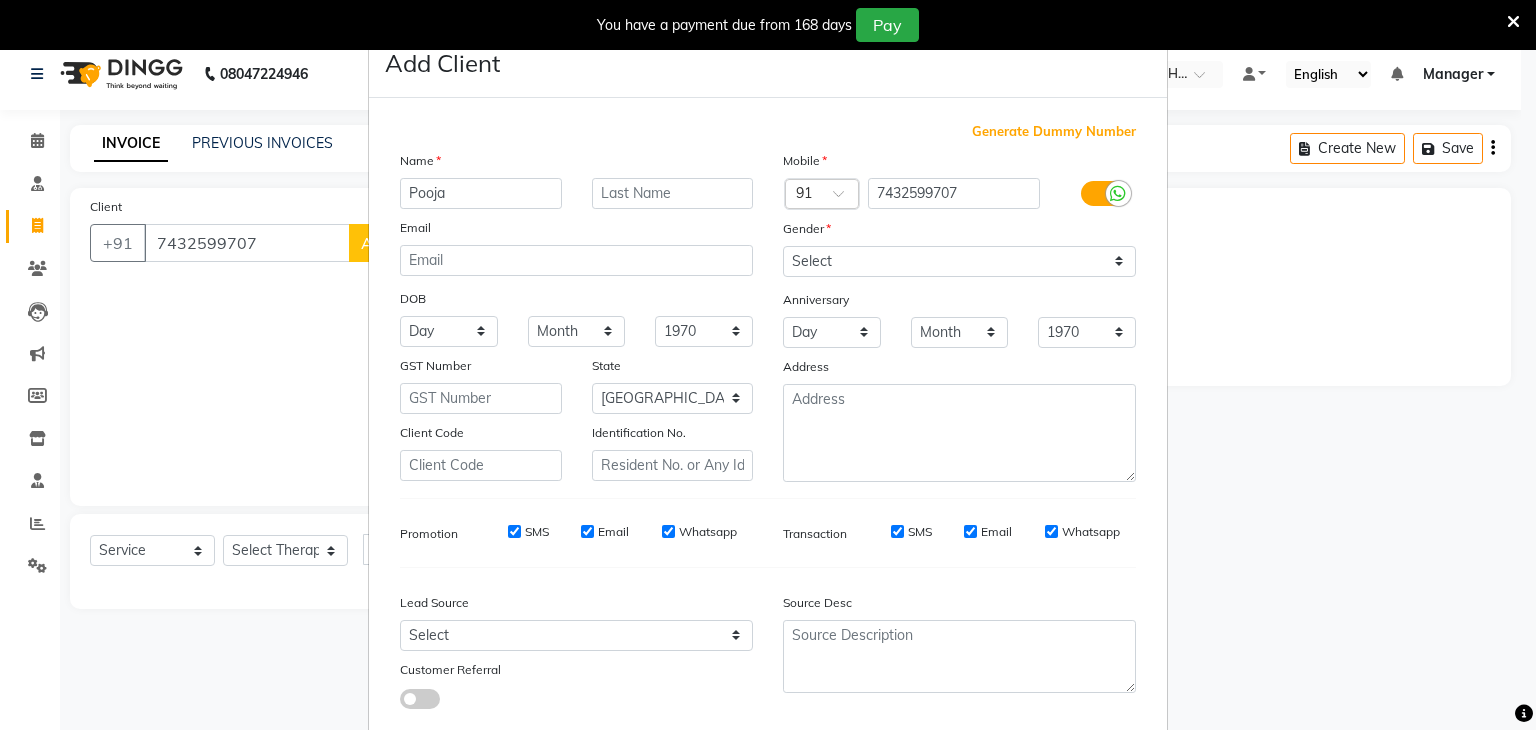 type on "Pooja" 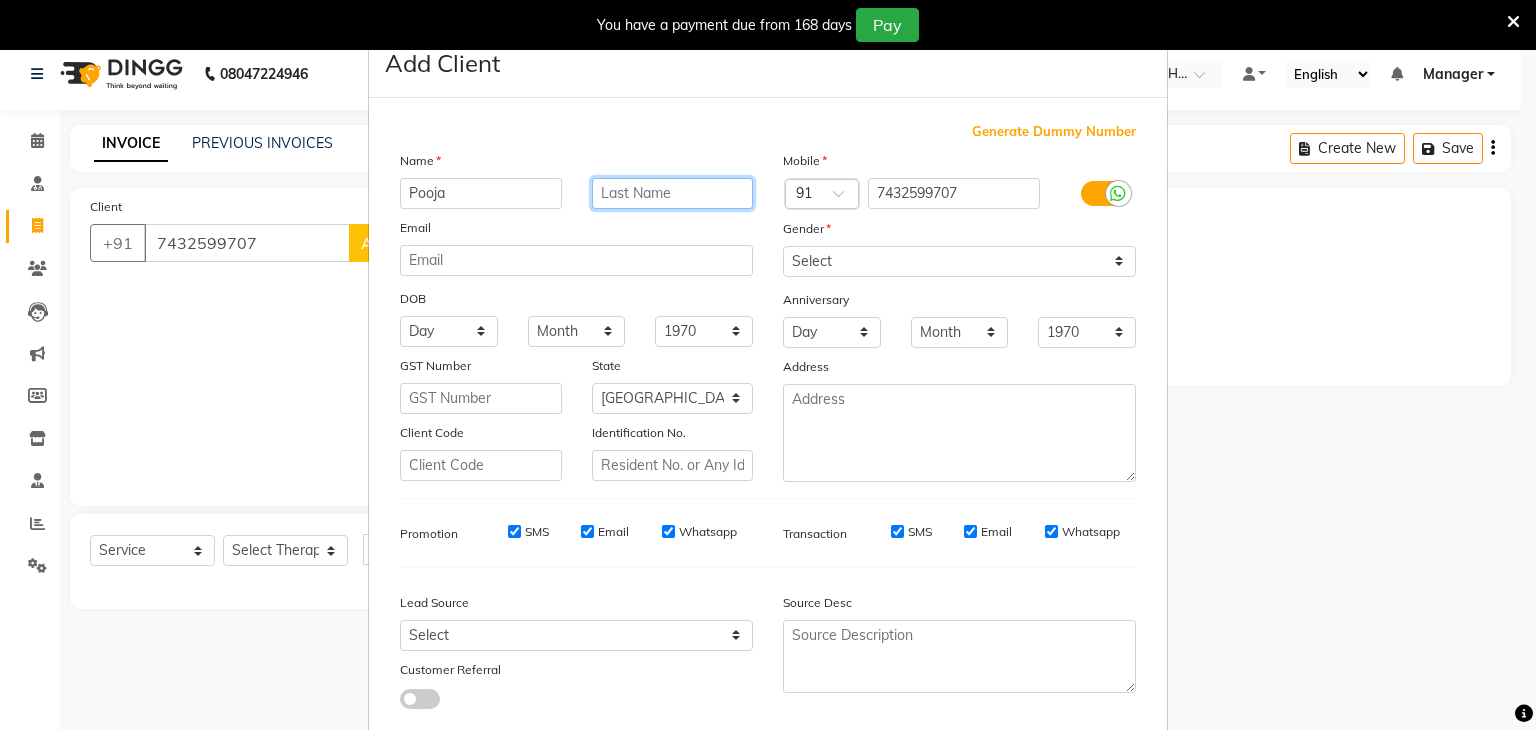 click at bounding box center (673, 193) 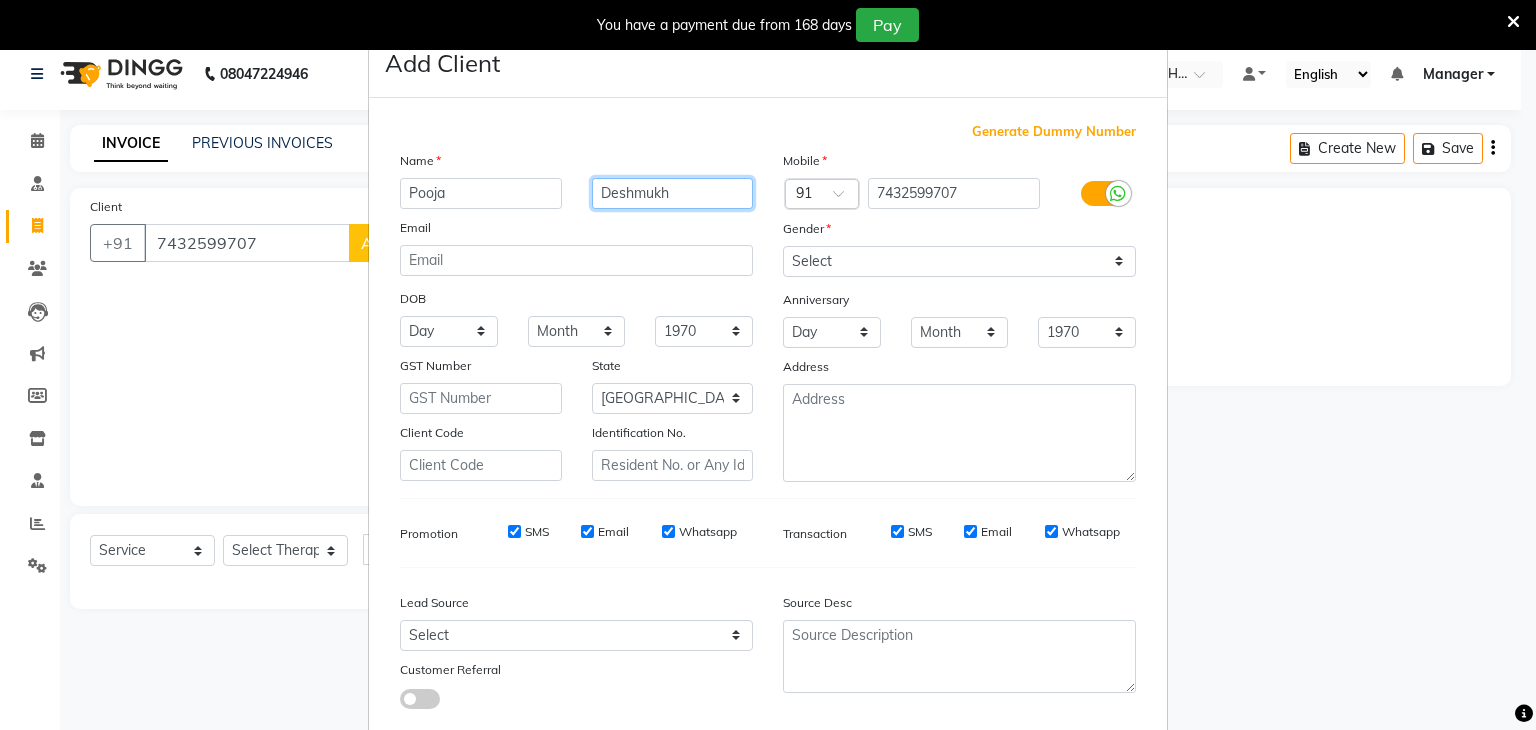 click on "Deshmukh" at bounding box center [673, 193] 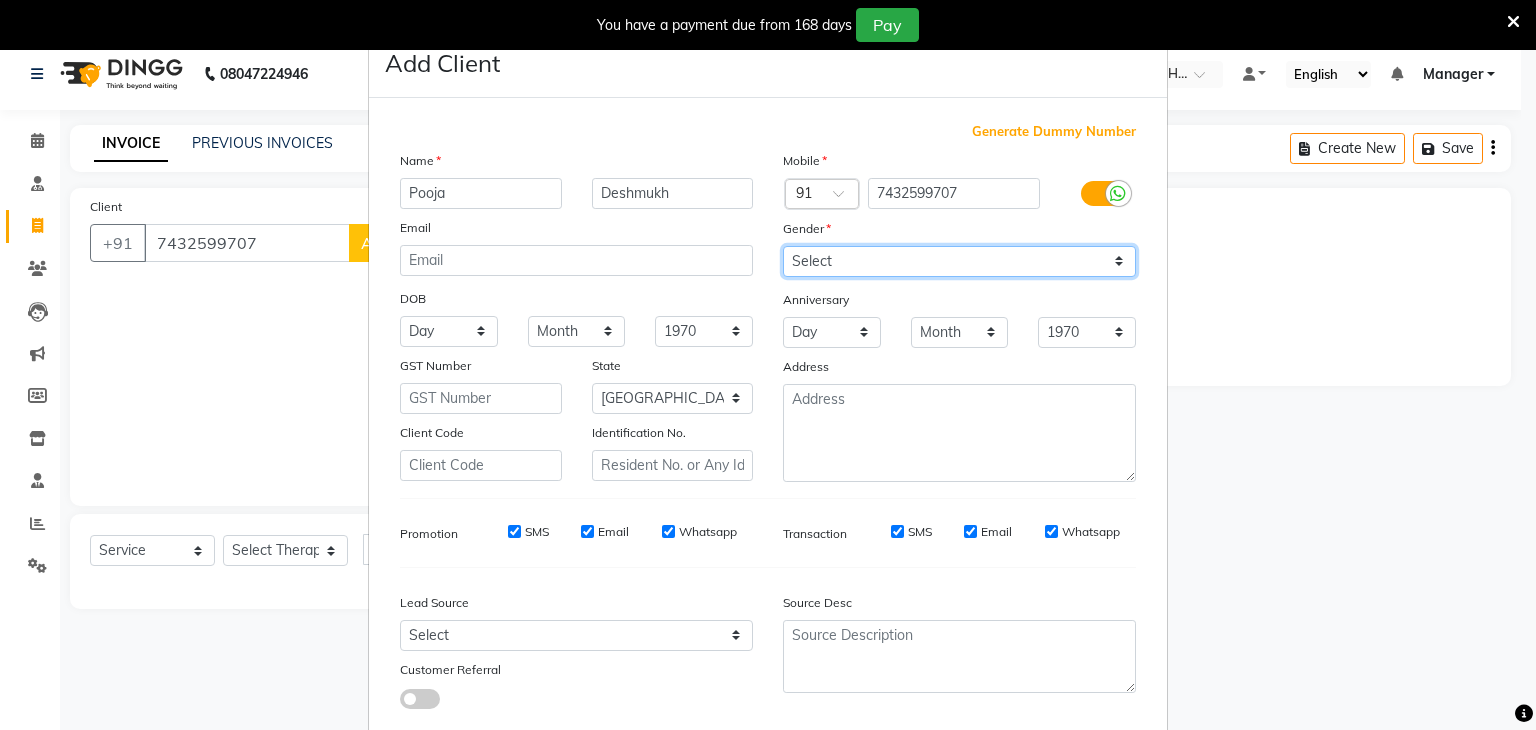 click on "Select [DEMOGRAPHIC_DATA] [DEMOGRAPHIC_DATA] Other Prefer Not To Say" at bounding box center (959, 261) 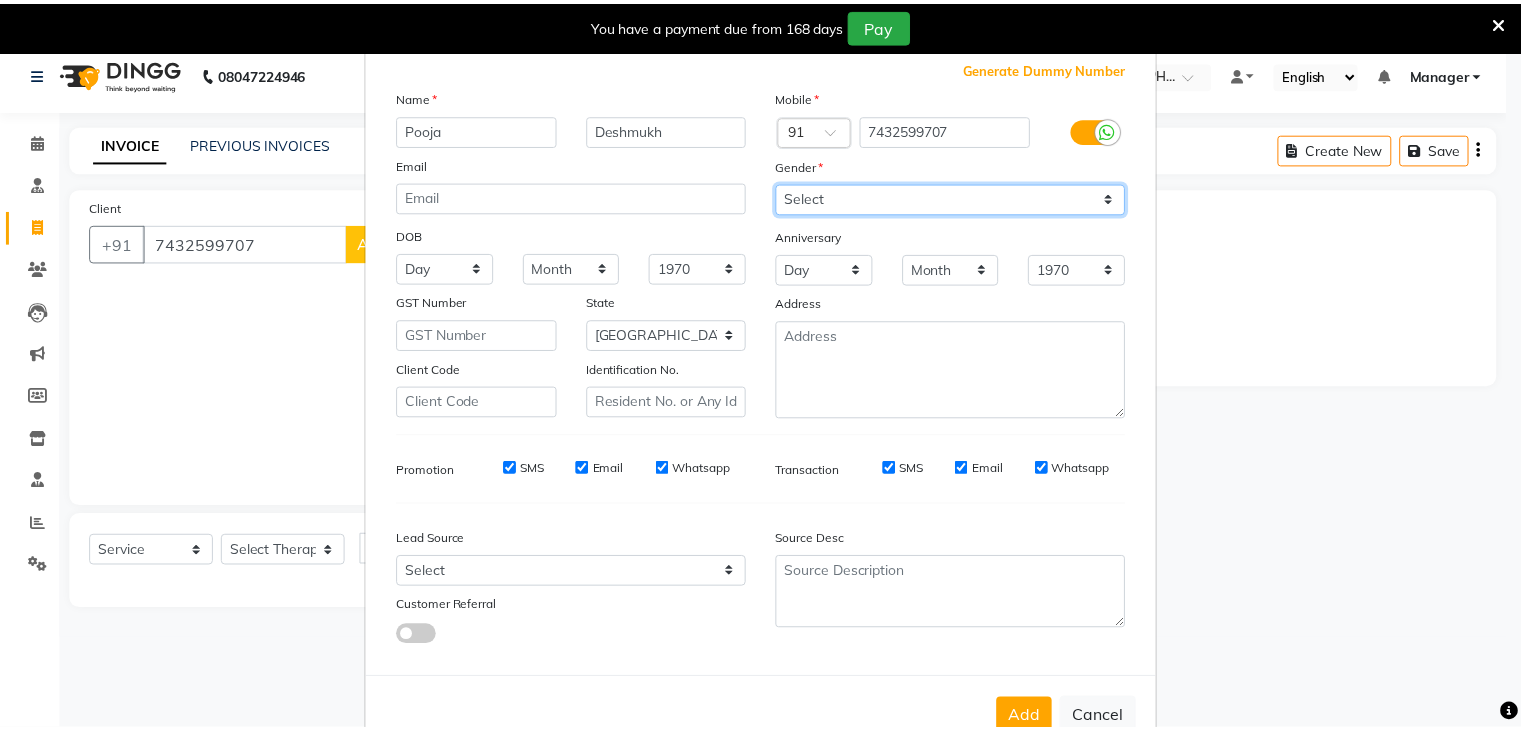 scroll, scrollTop: 127, scrollLeft: 0, axis: vertical 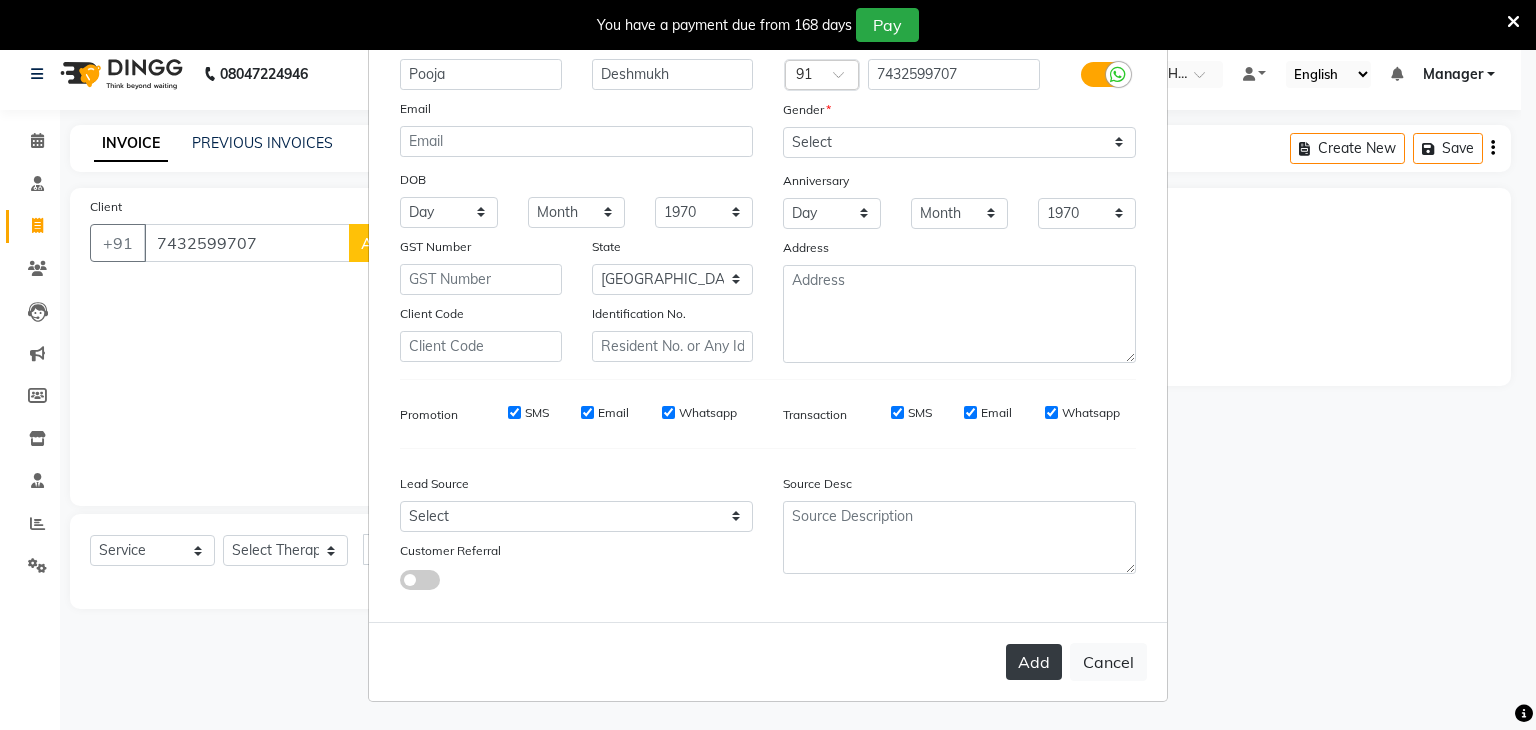 click on "Add" at bounding box center (1034, 662) 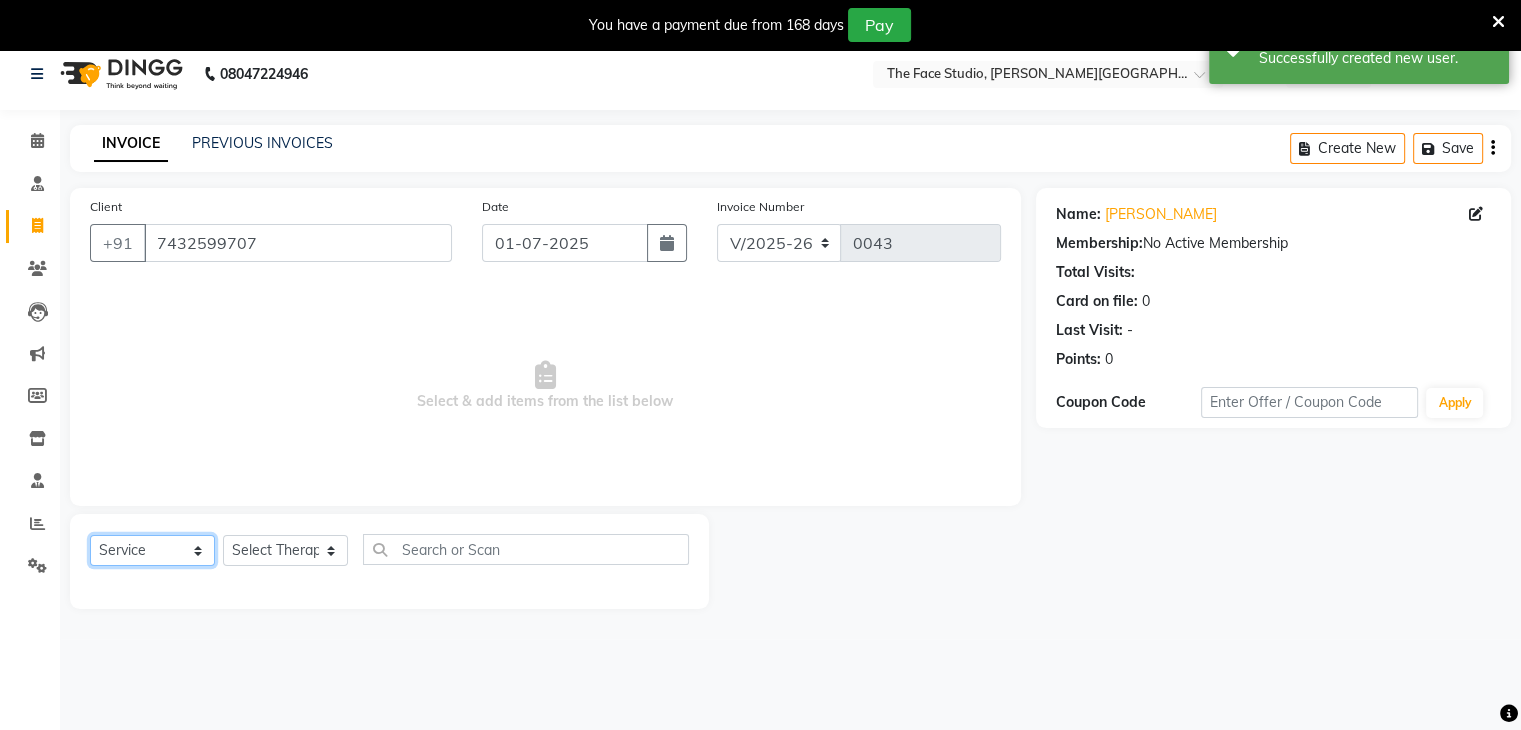 click on "Select  Service  Product  Membership  Package Voucher Prepaid Gift Card" 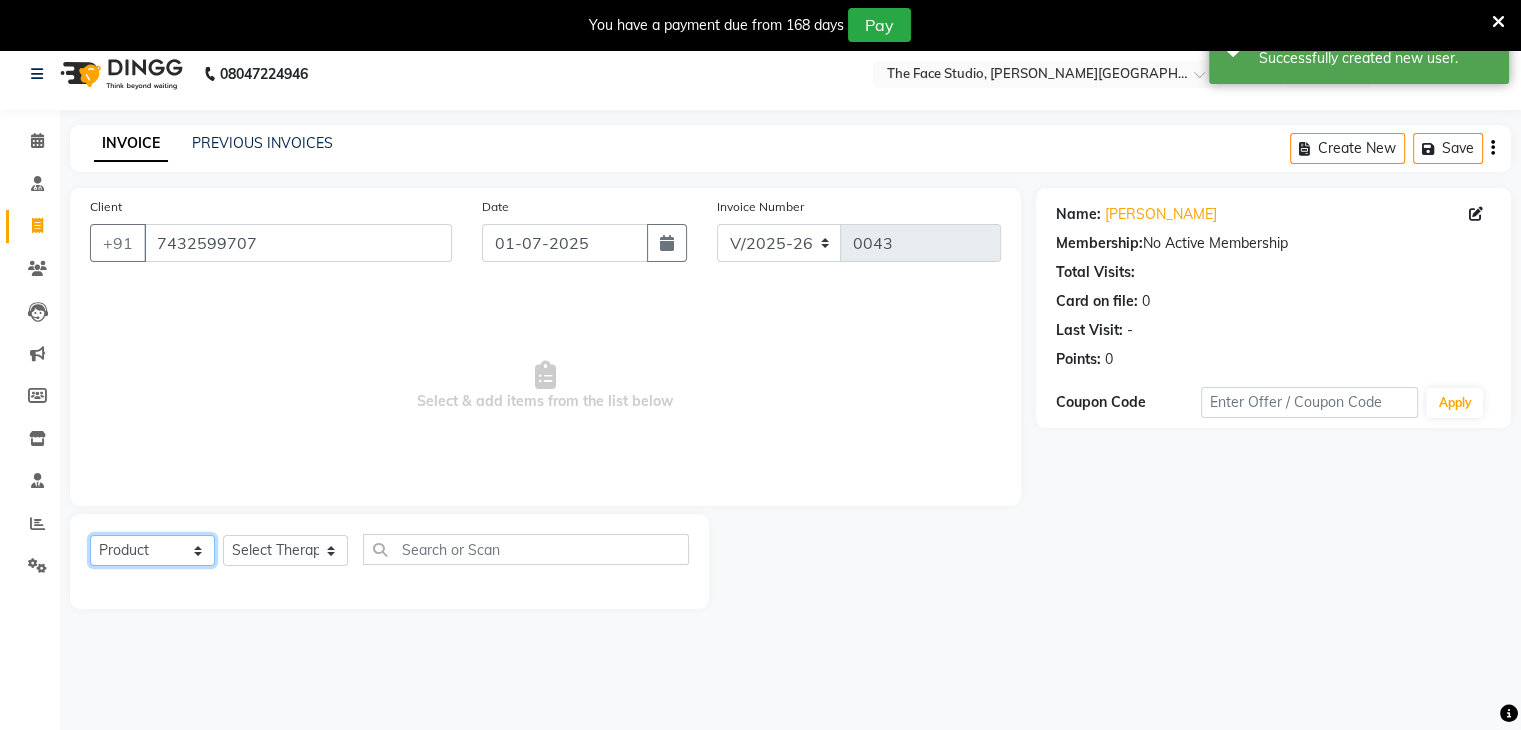 click on "Select  Service  Product  Membership  Package Voucher Prepaid Gift Card" 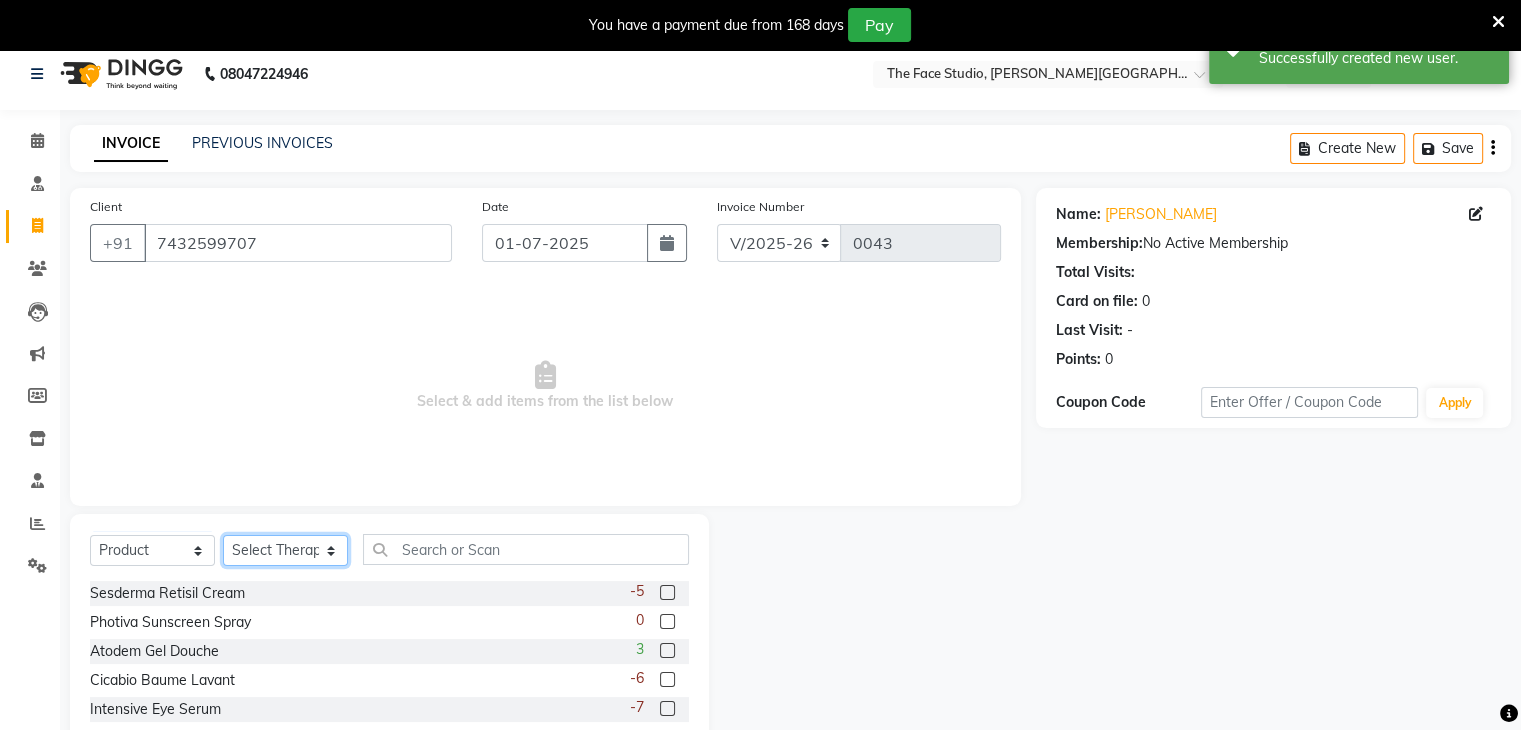 click on "Select Therapist [PERSON_NAME] Dr. [PERSON_NAME] Manager [PERSON_NAME] [PERSON_NAME] [PERSON_NAME]" 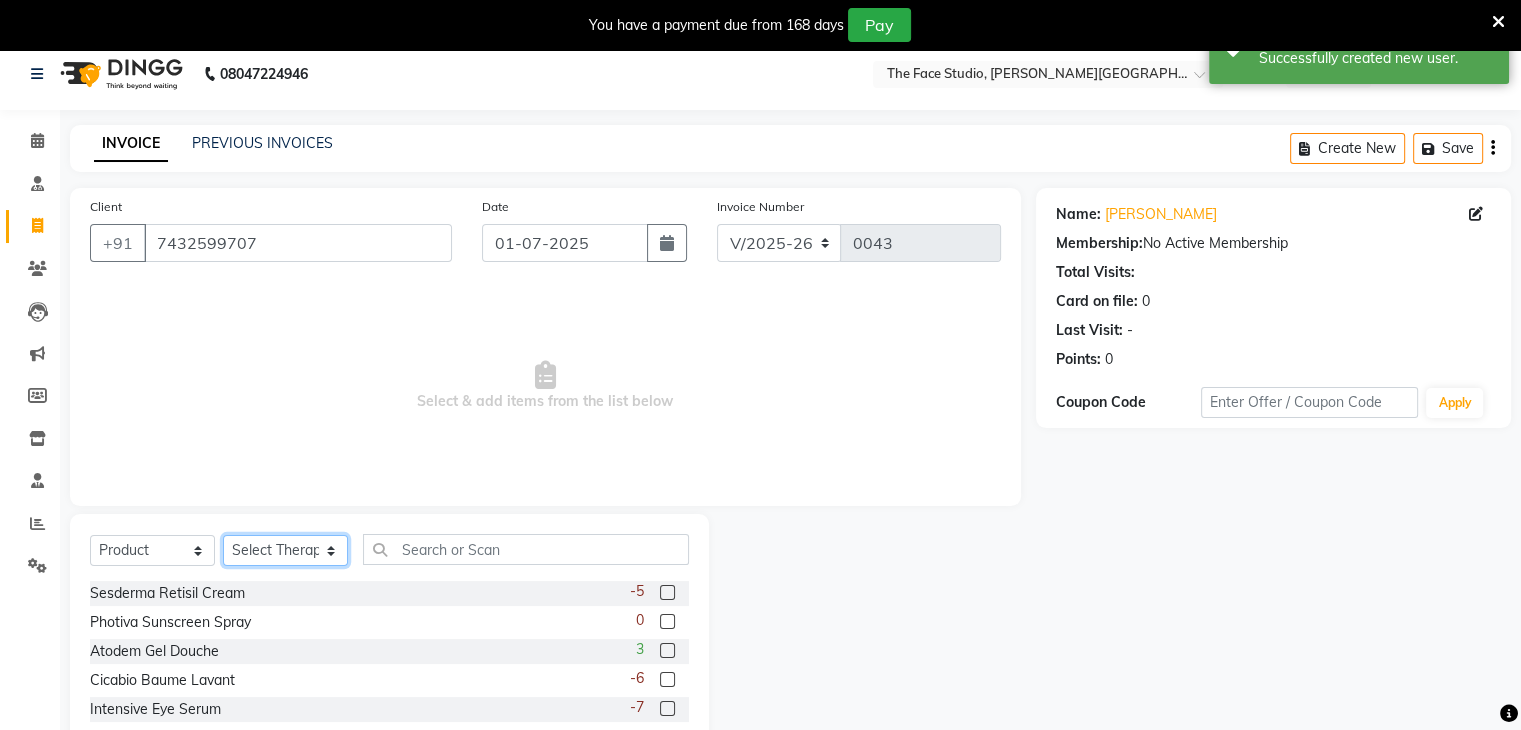 select on "13491" 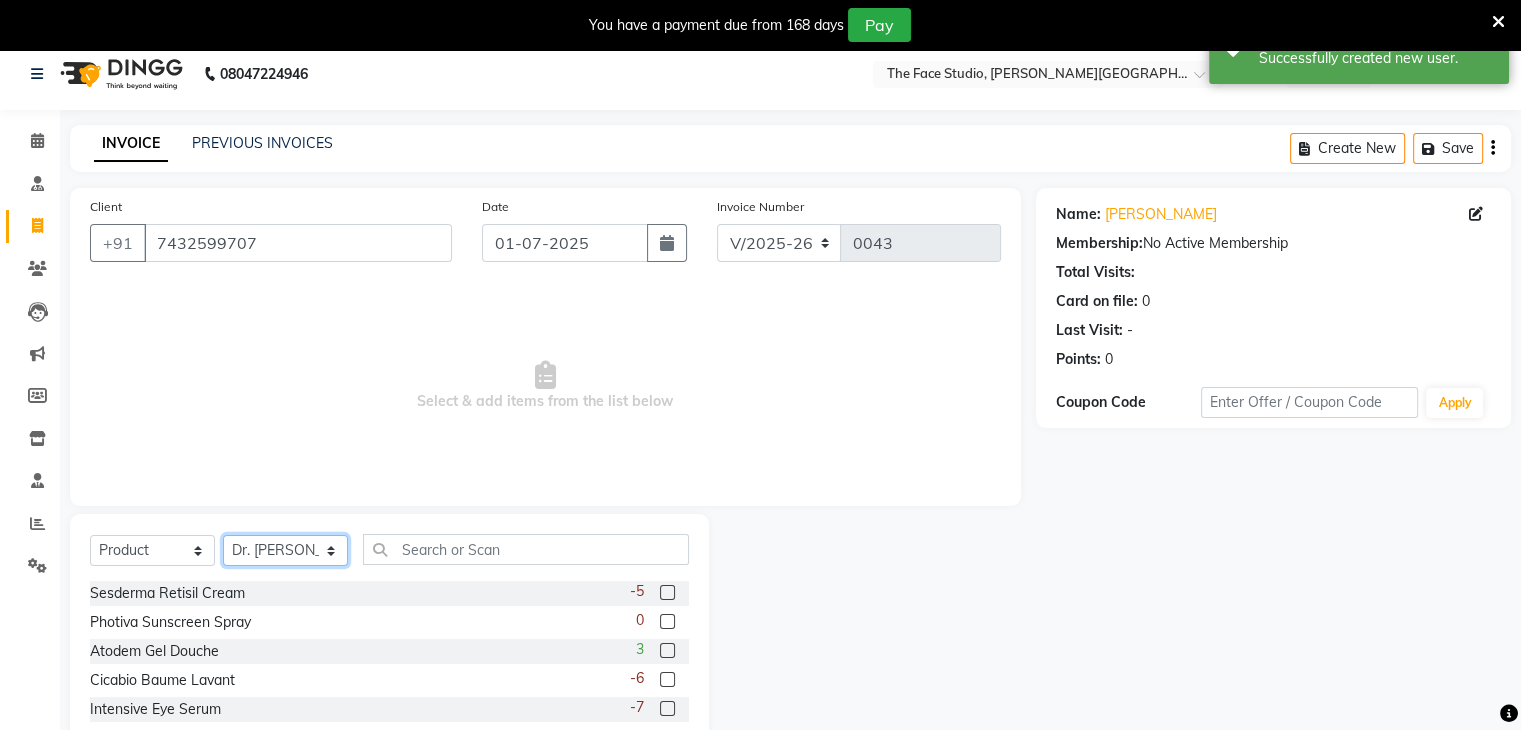 click on "Select Therapist [PERSON_NAME] Dr. [PERSON_NAME] Manager [PERSON_NAME] [PERSON_NAME] [PERSON_NAME]" 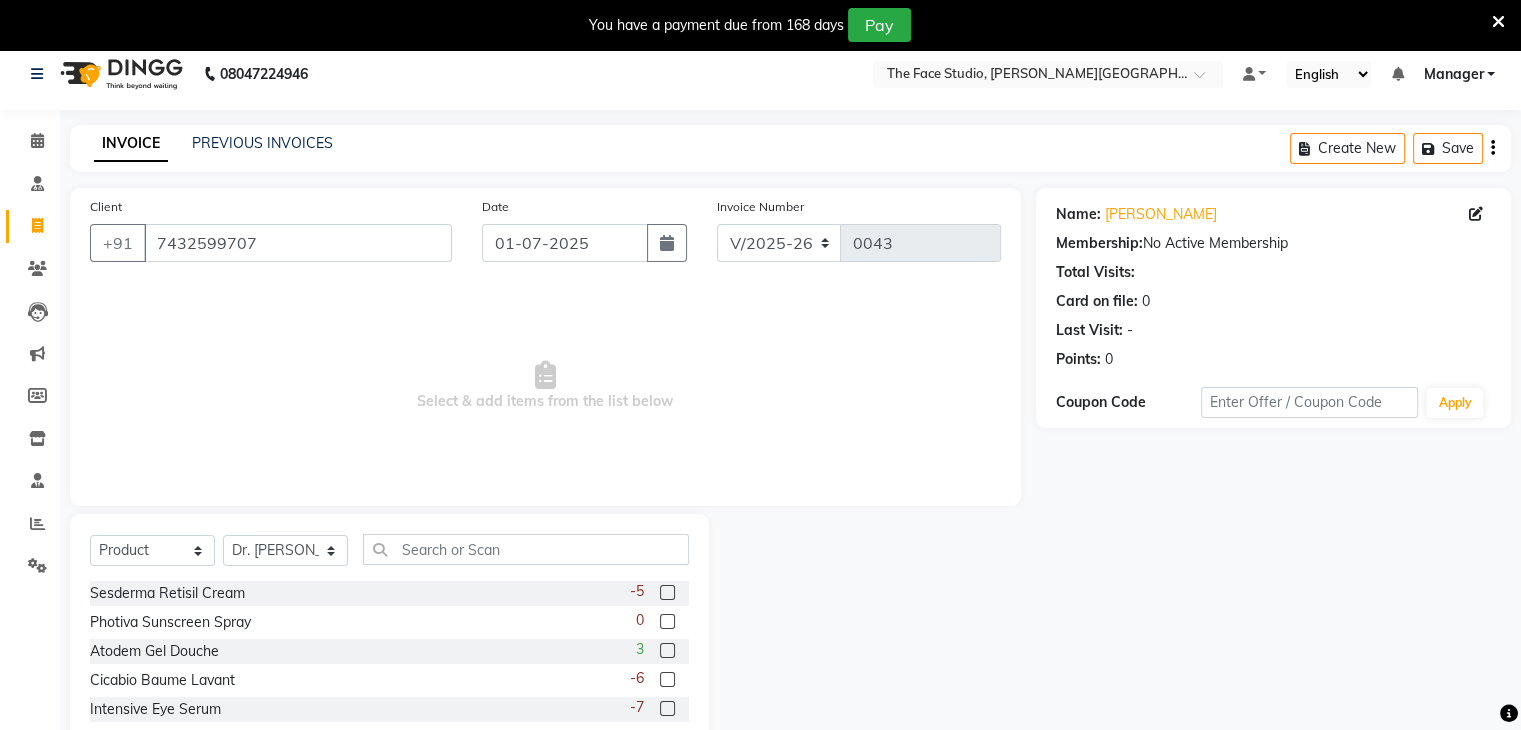 click on "Select & add items from the list below" at bounding box center [545, 386] 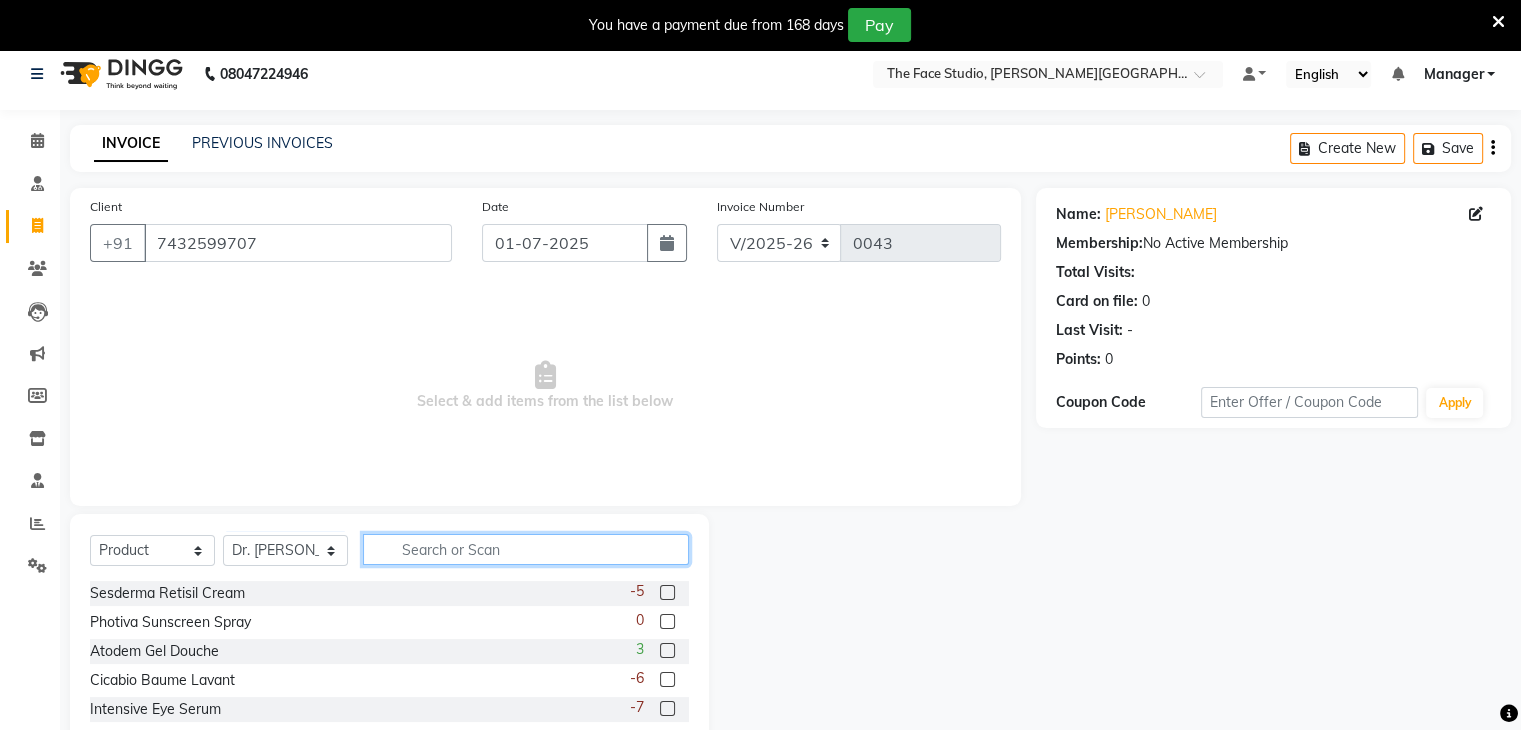 click 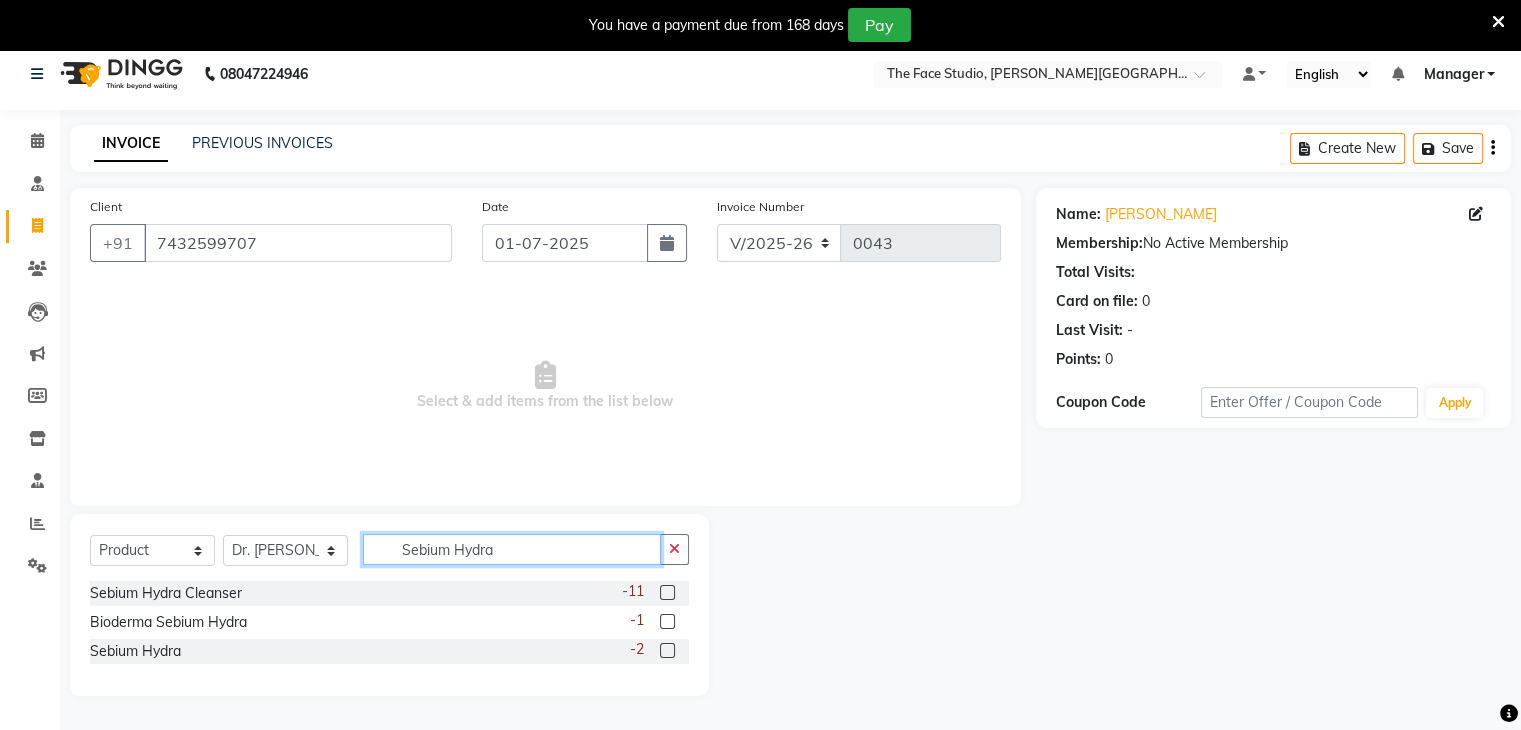 type on "Sebium Hydra" 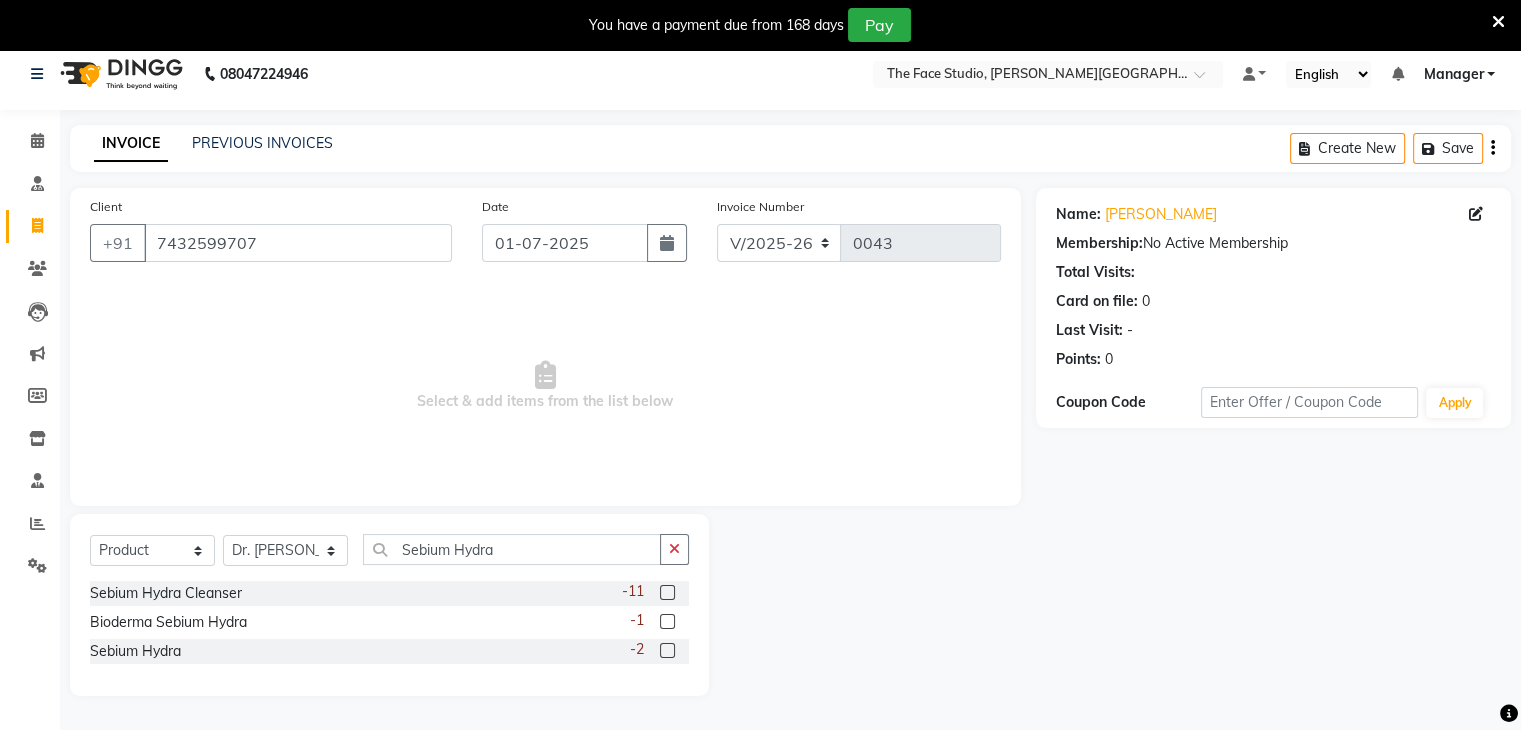 click 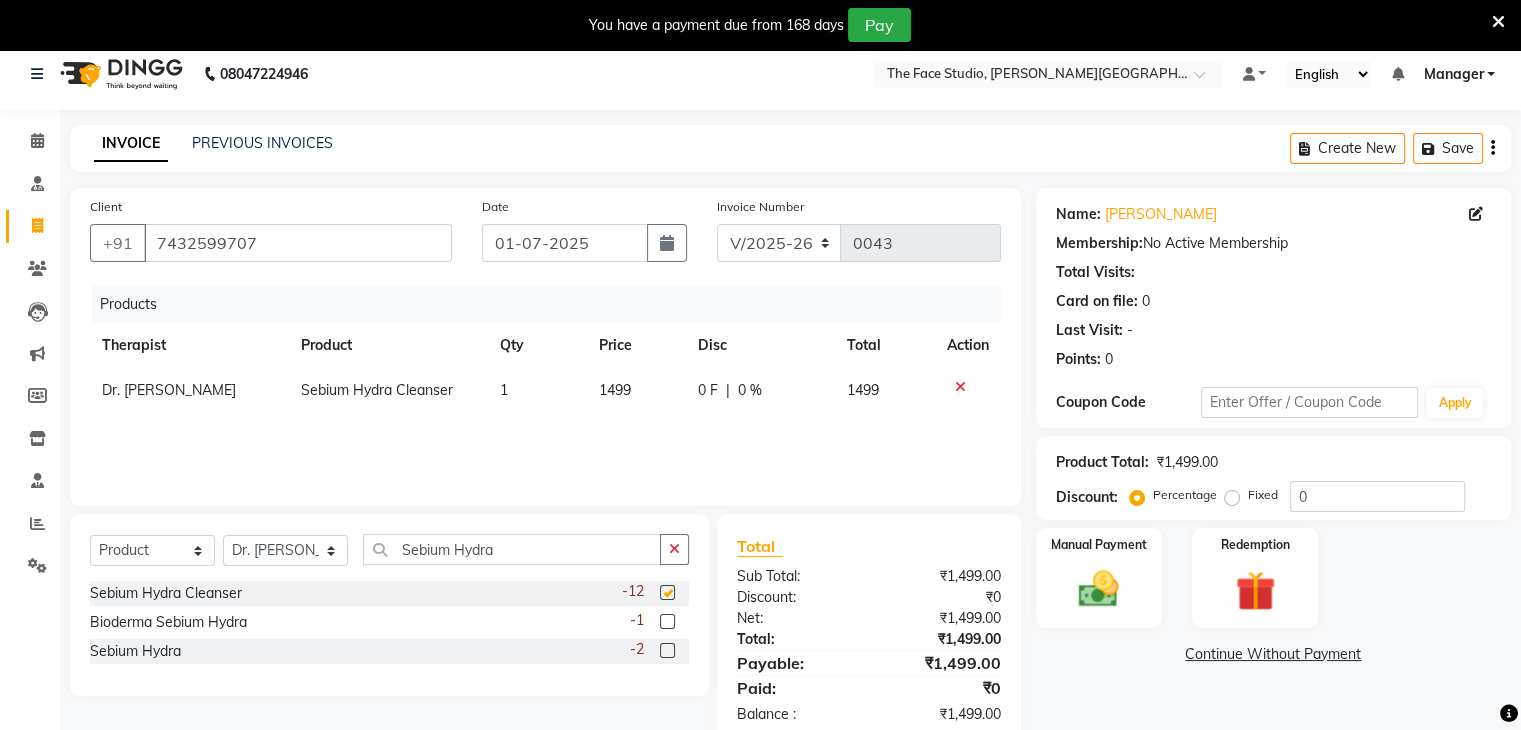 checkbox on "false" 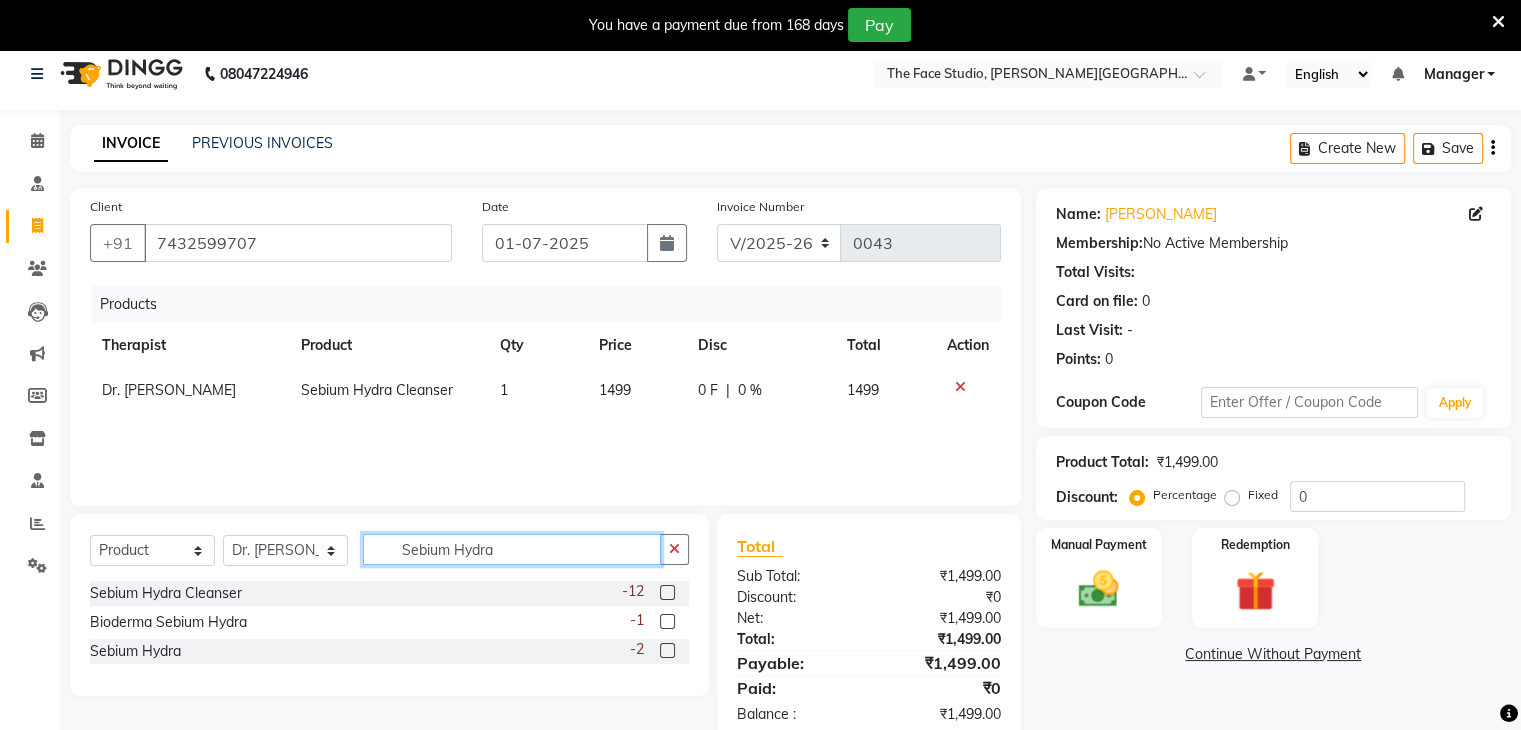 click on "Sebium Hydra" 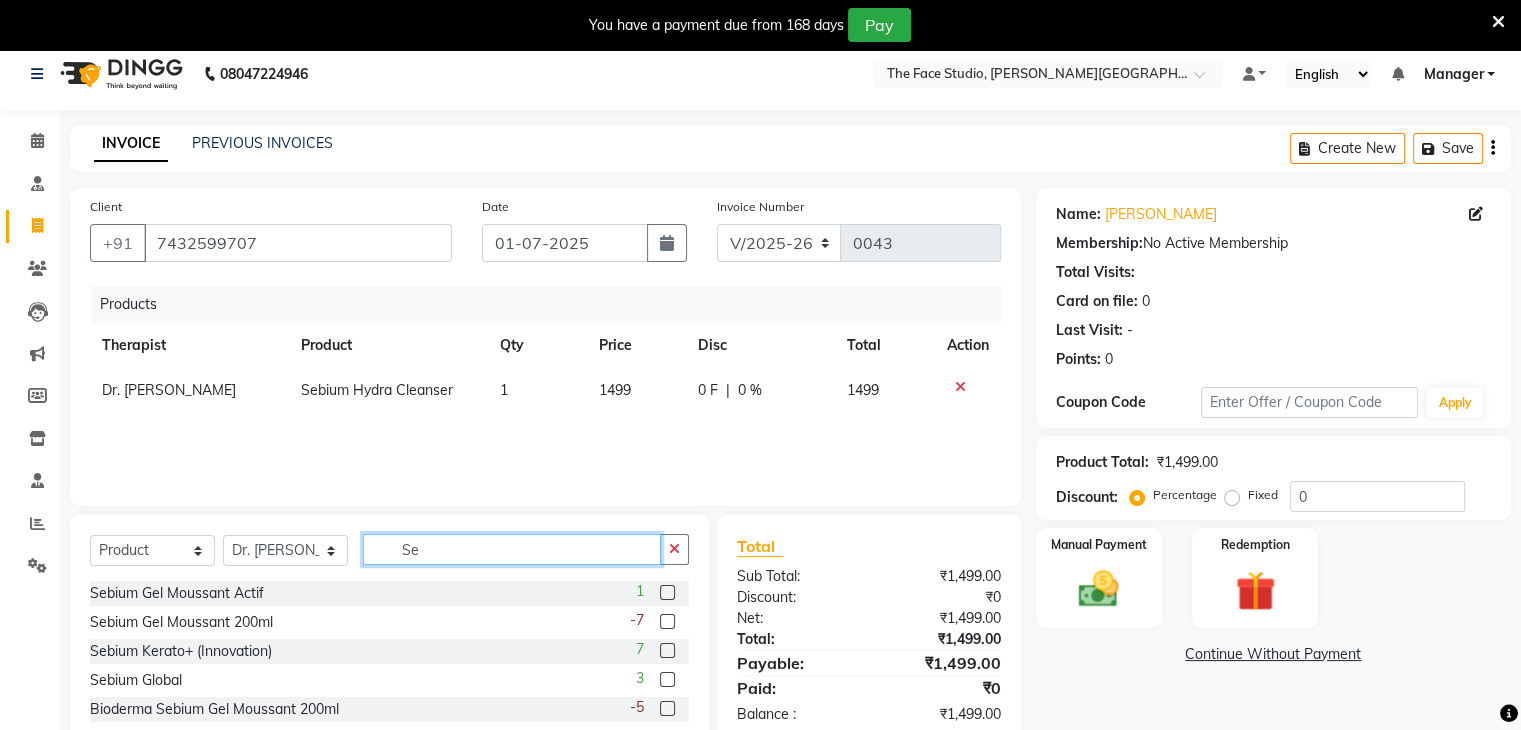 type on "S" 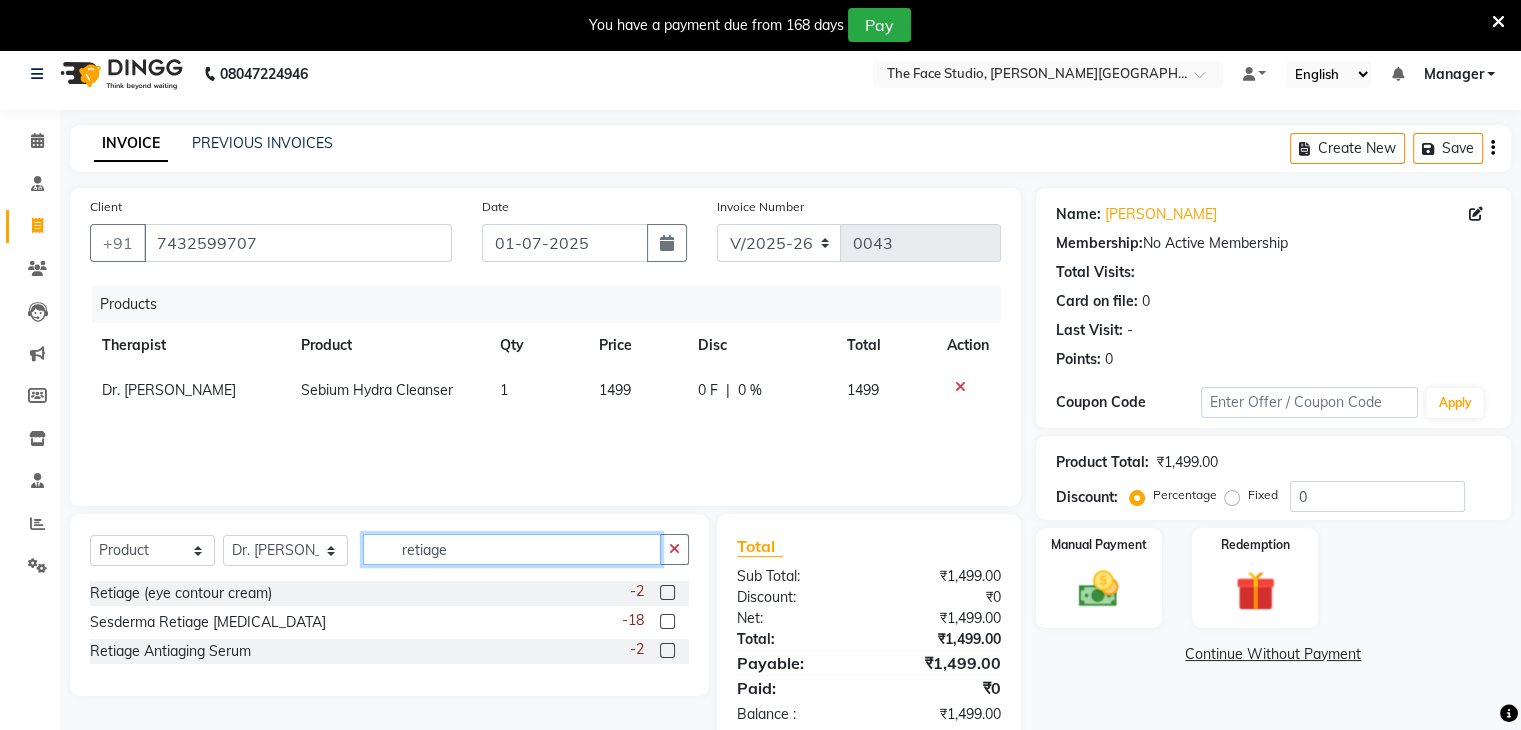 type on "retiage" 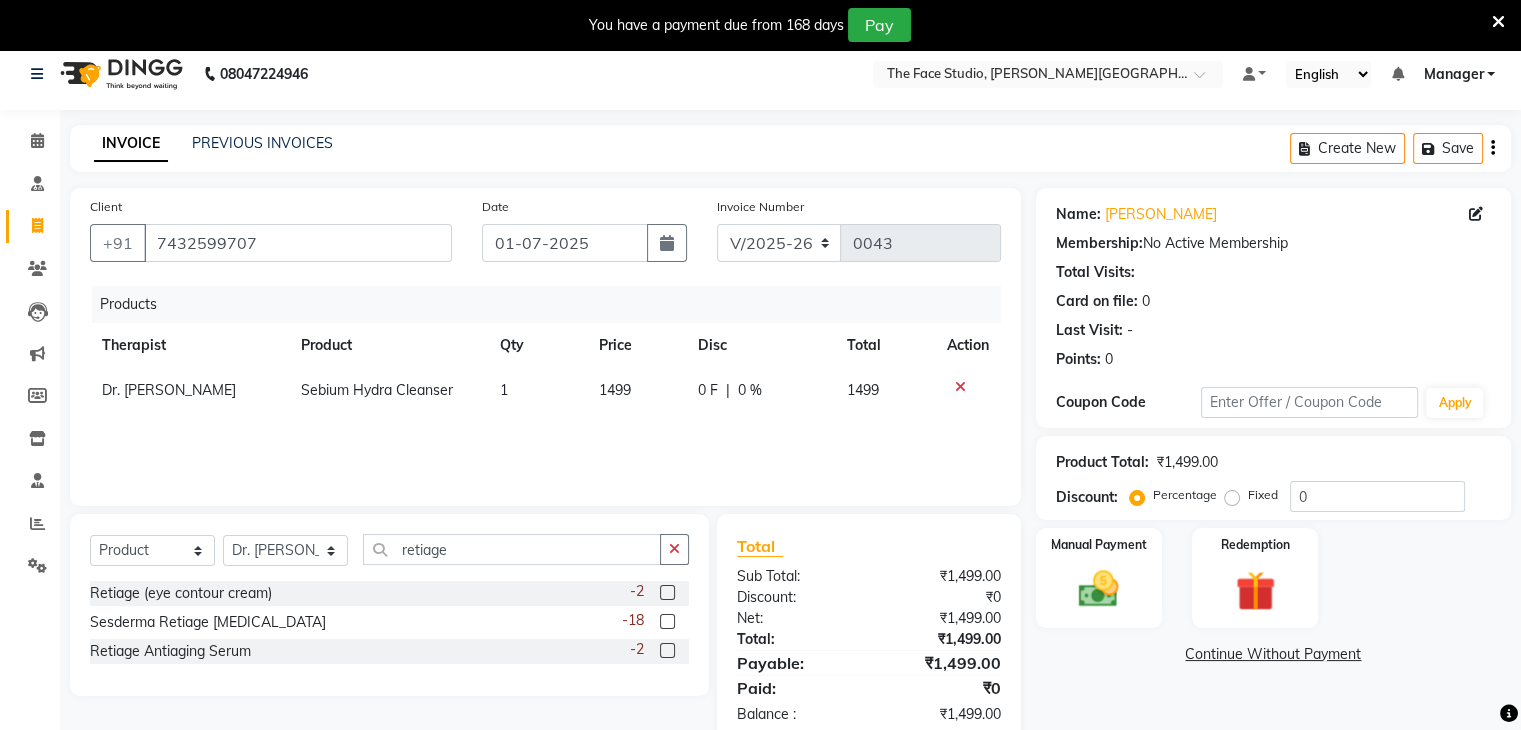 click 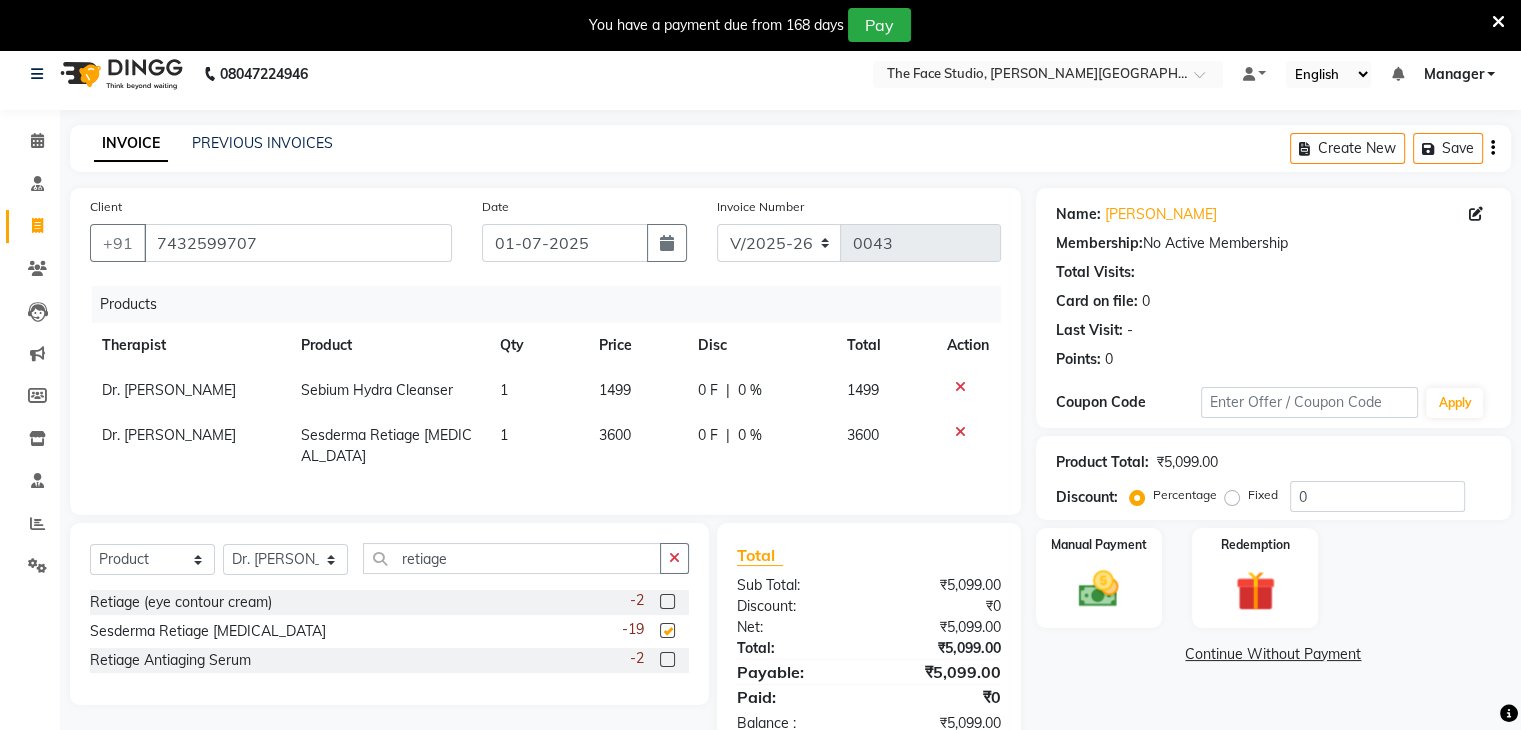 checkbox on "false" 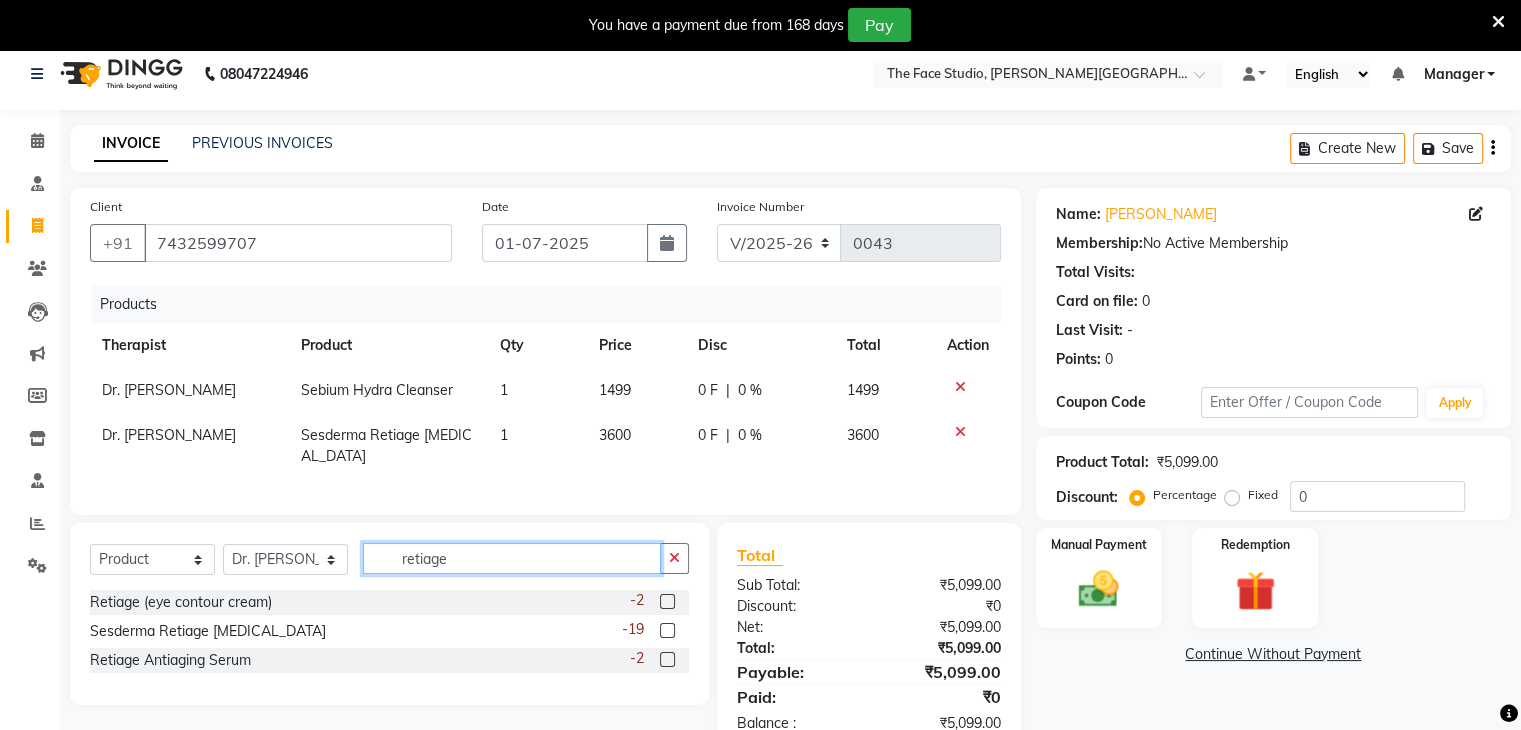 click on "retiage" 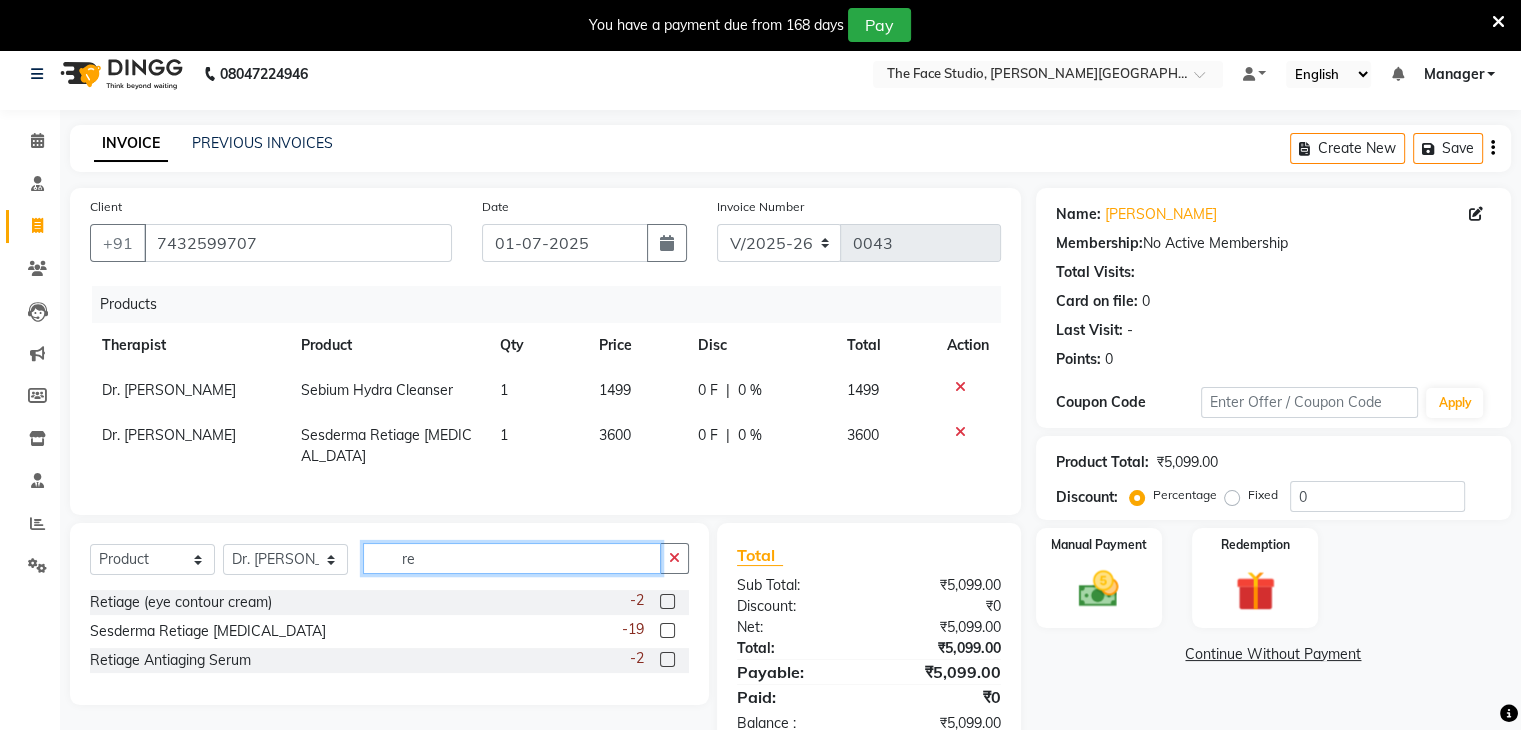 type on "r" 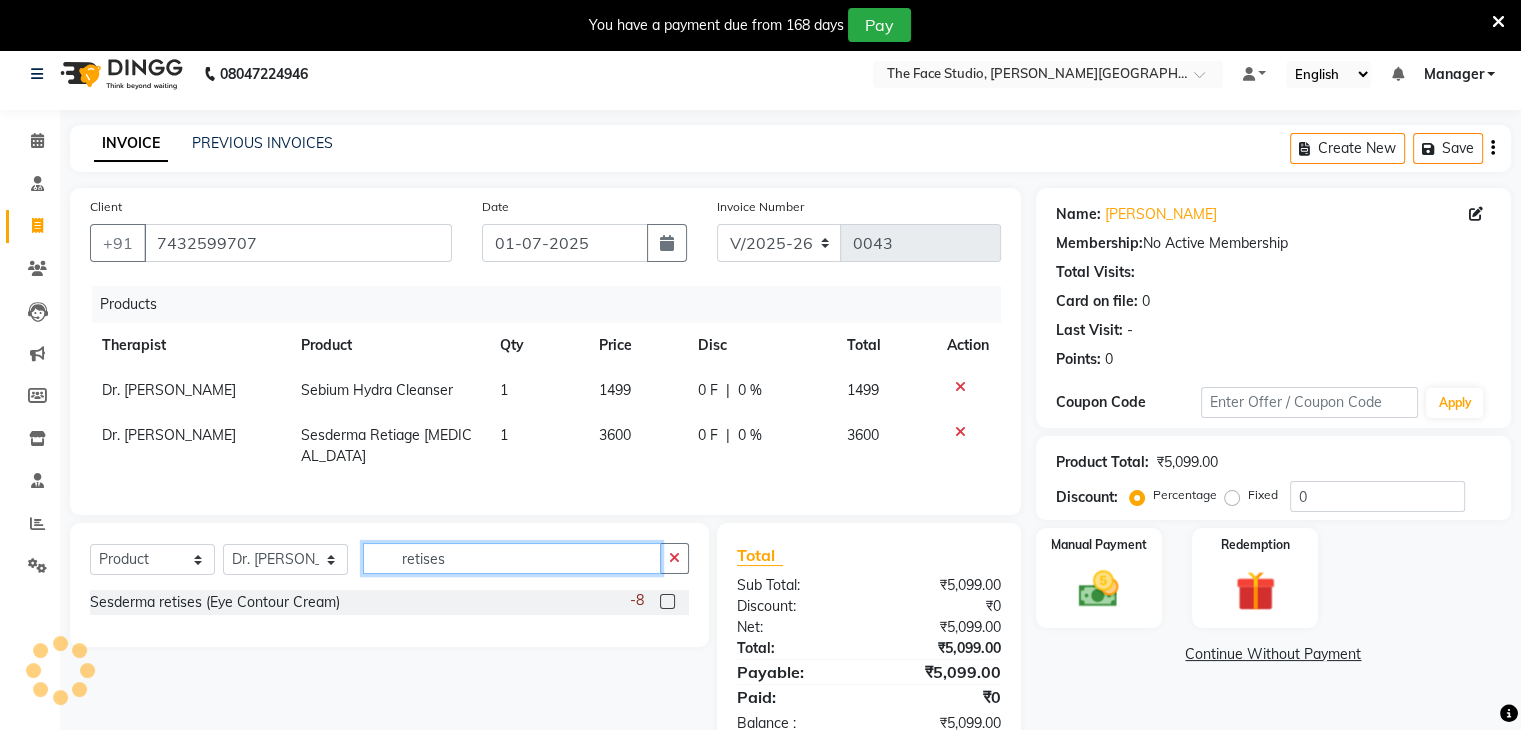 type on "retises" 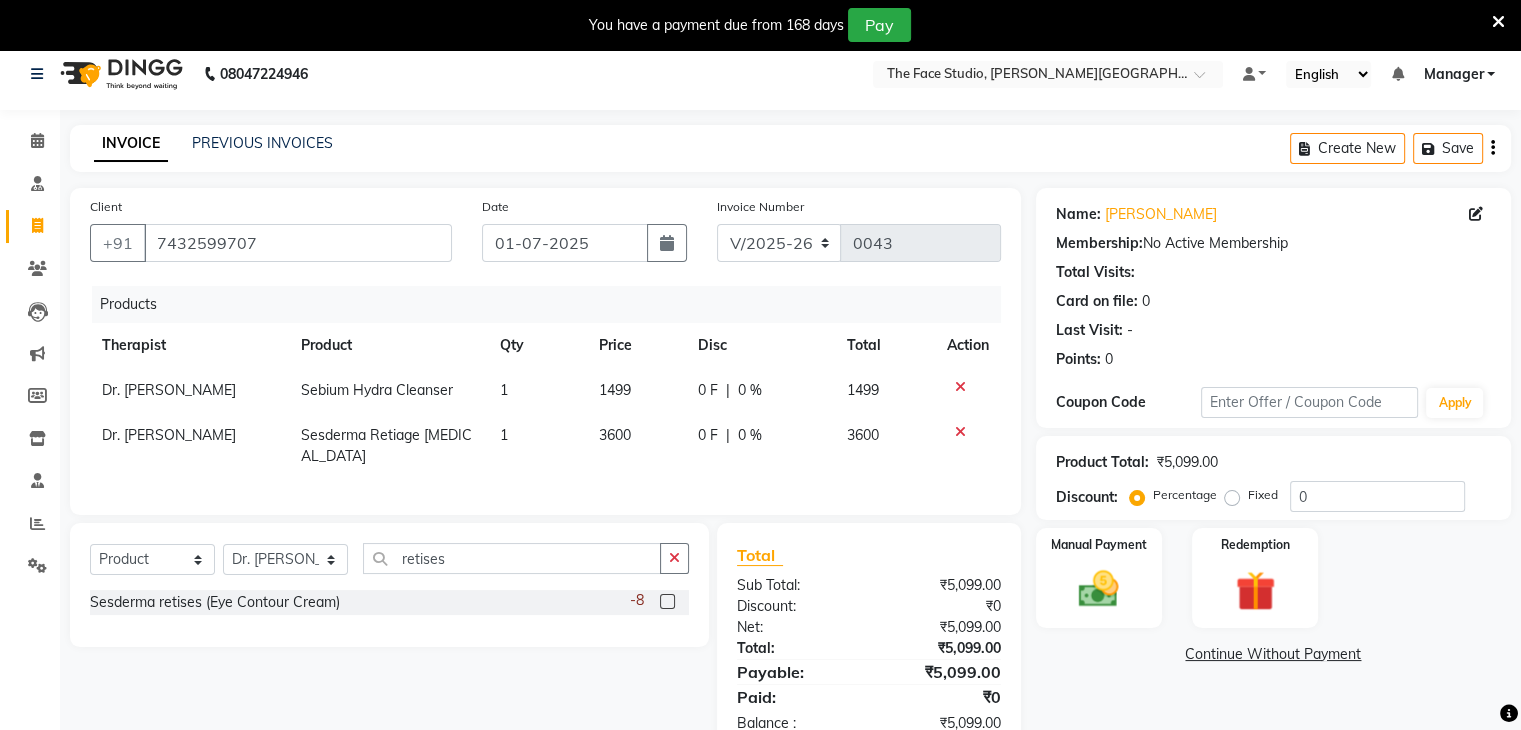 click 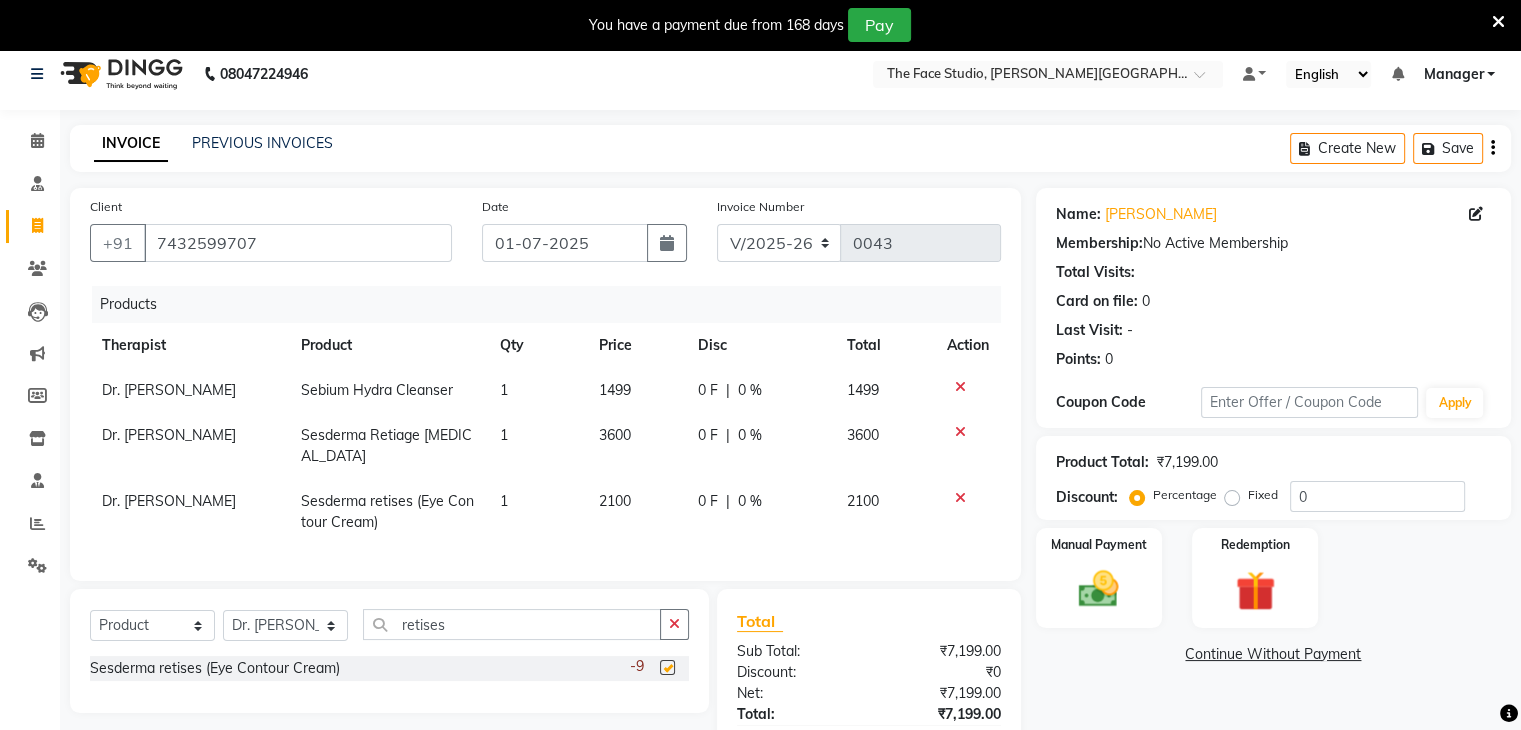 checkbox on "false" 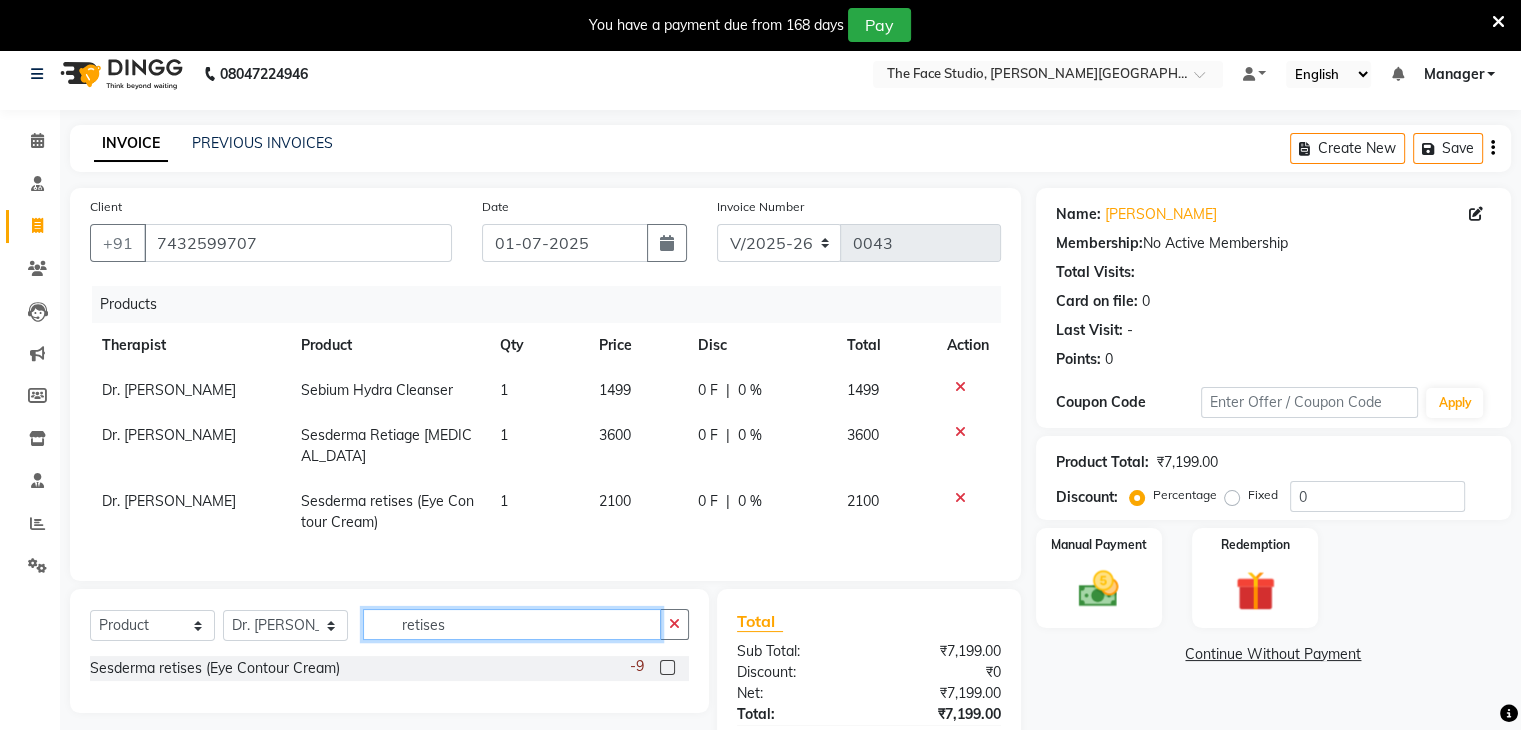 click on "retises" 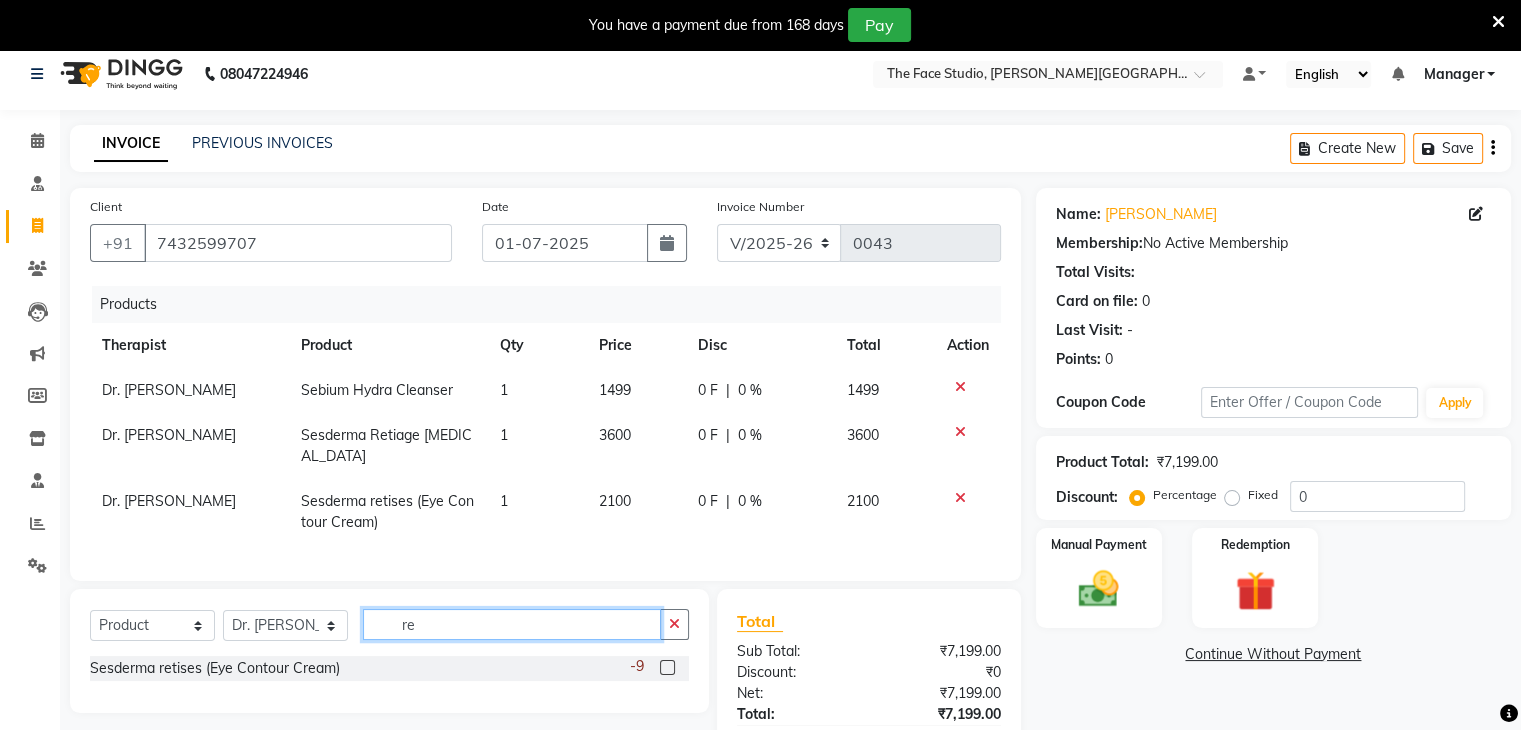 type on "r" 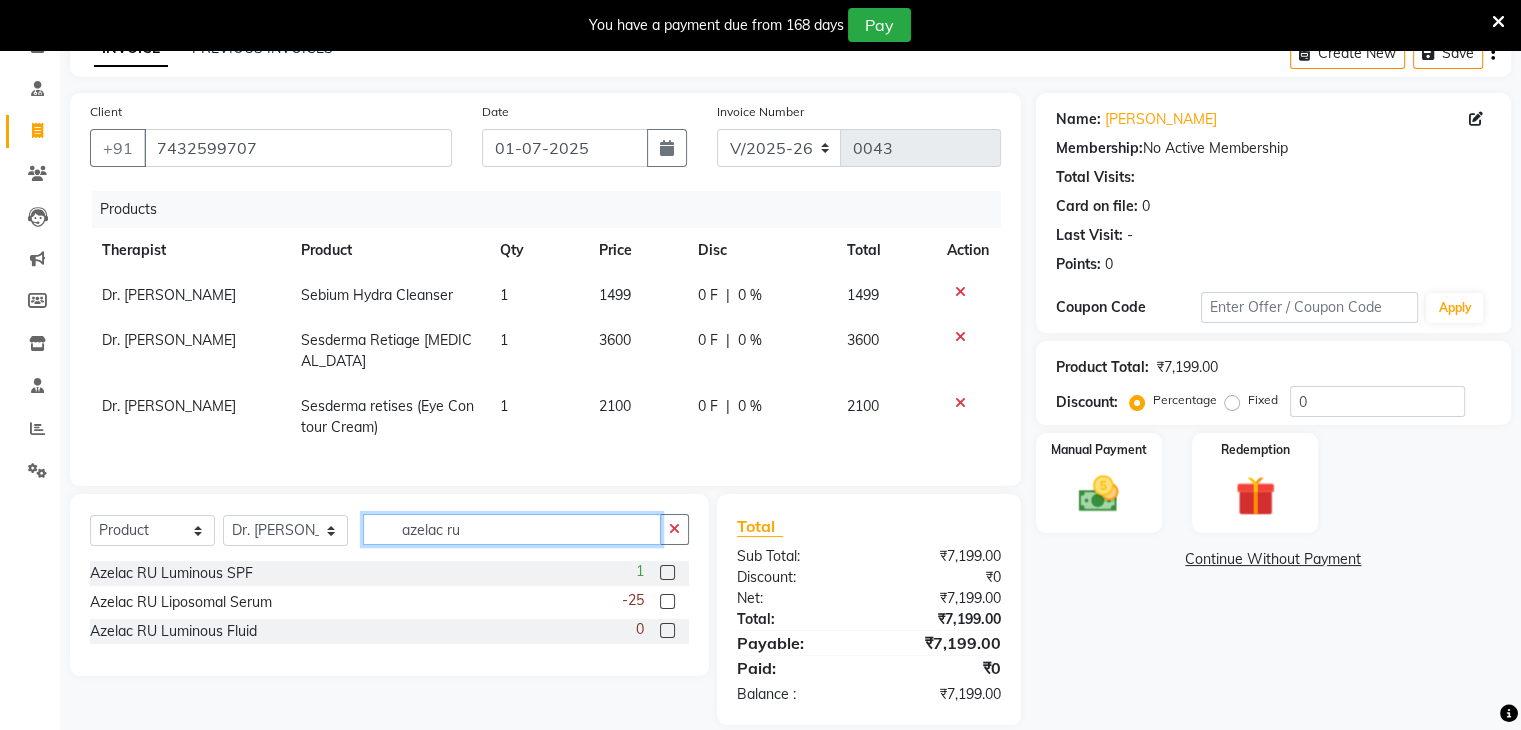 scroll, scrollTop: 112, scrollLeft: 0, axis: vertical 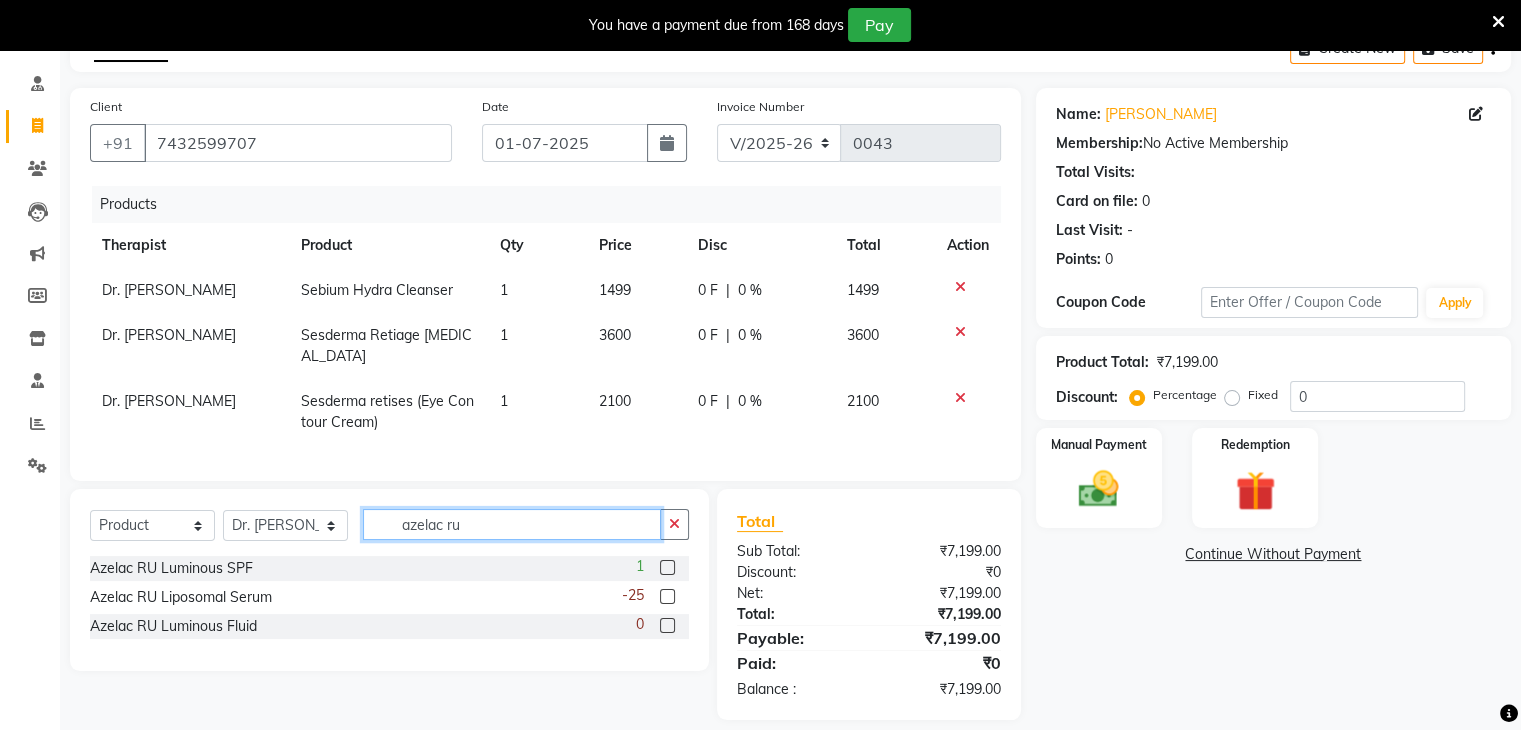 type on "azelac ru" 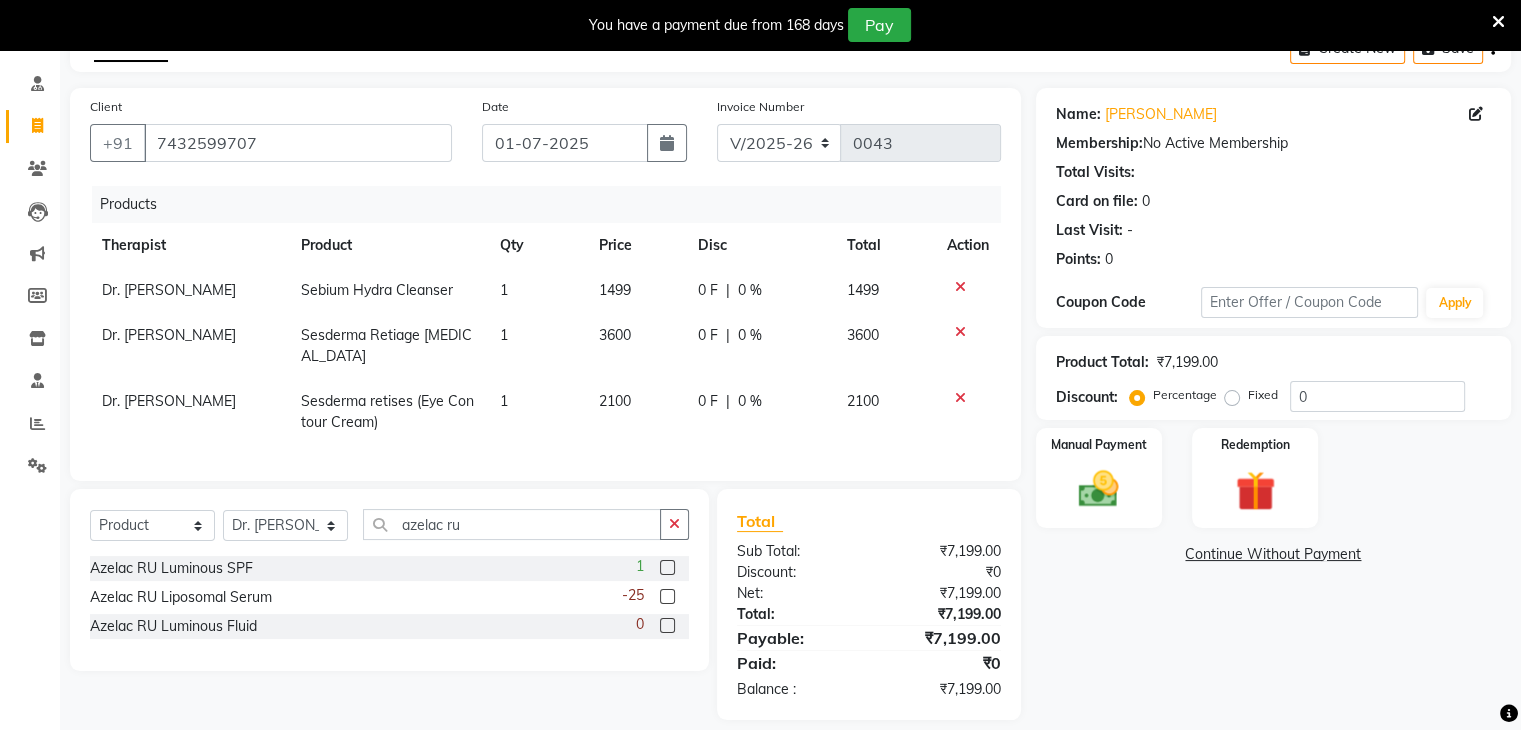 click 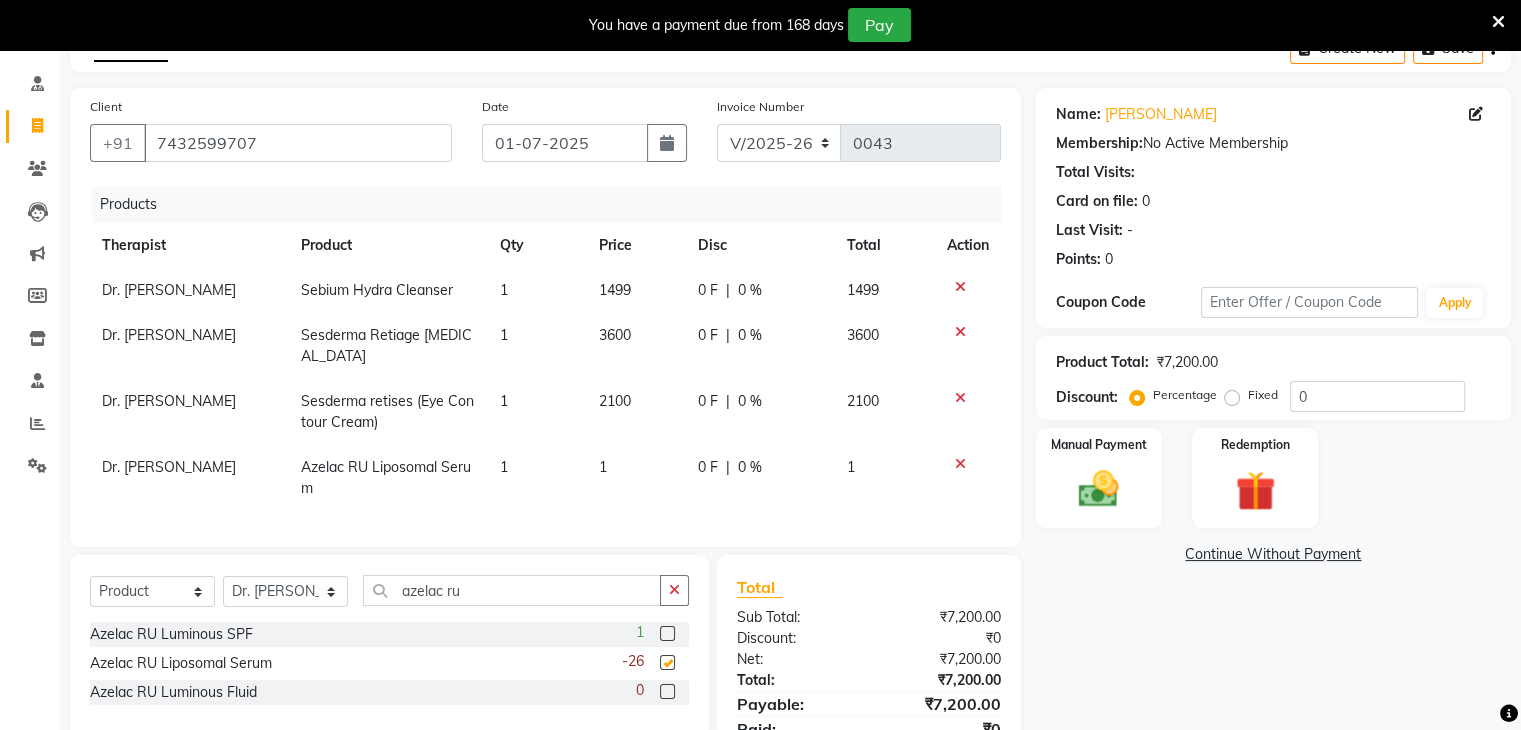 checkbox on "false" 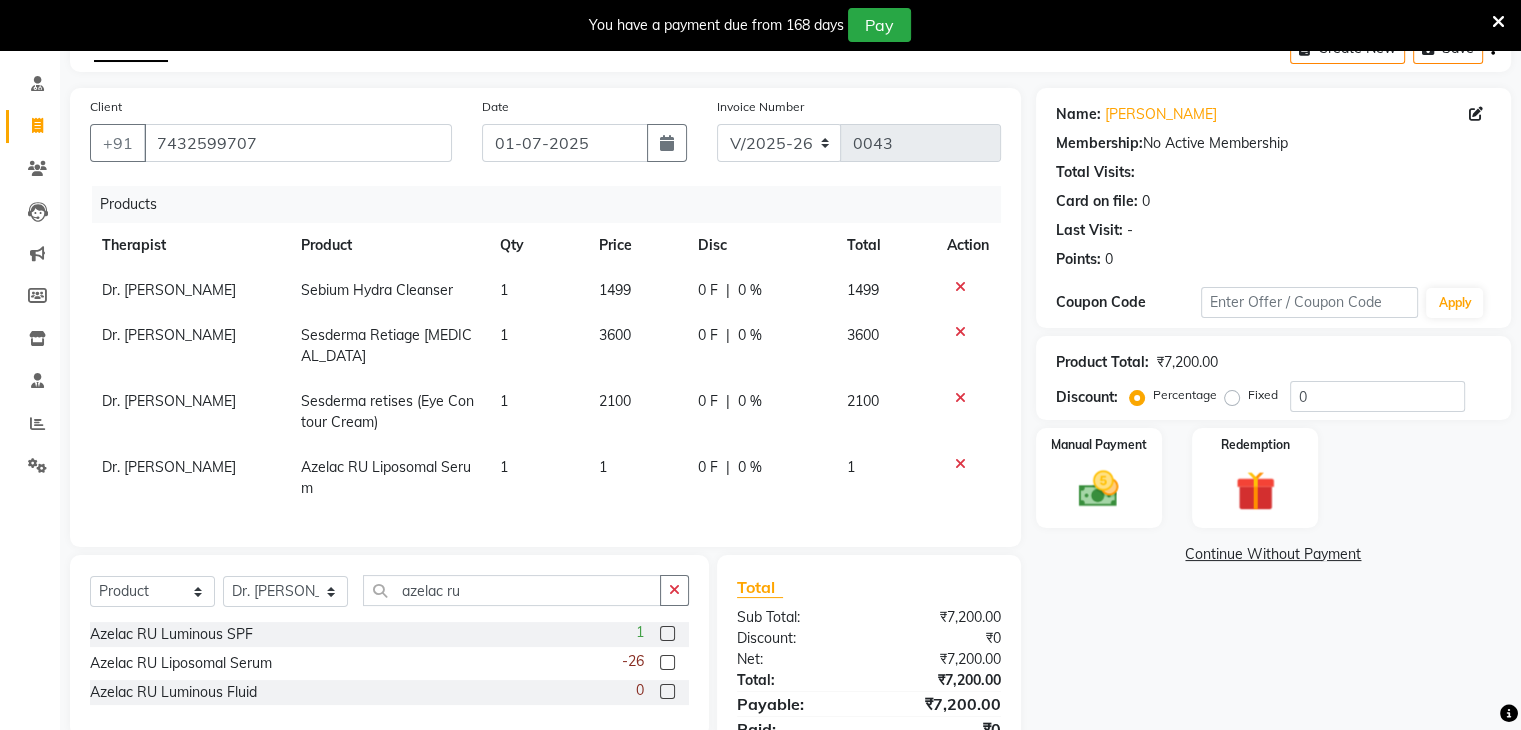 click on "1" 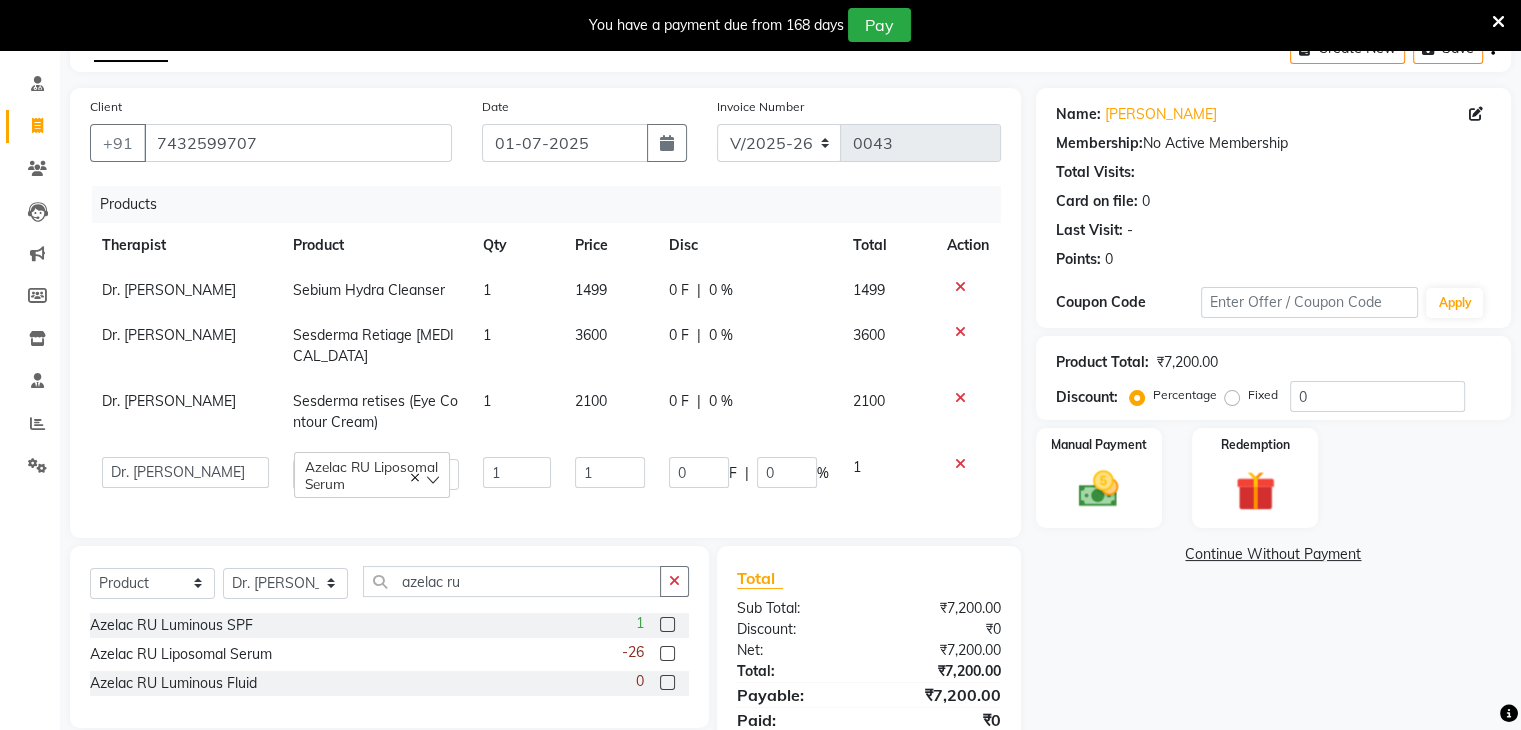 click on "1" 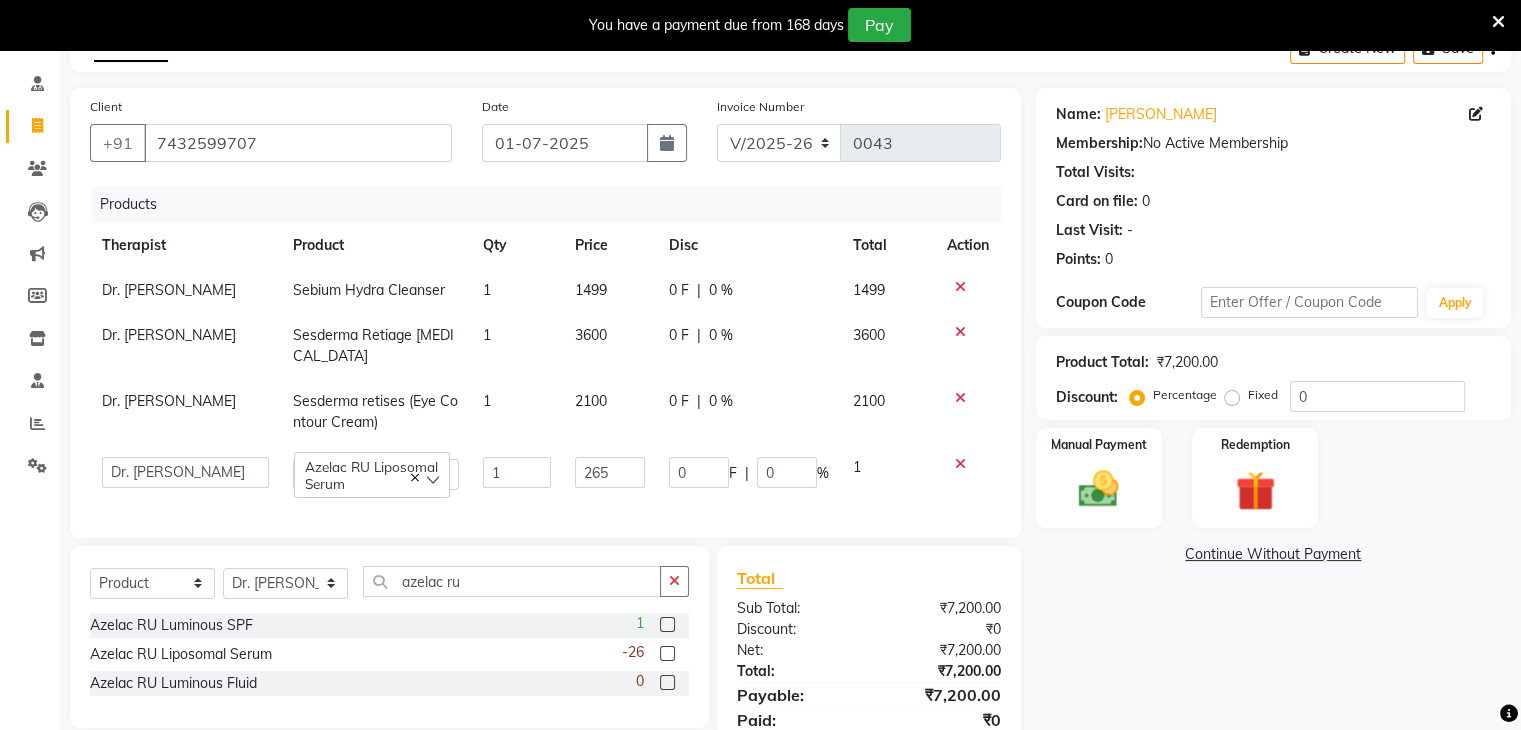 type on "2650" 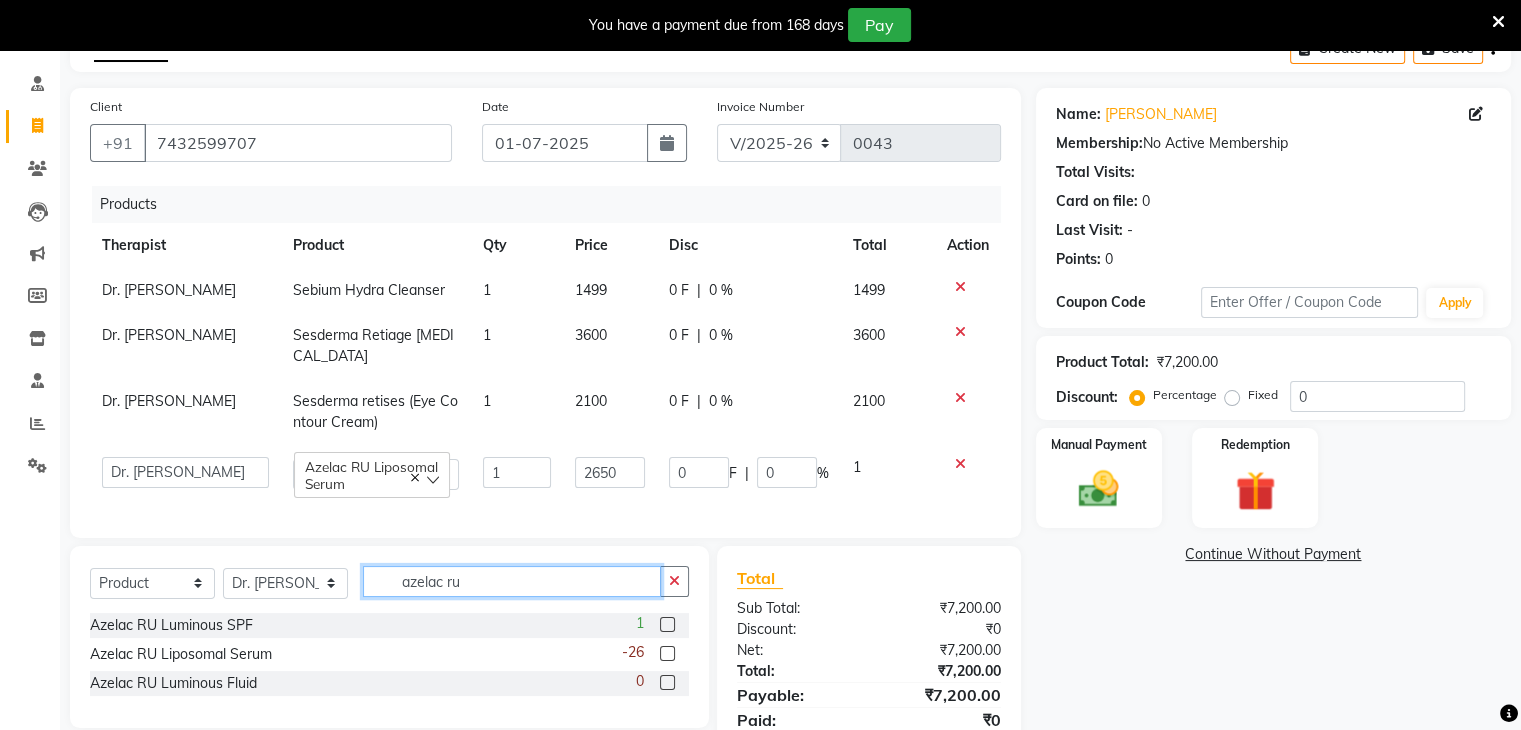 click on "azelac ru" 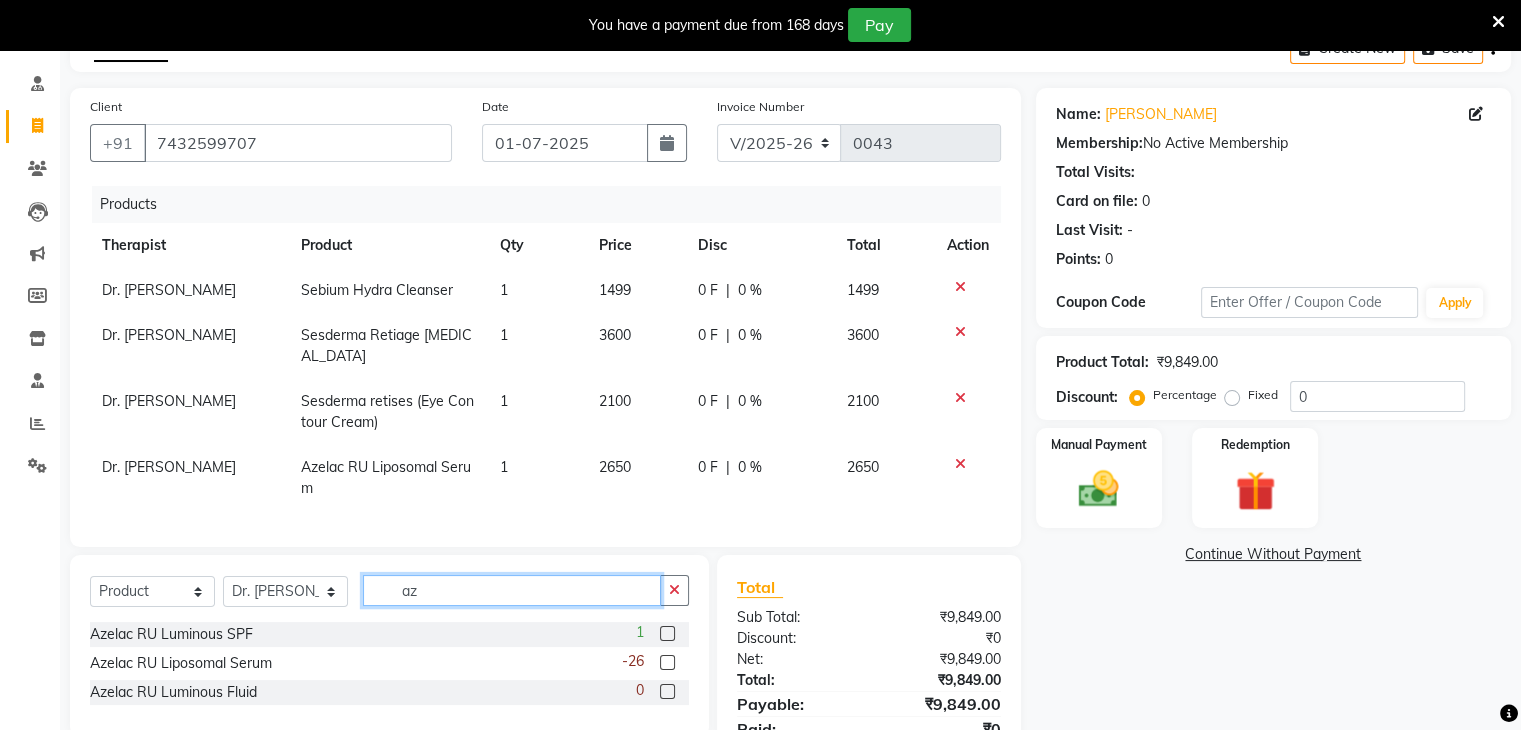 type on "a" 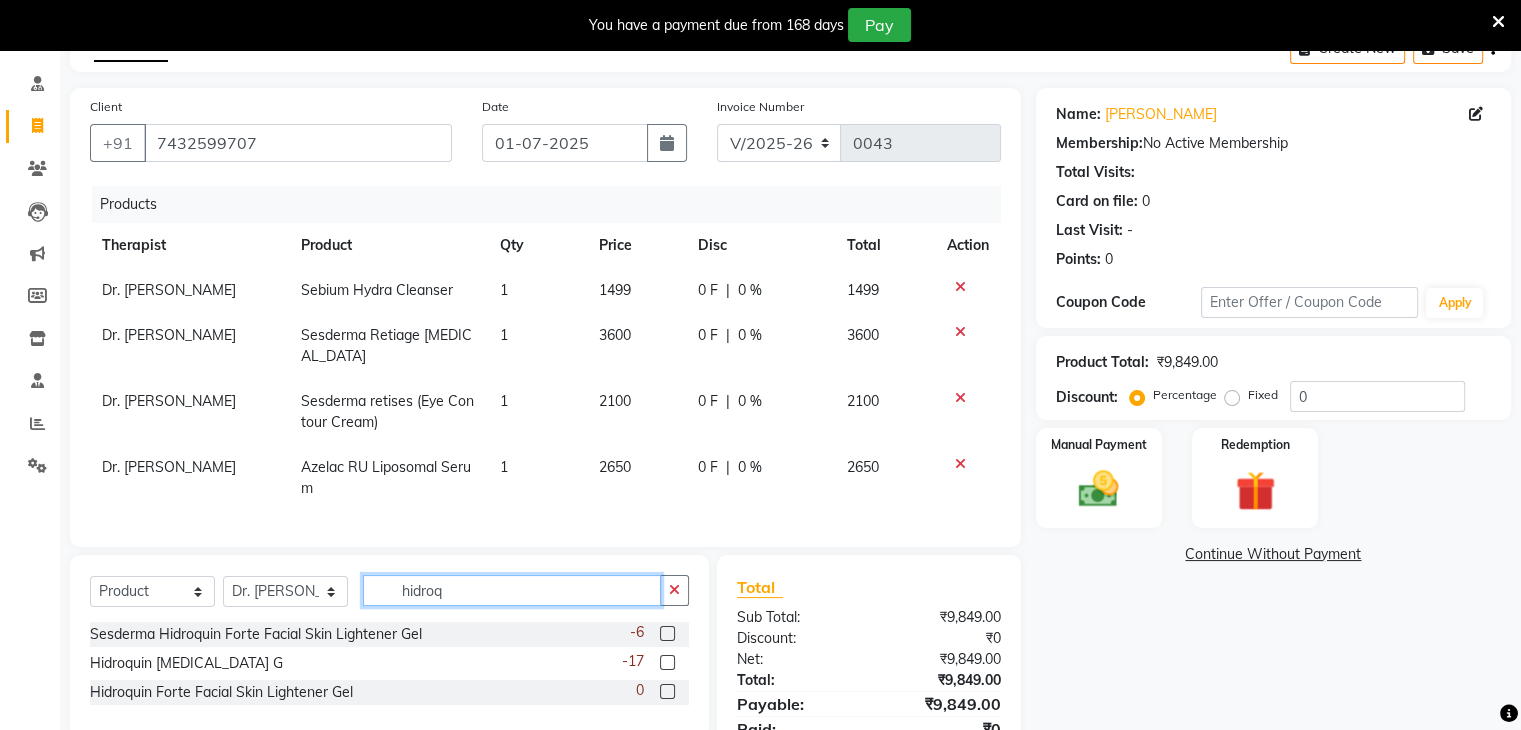 type on "hidroq" 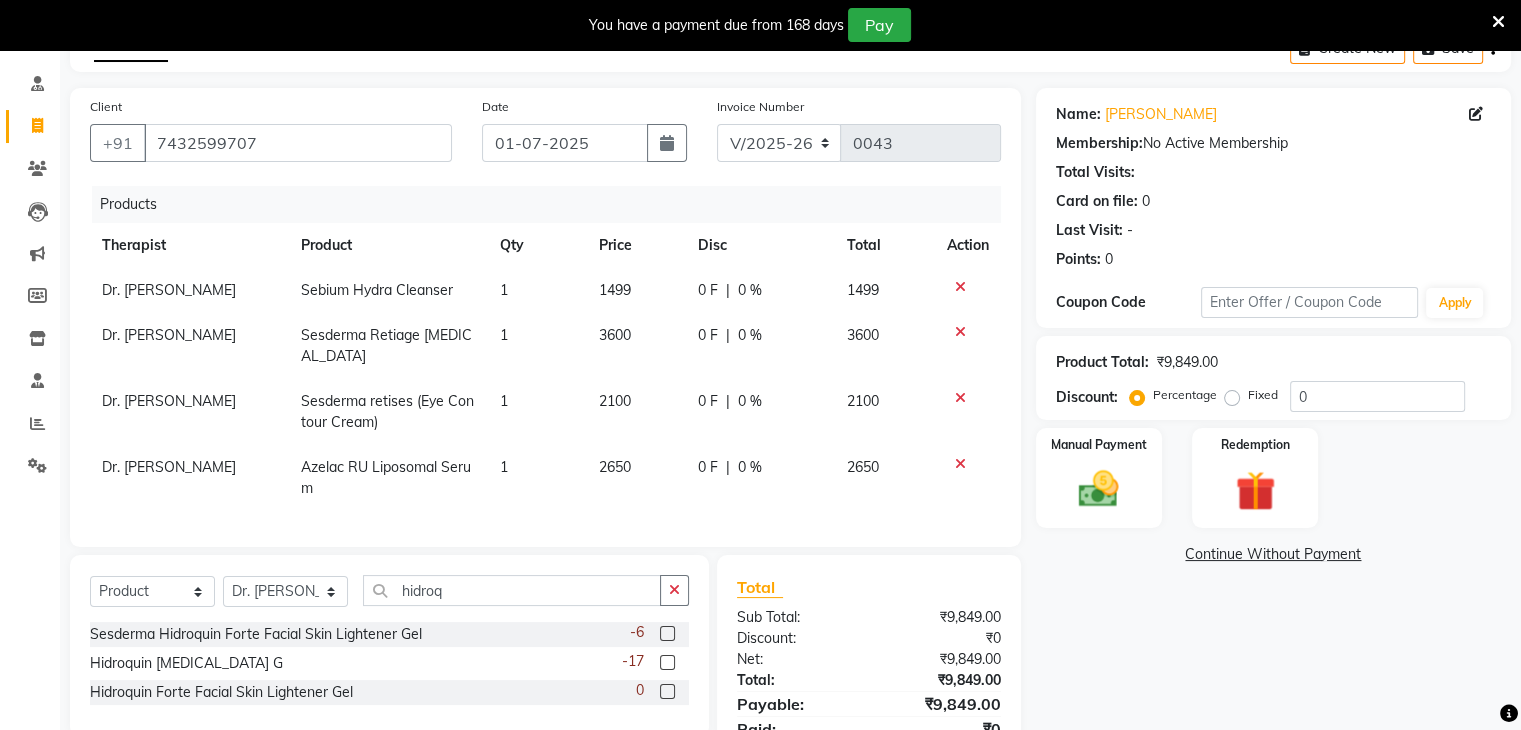 click on "Hidroquin Forte Facial Skin Lightener Gel  0" 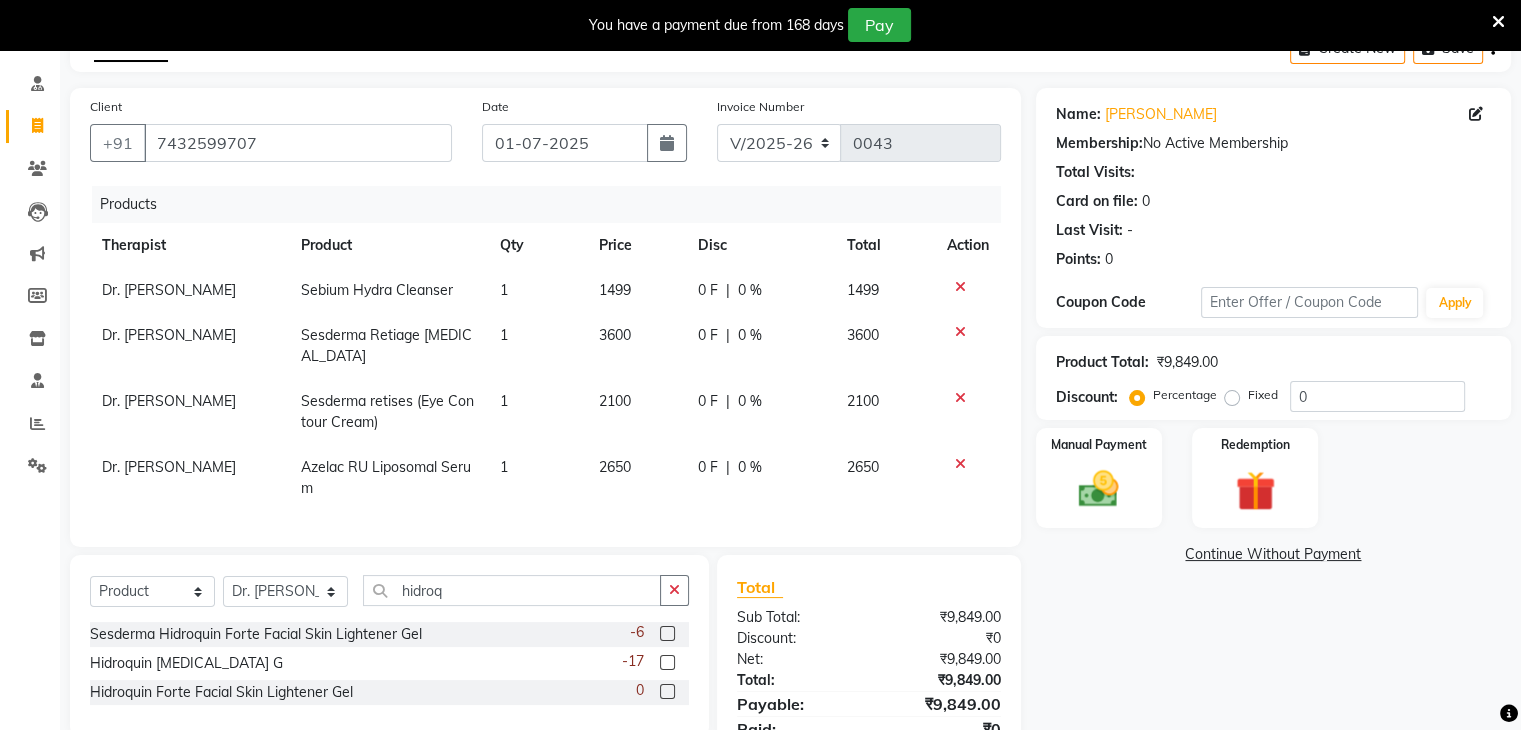 click 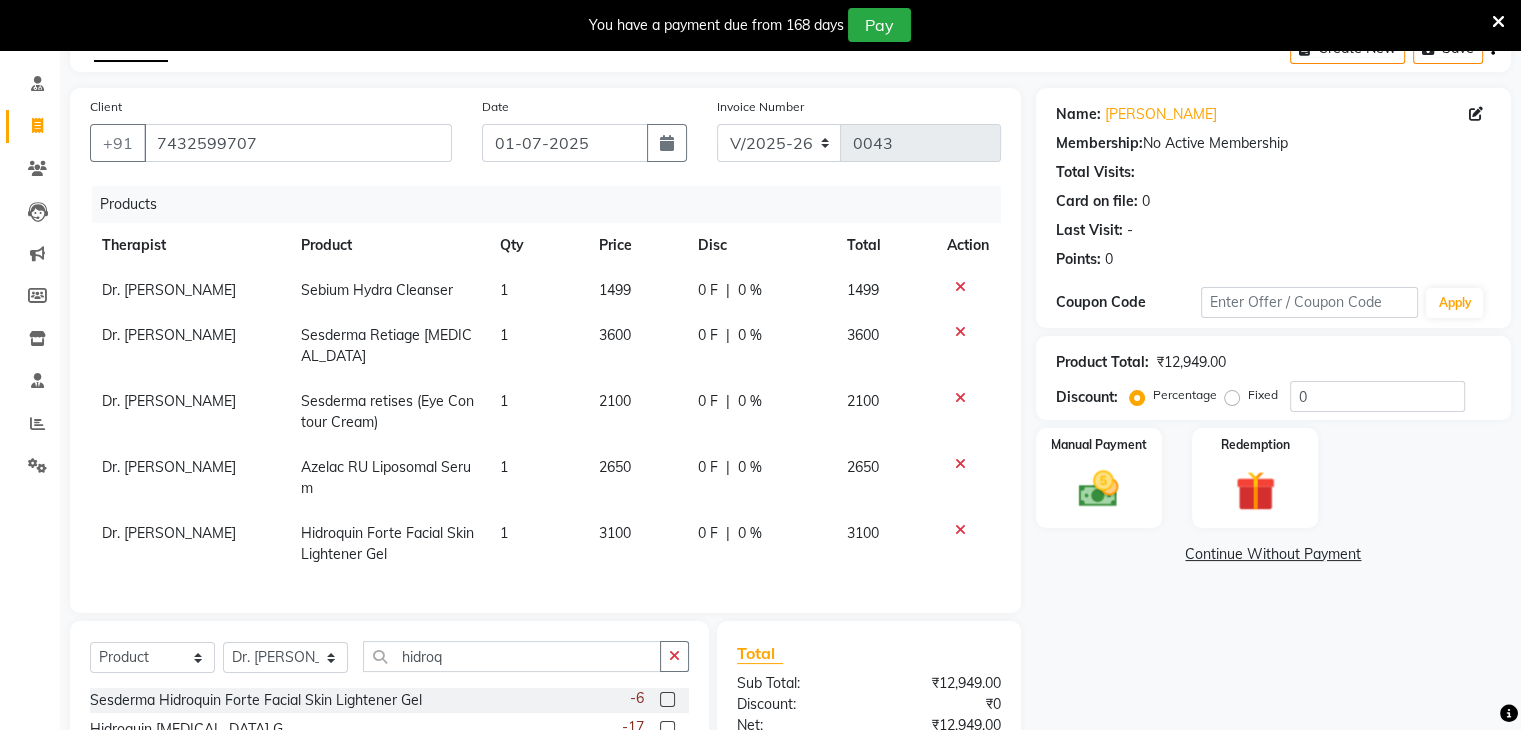 checkbox on "false" 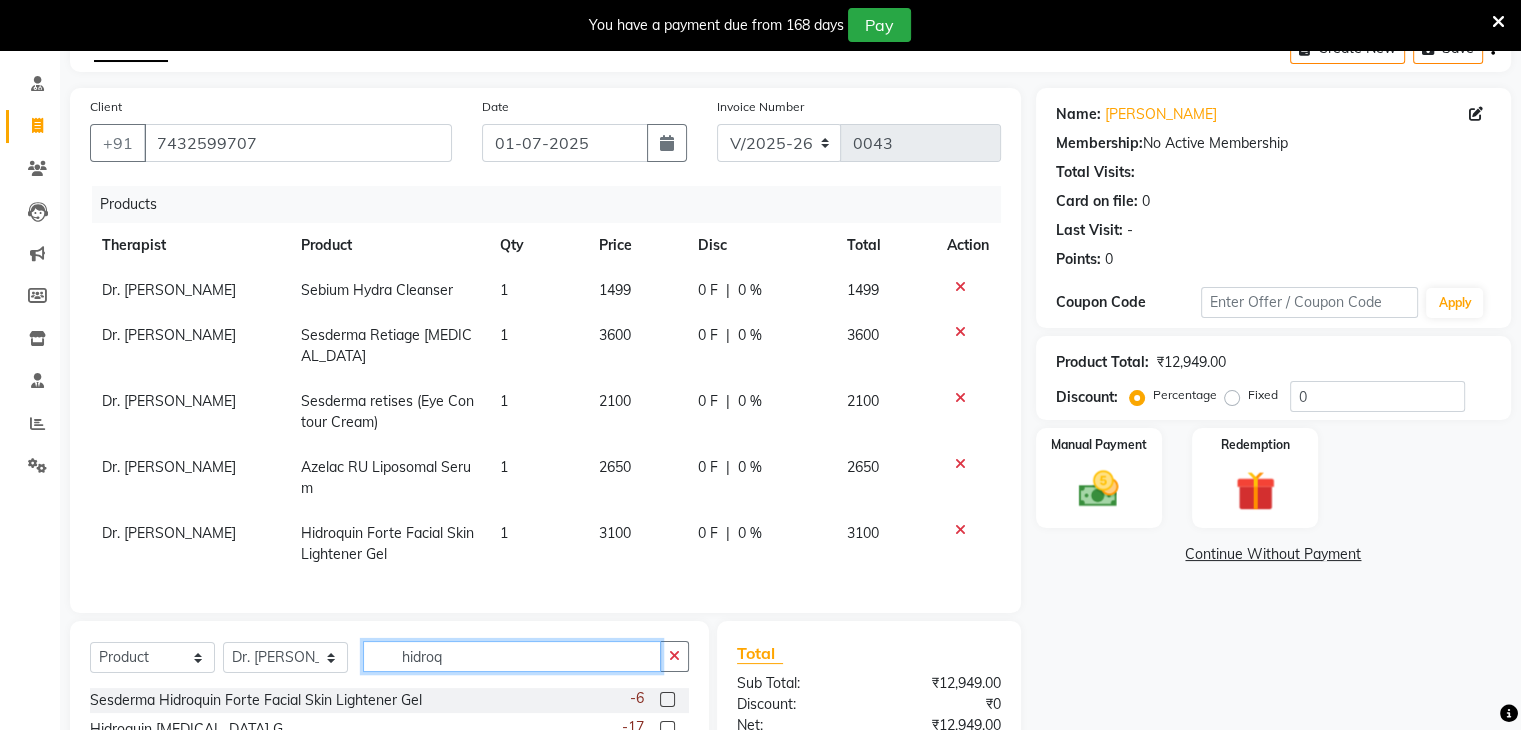 click on "hidroq" 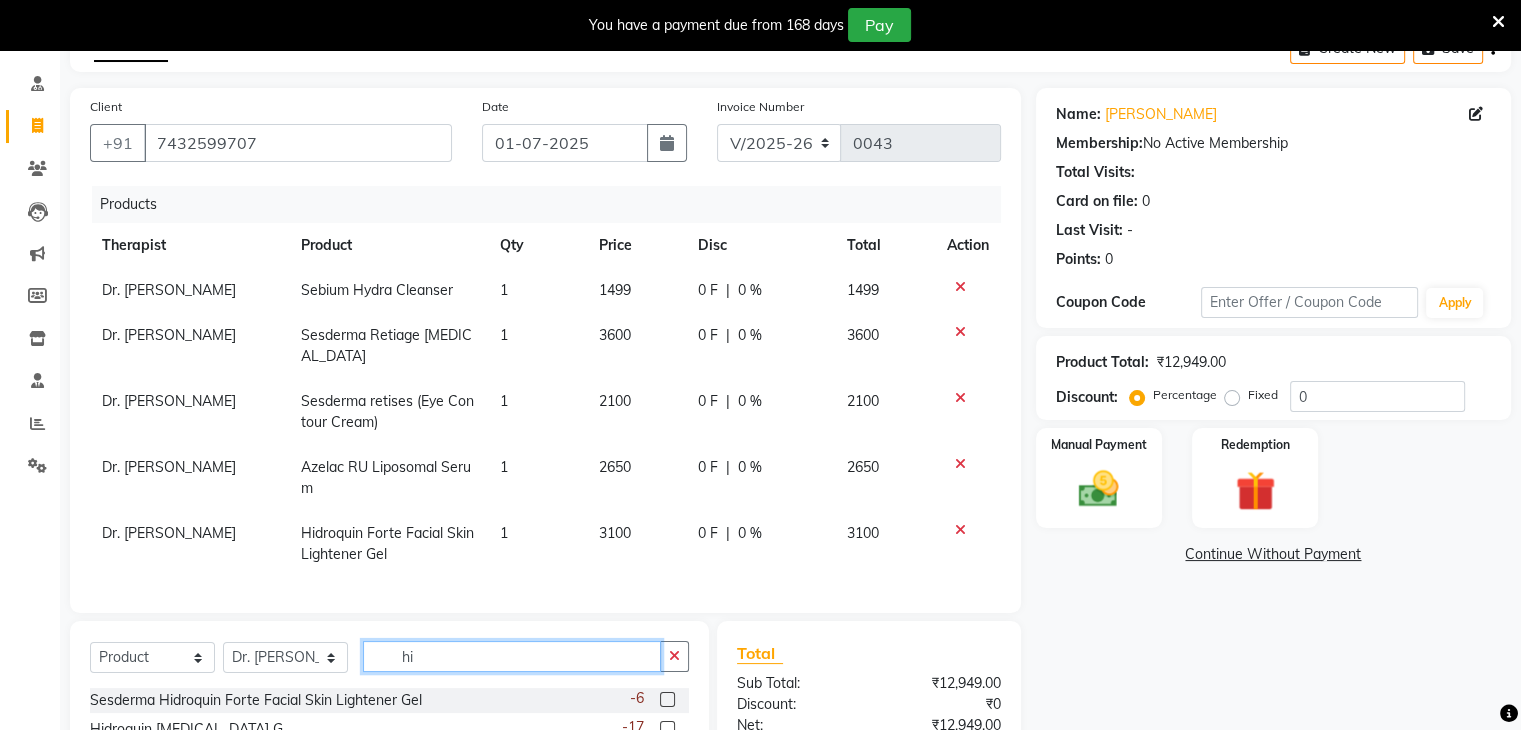 type on "h" 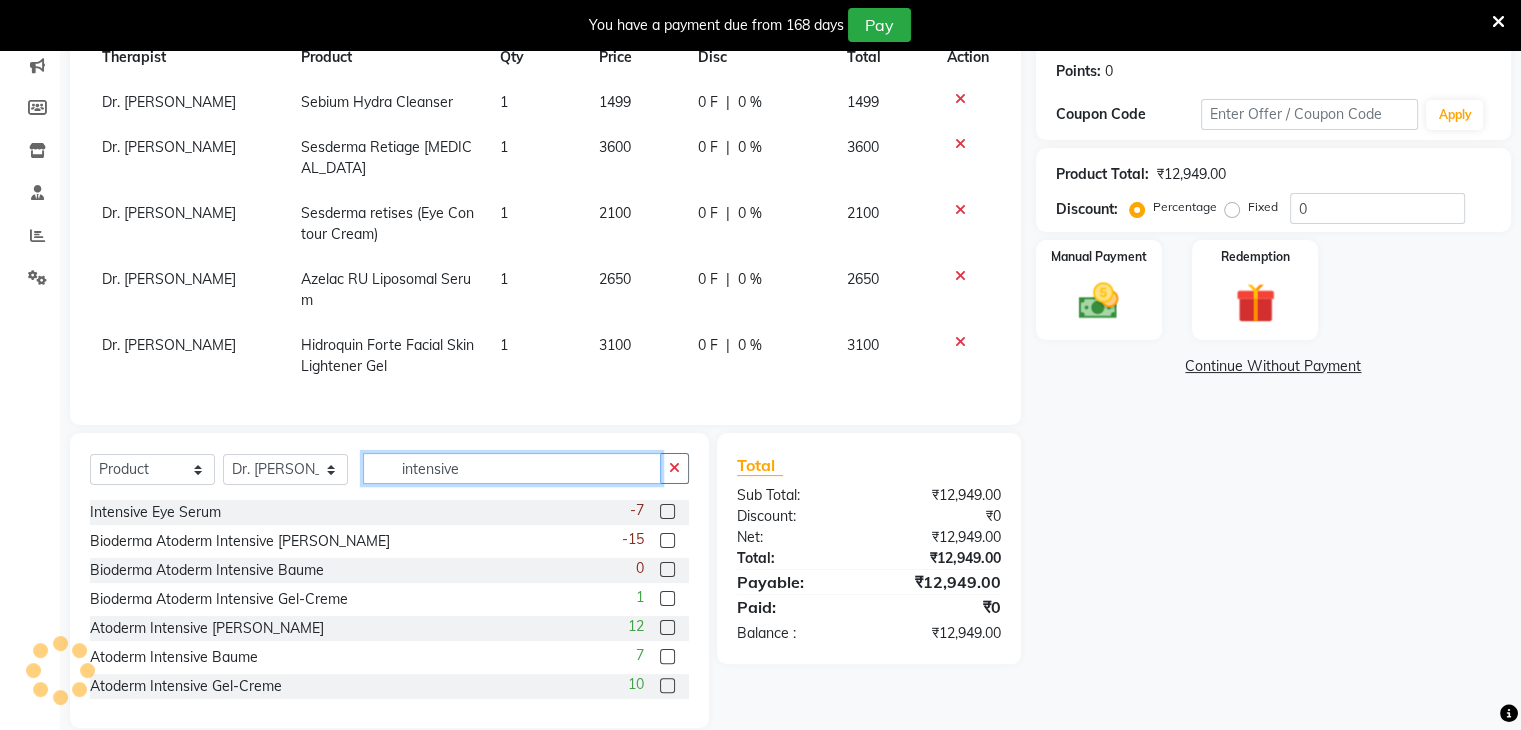 scroll, scrollTop: 312, scrollLeft: 0, axis: vertical 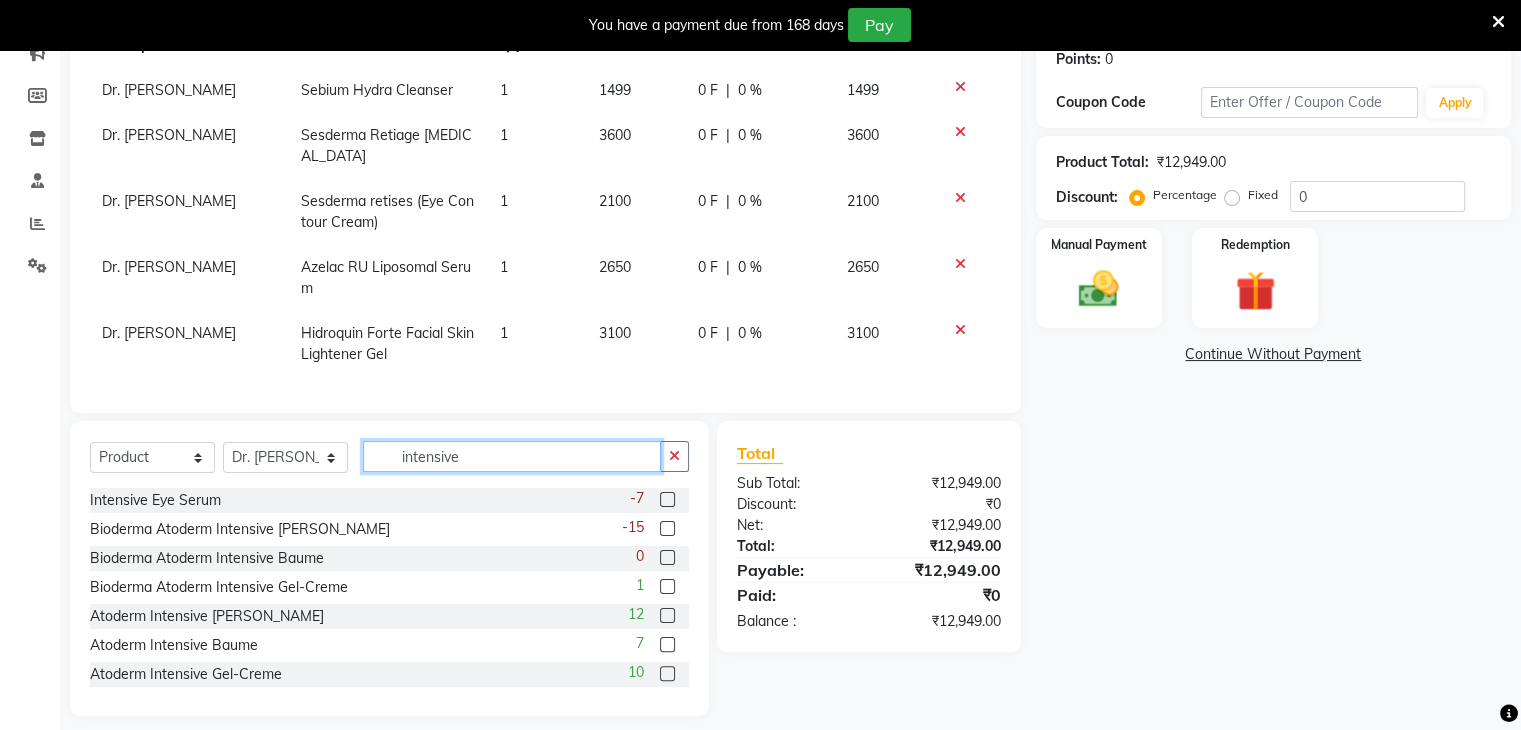 type on "intensive" 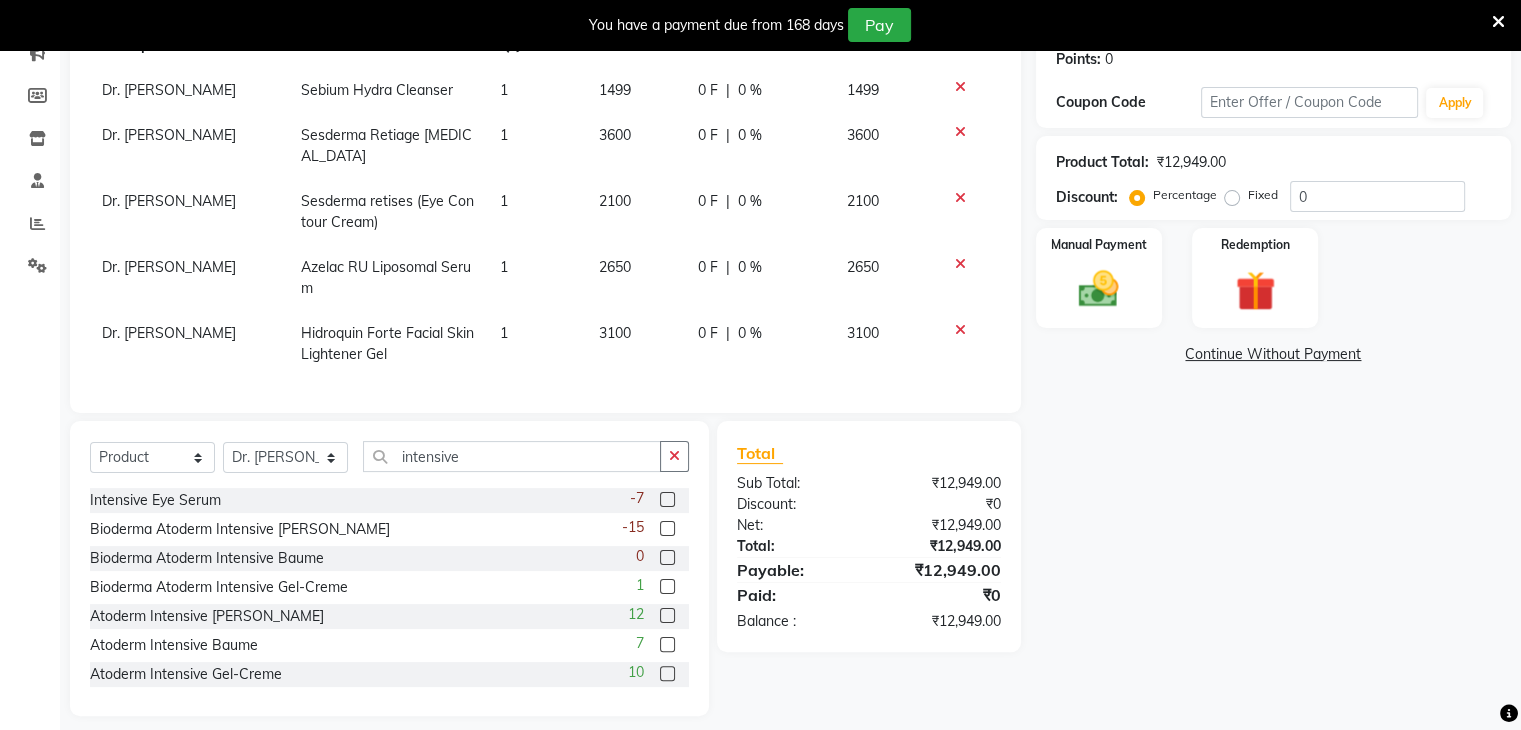 click 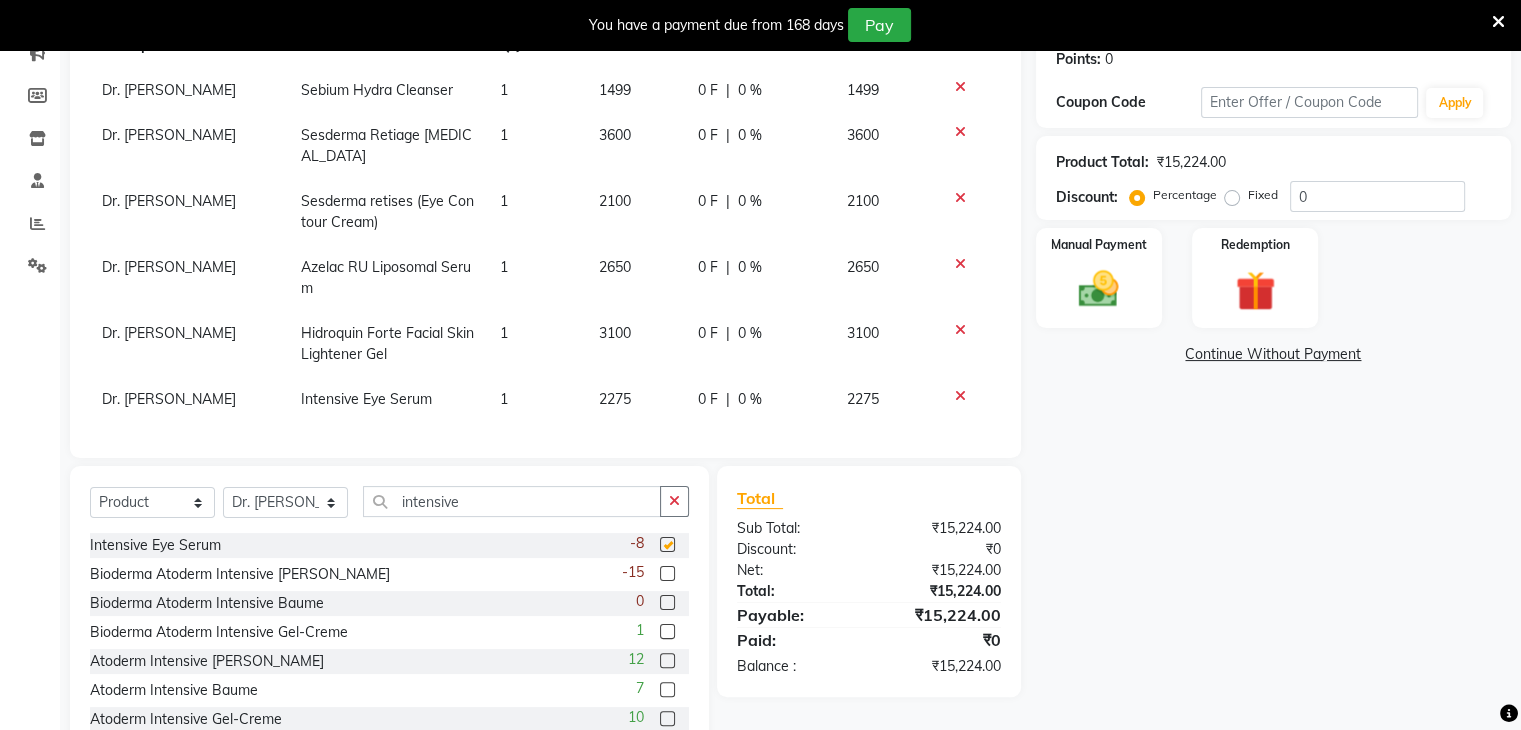 checkbox on "false" 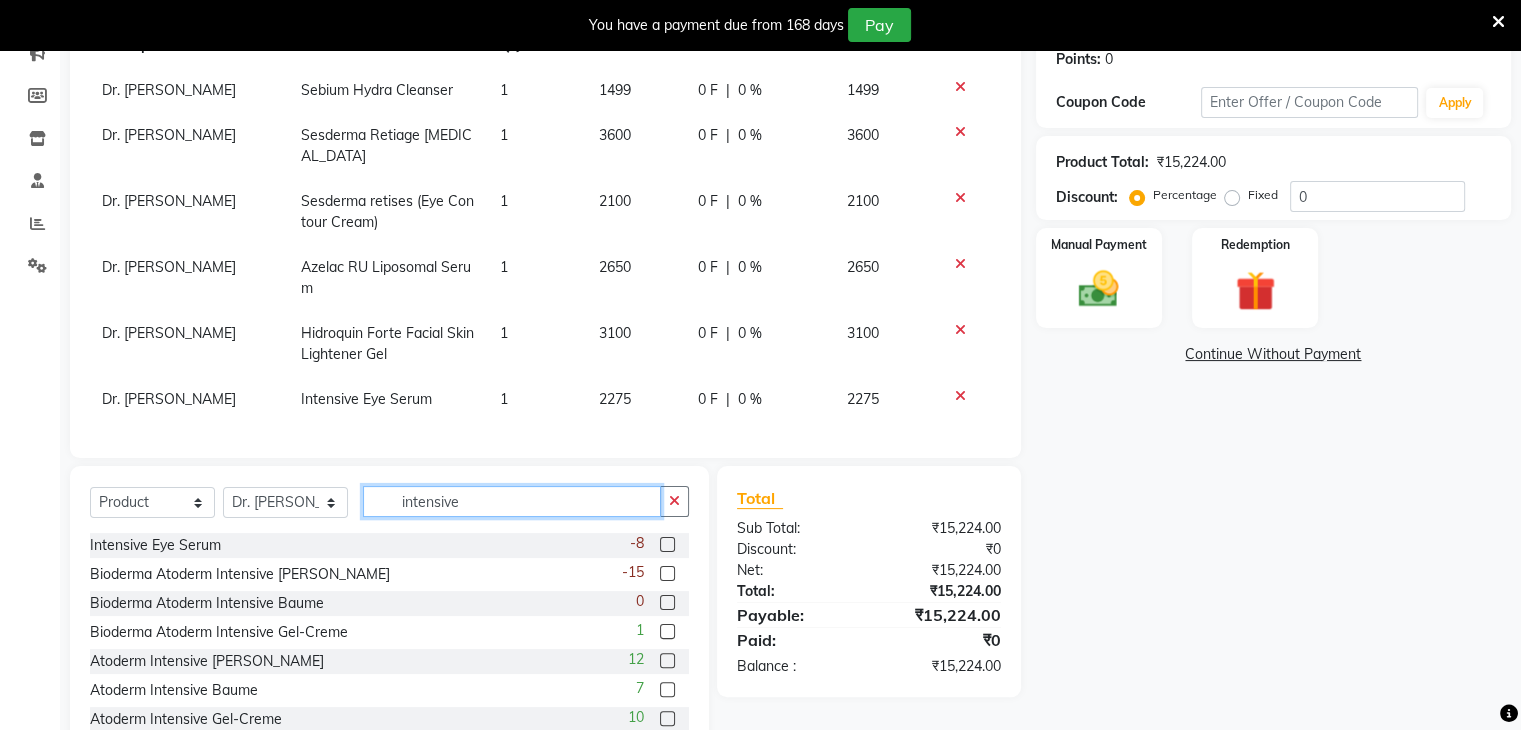 click on "intensive" 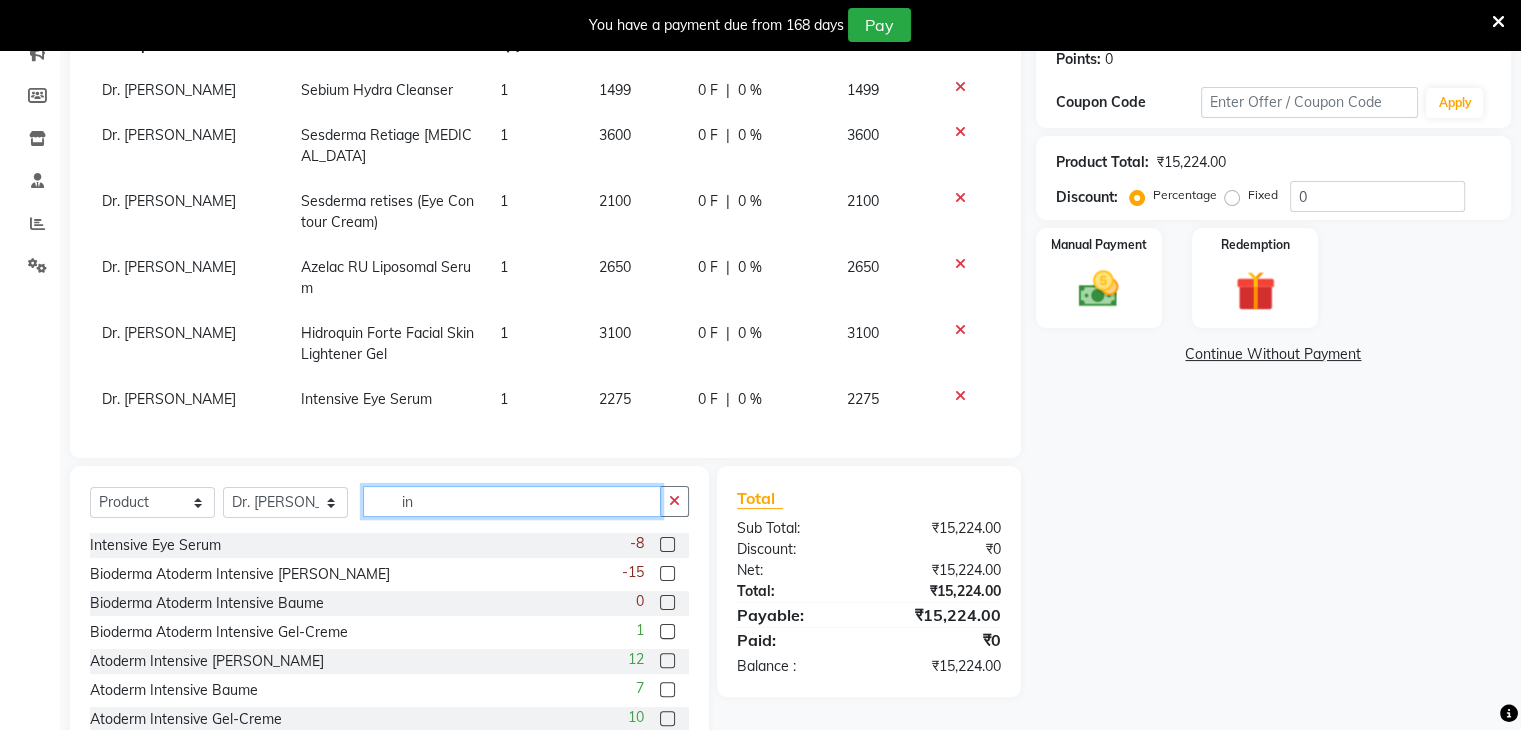 type on "i" 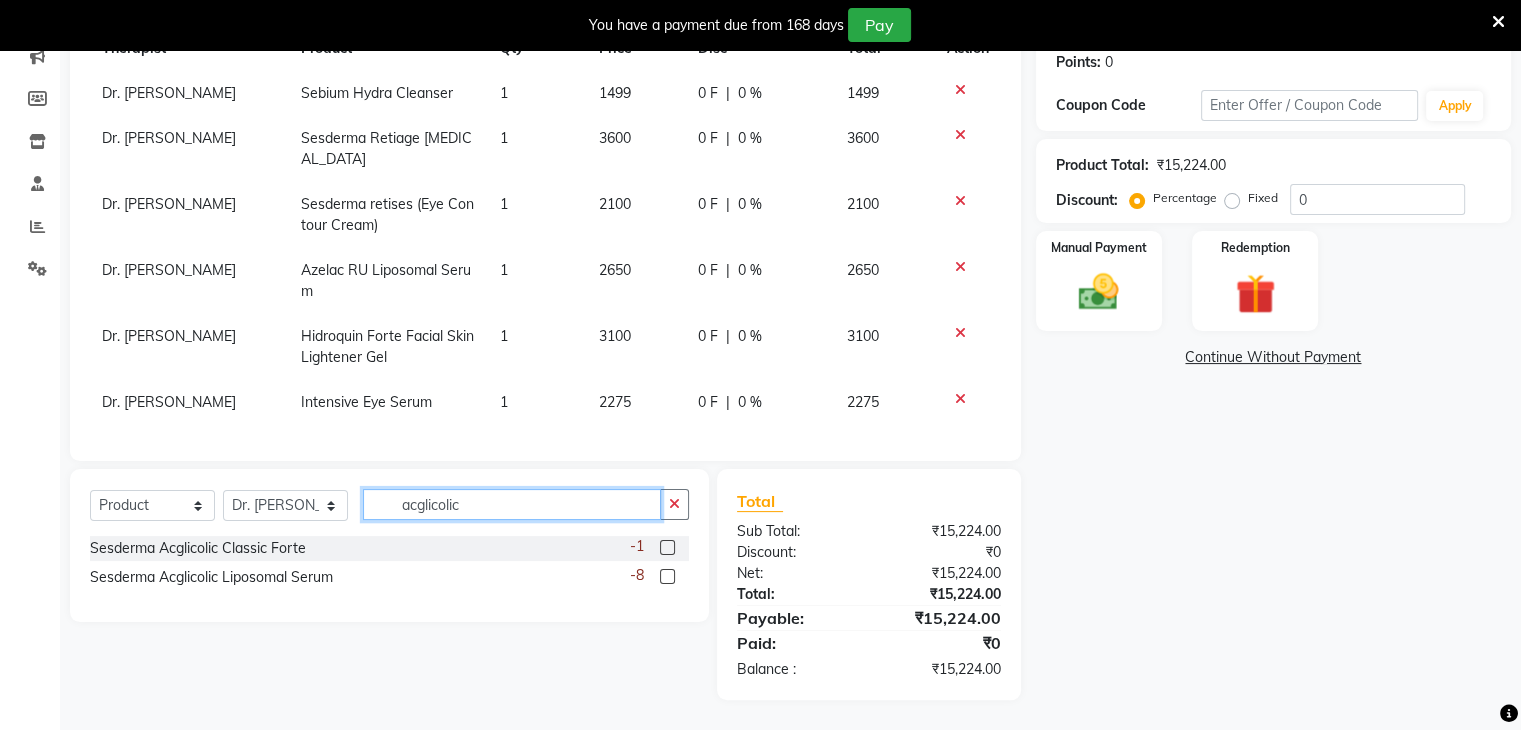 type on "acglicolic" 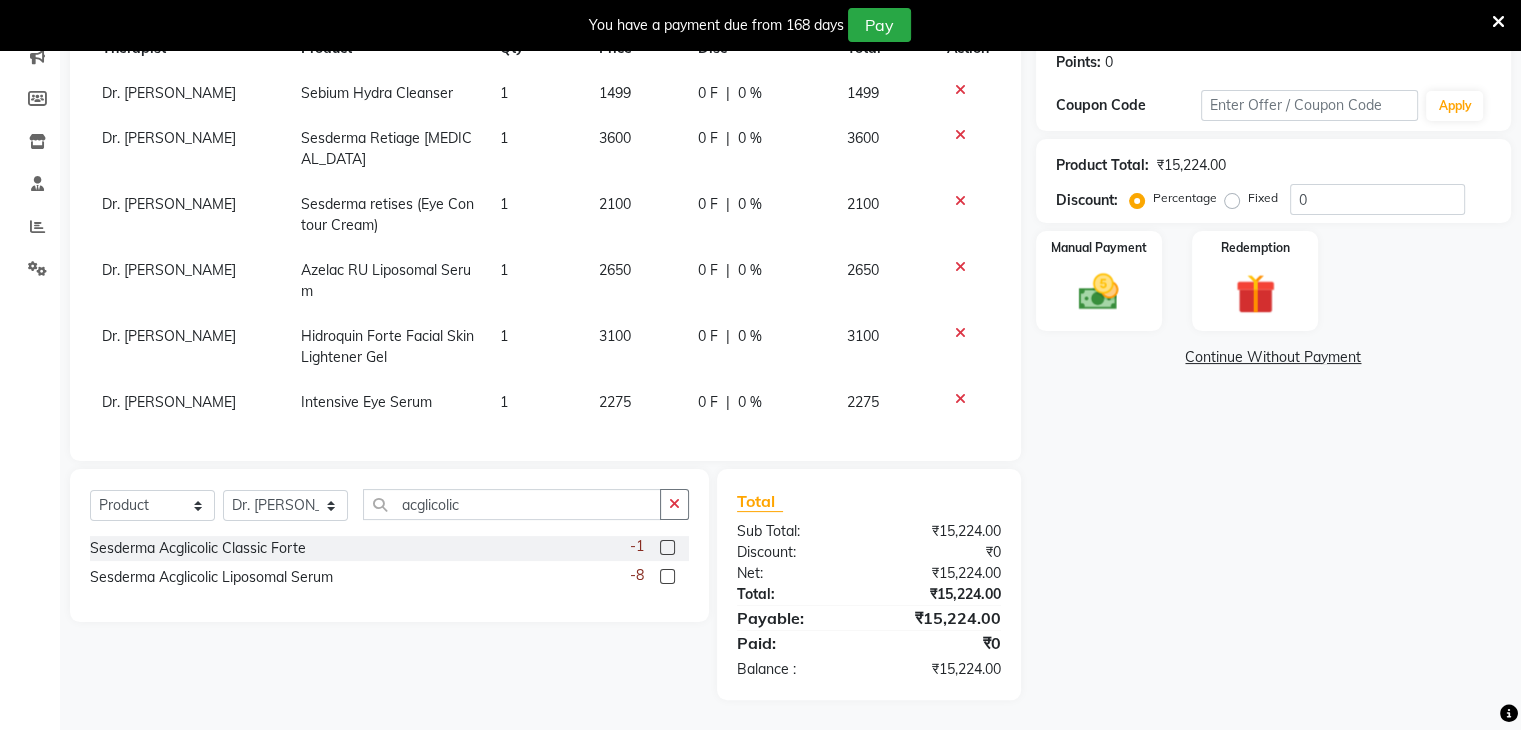 click 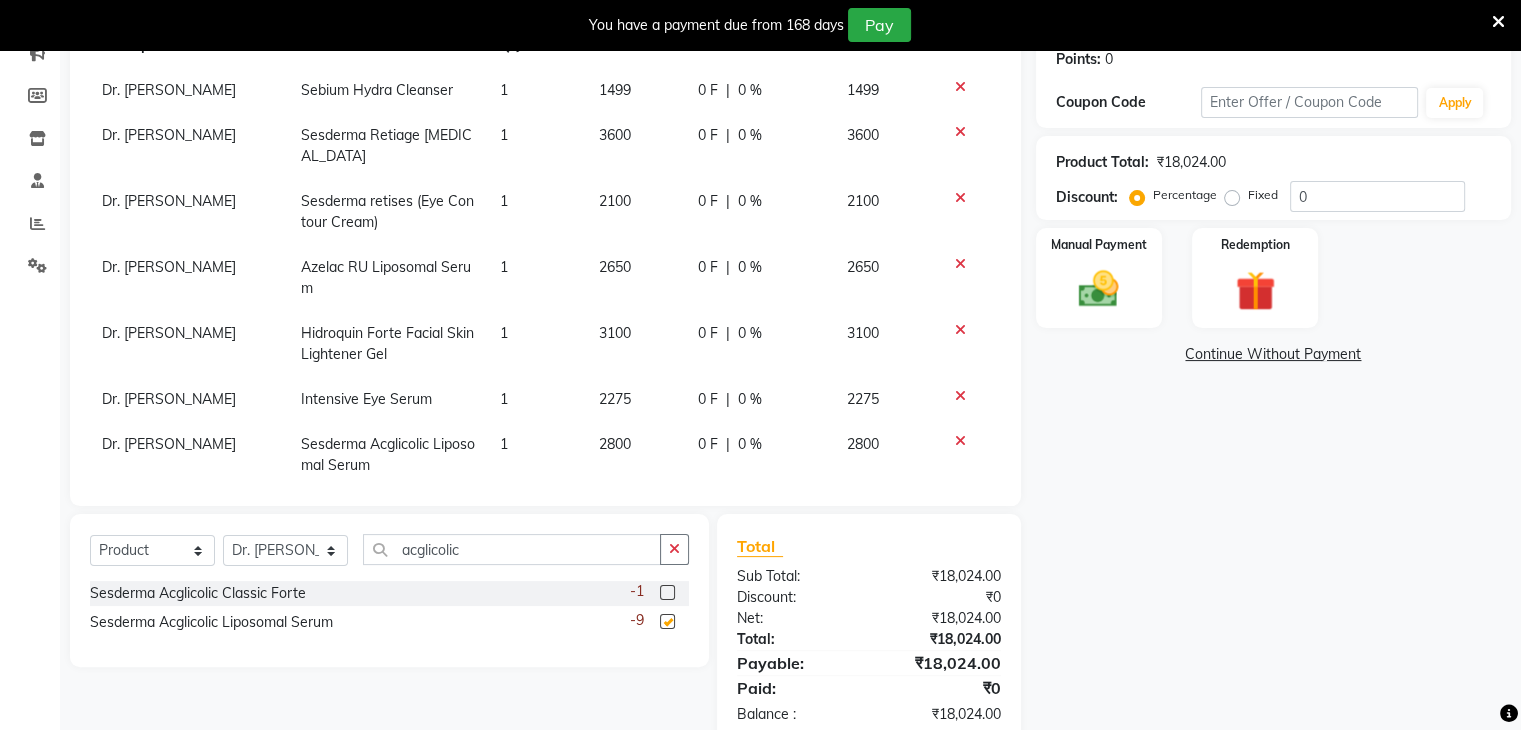checkbox on "false" 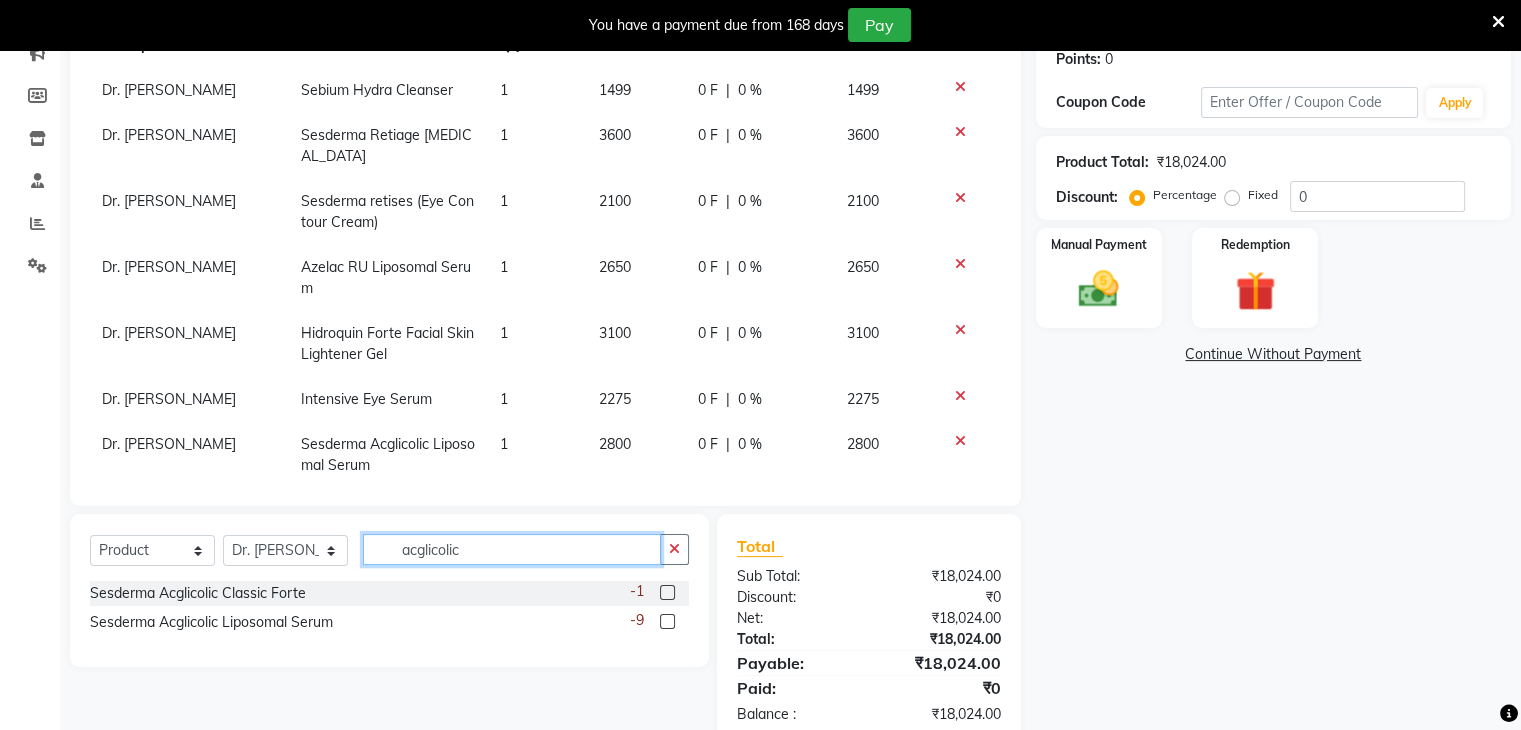 click on "acglicolic" 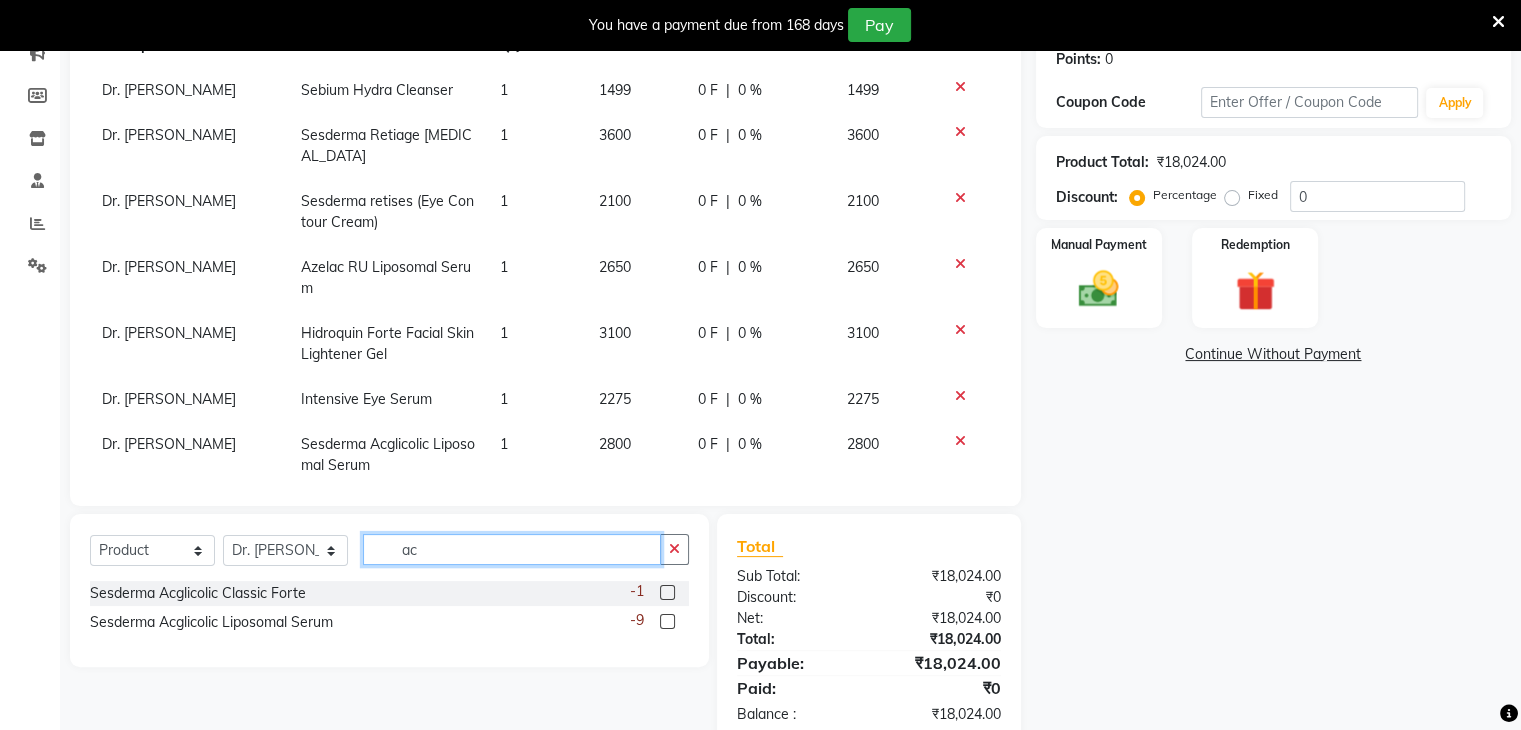 type on "a" 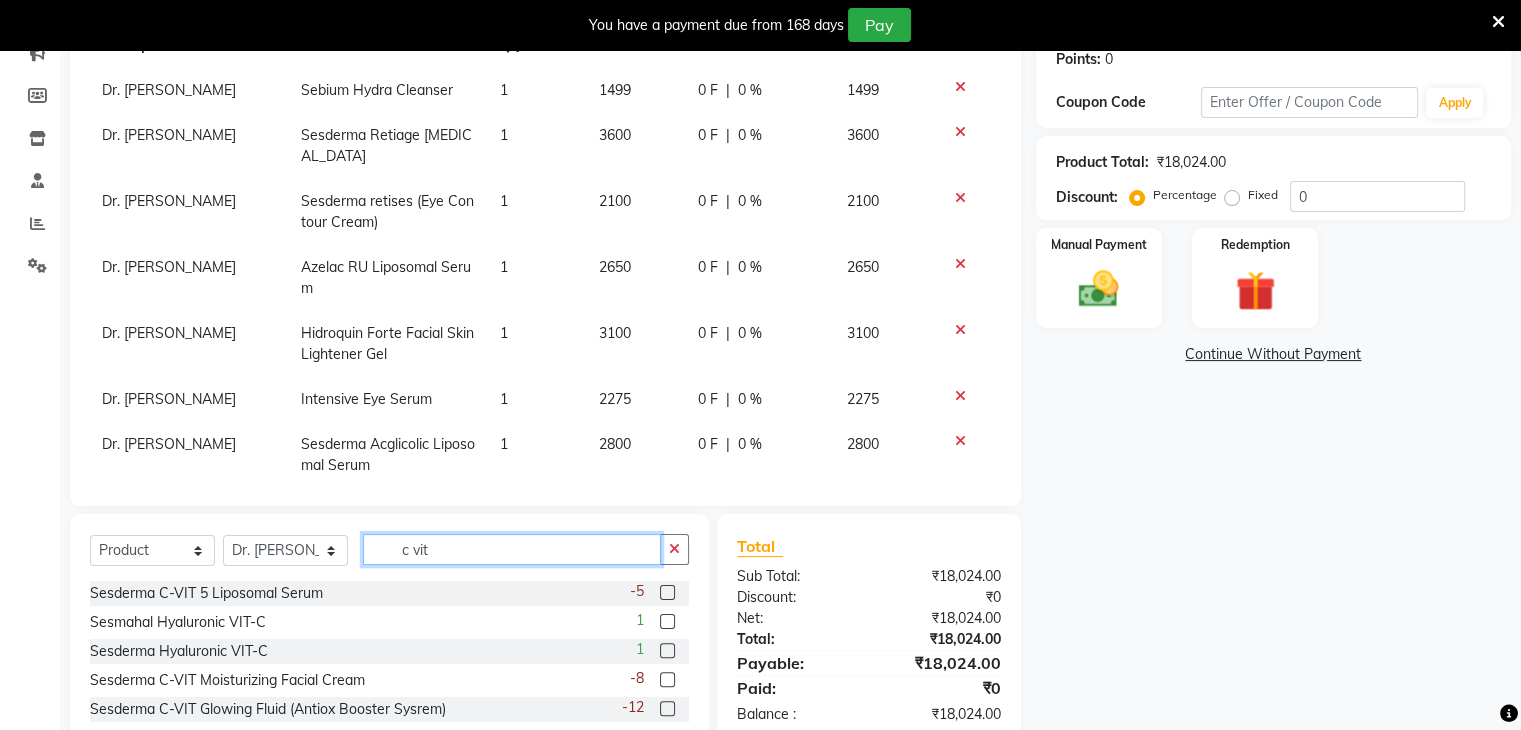 type on "c vit" 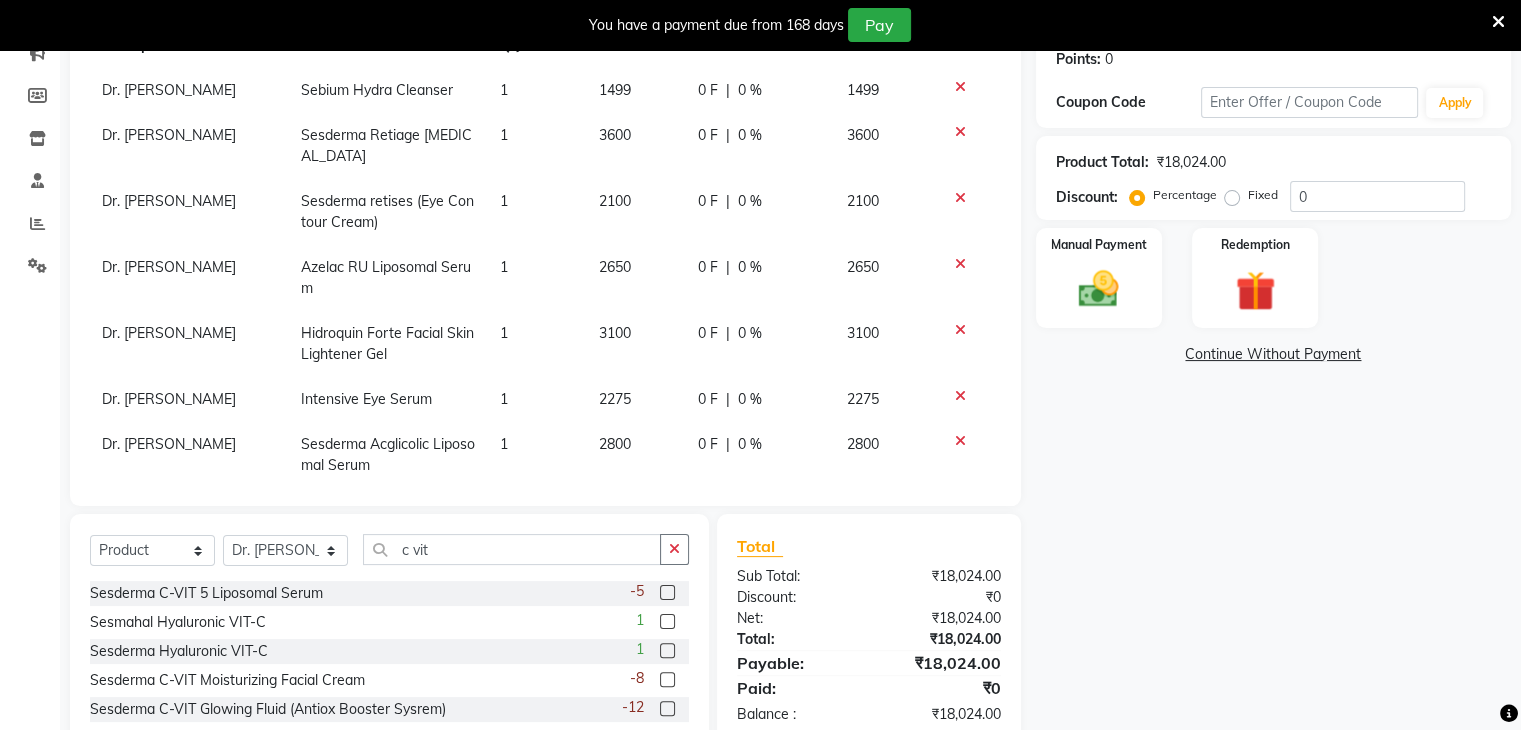 click on "Sesderma C-VIT 5 Liposomal Serum   -5" 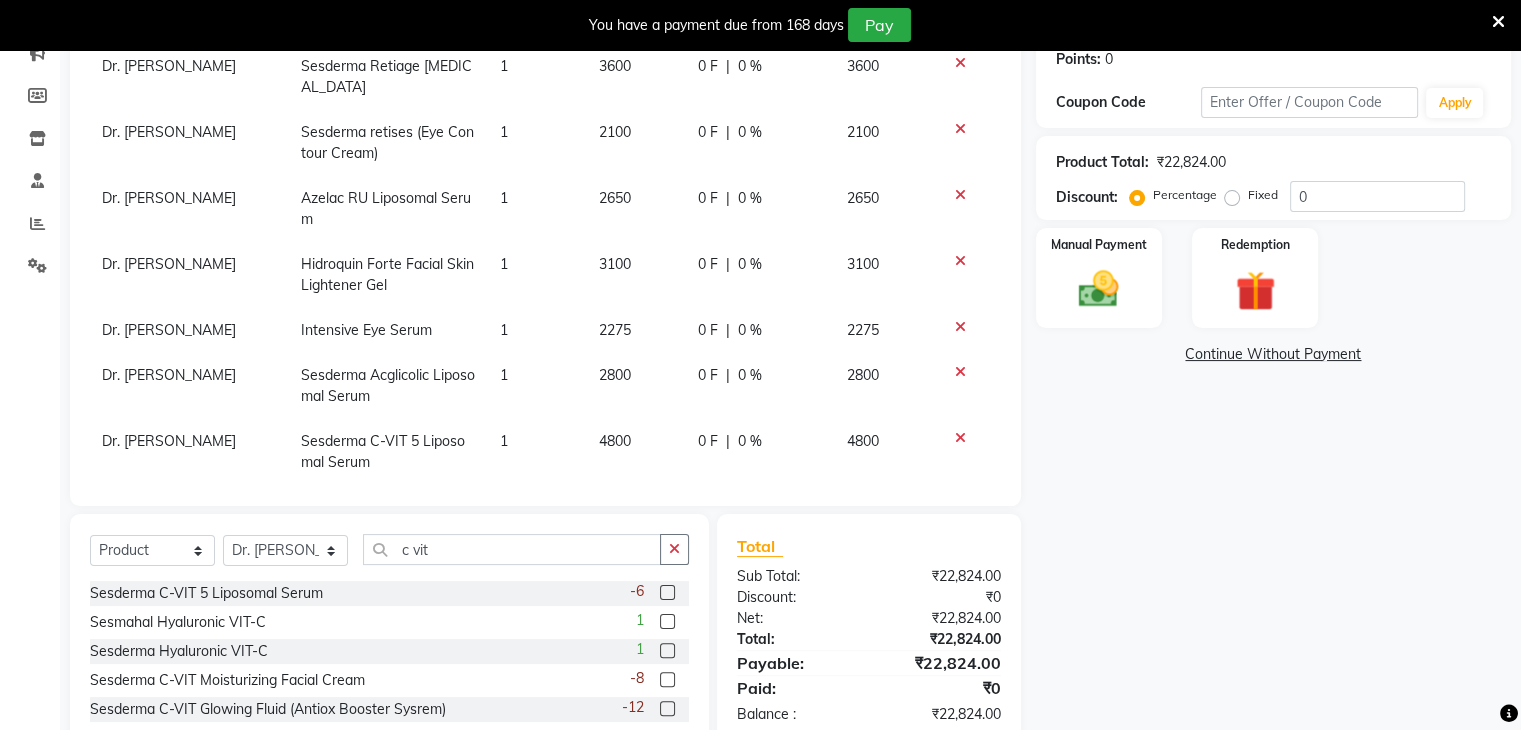 scroll, scrollTop: 99, scrollLeft: 0, axis: vertical 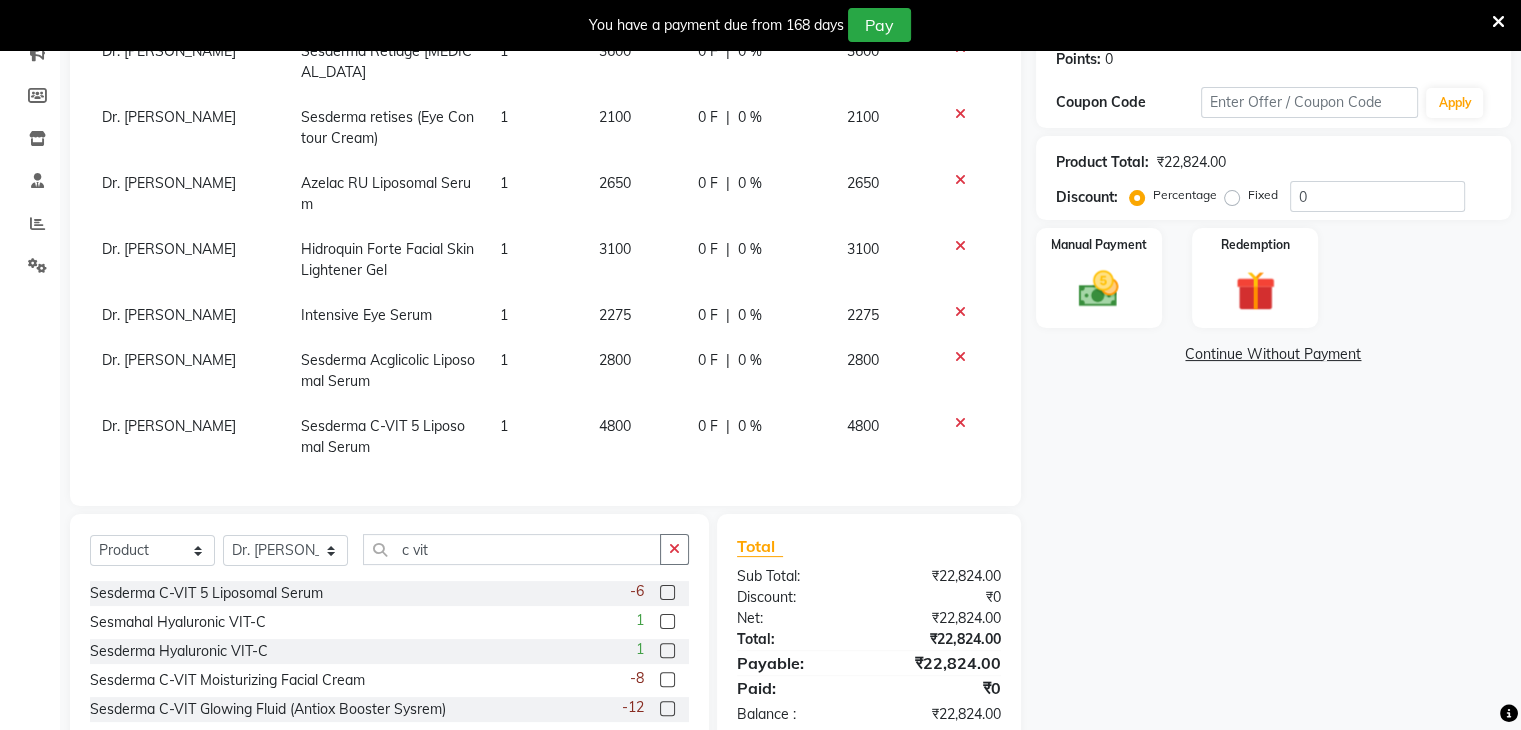 click 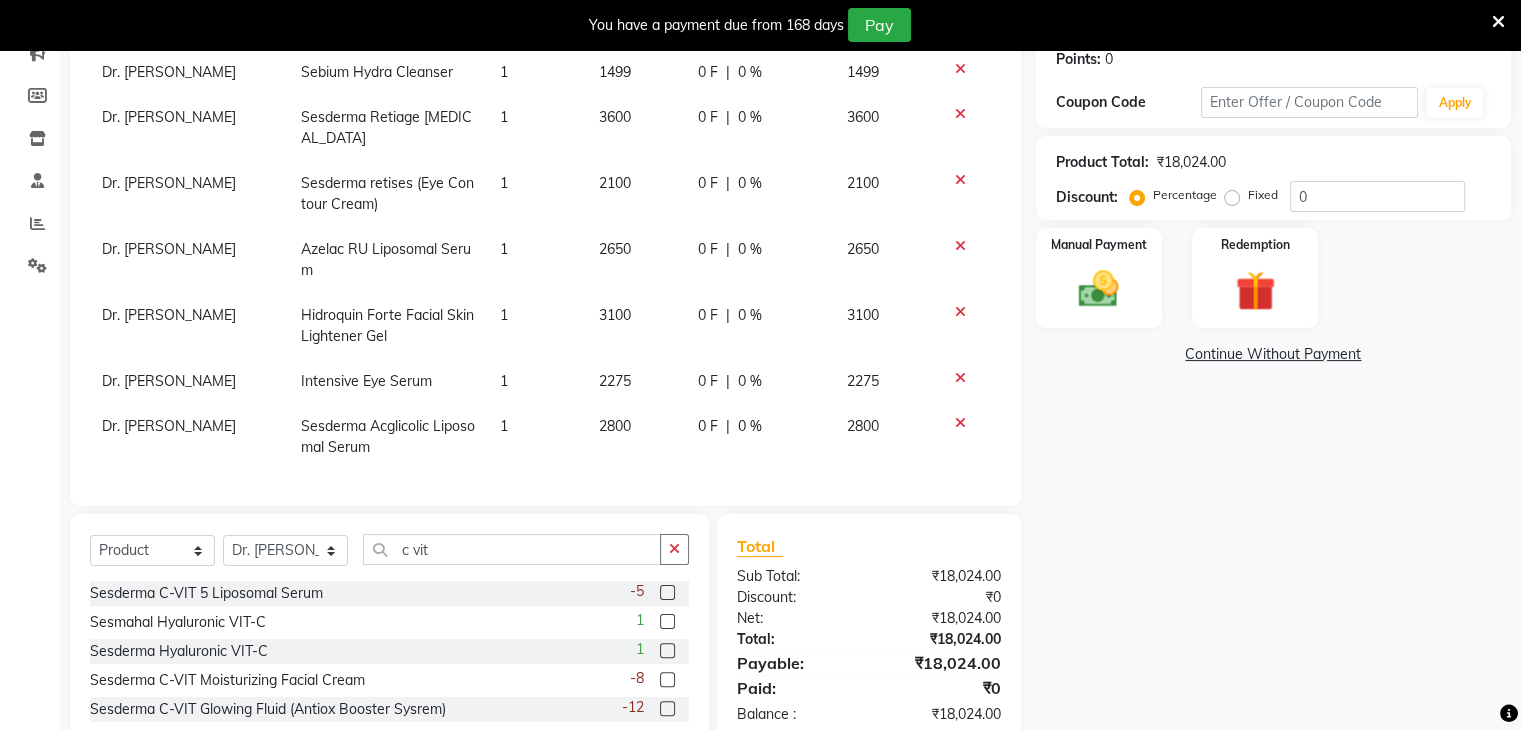 scroll, scrollTop: 32, scrollLeft: 0, axis: vertical 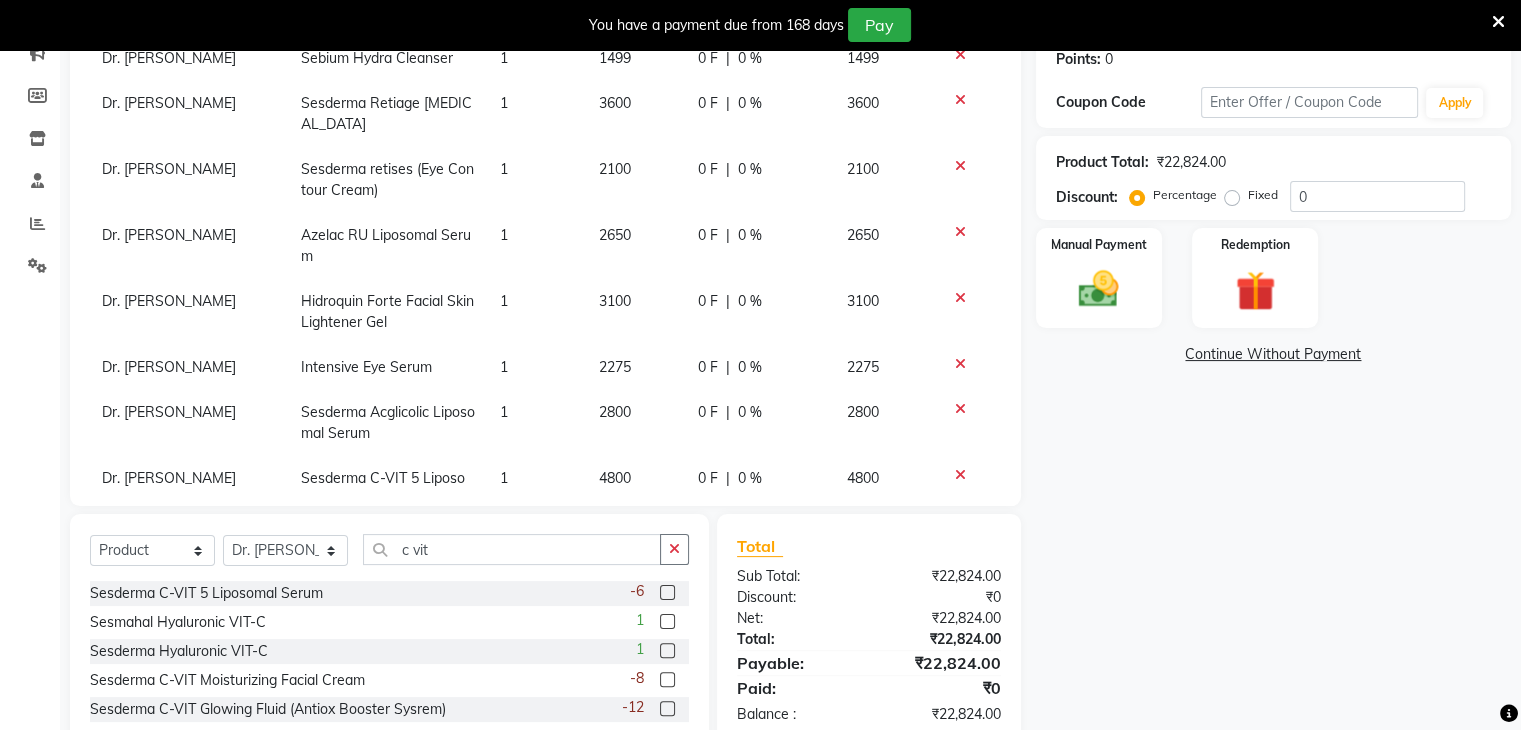 click 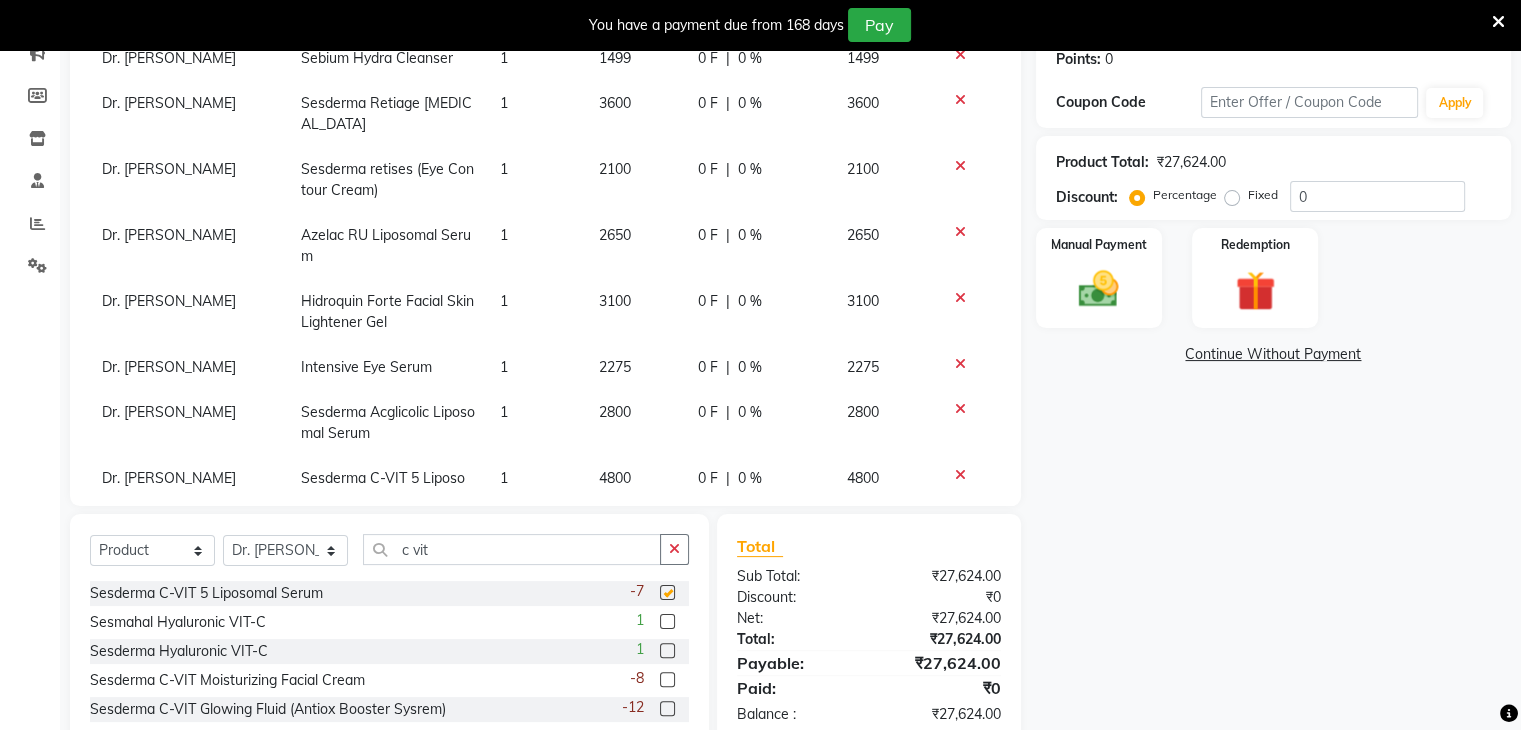 checkbox on "false" 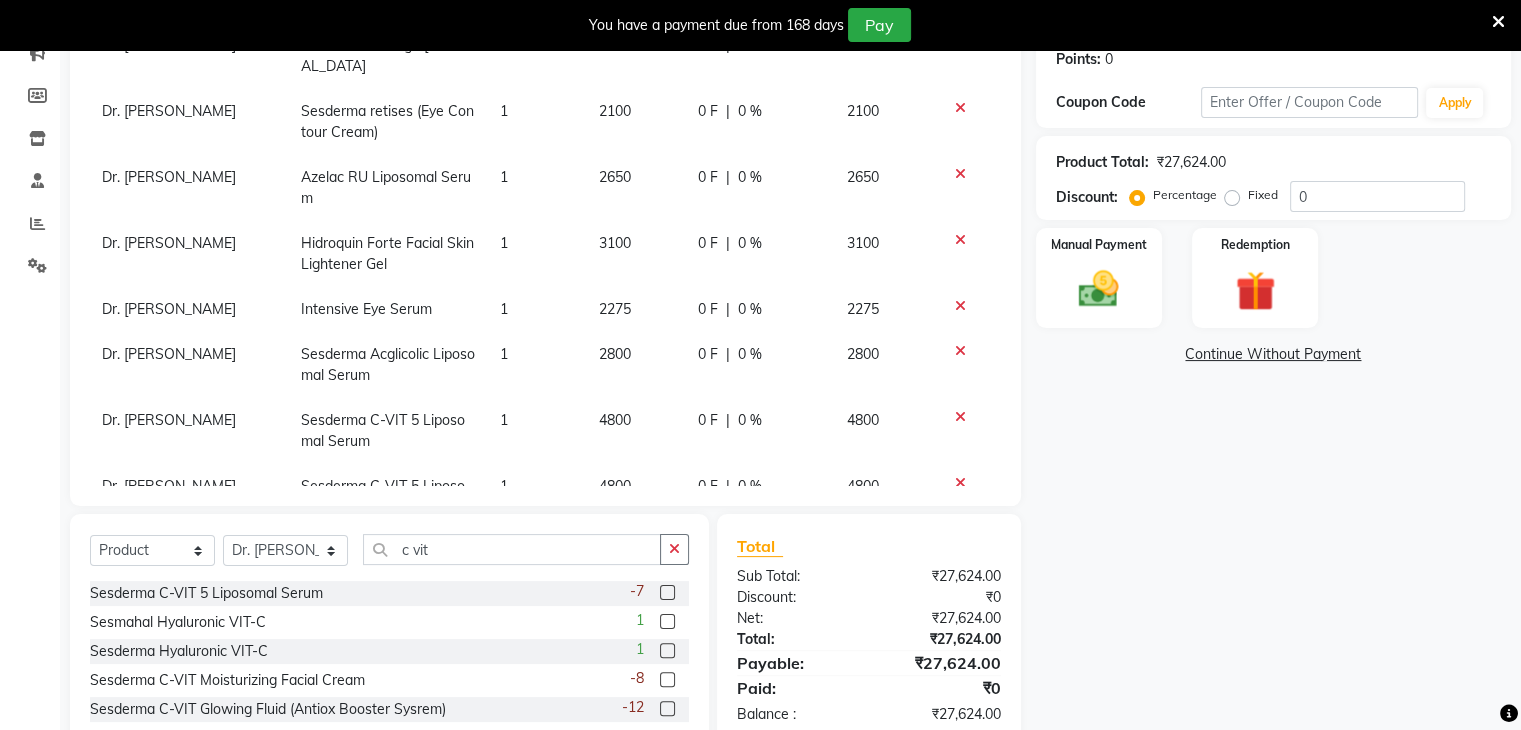 scroll, scrollTop: 164, scrollLeft: 0, axis: vertical 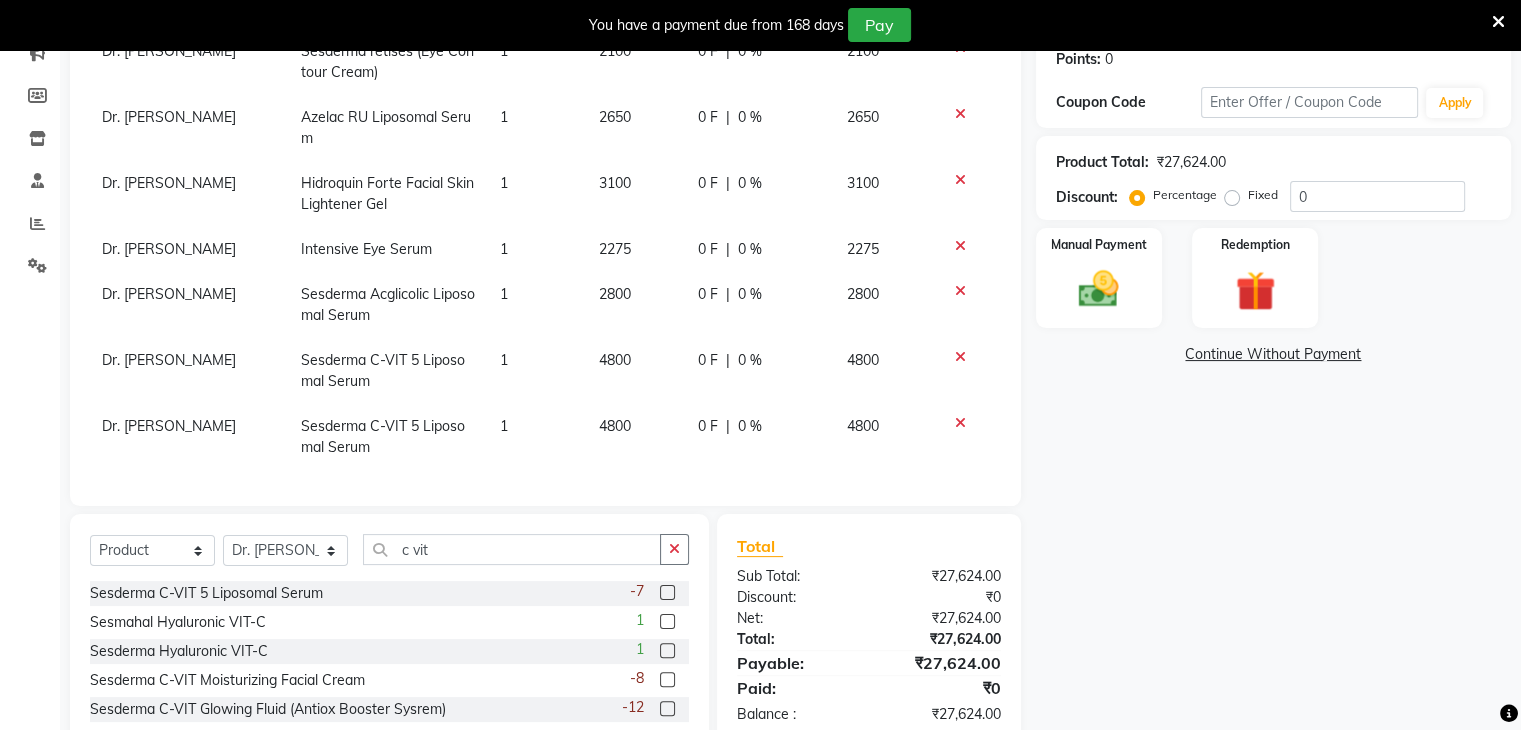 click 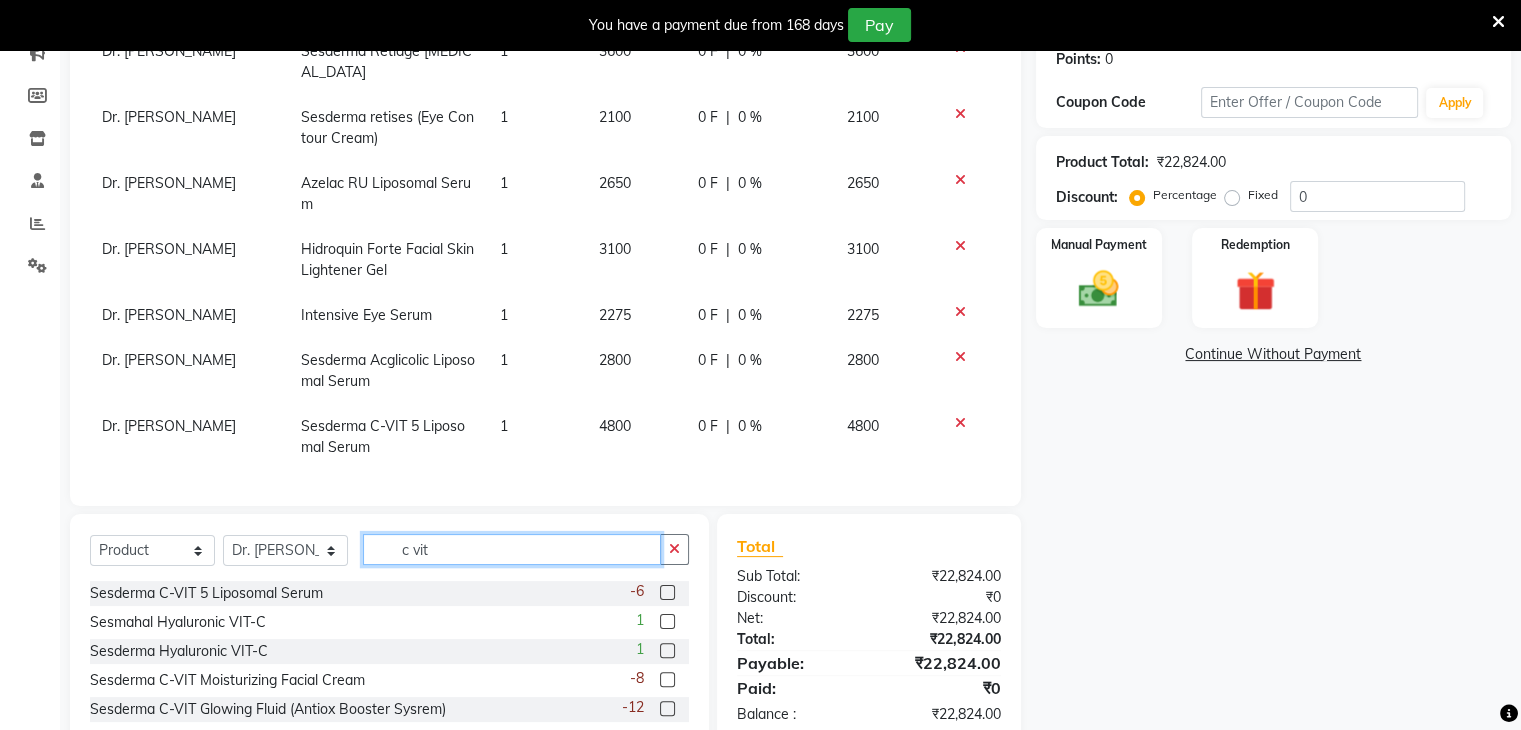 click on "c vit" 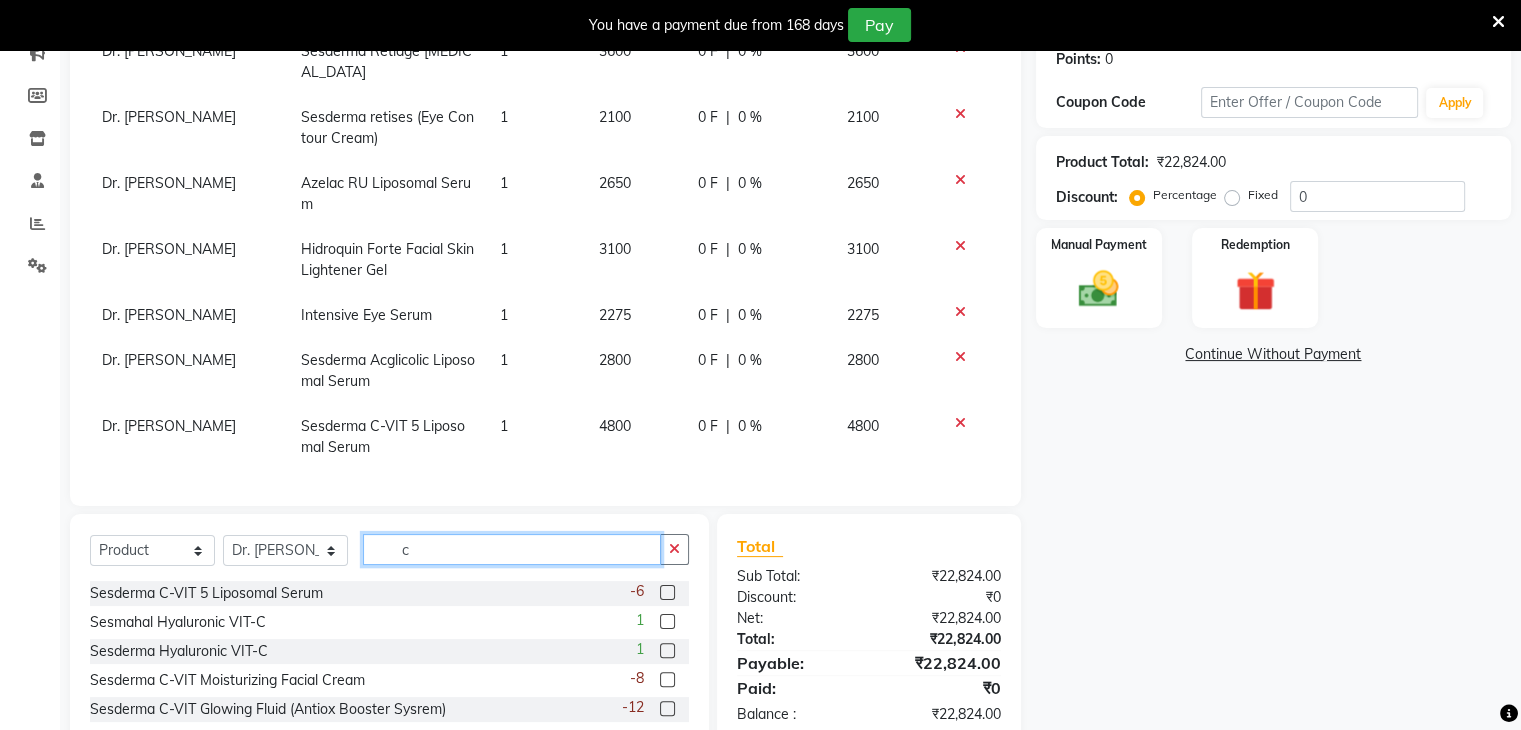 type on "c" 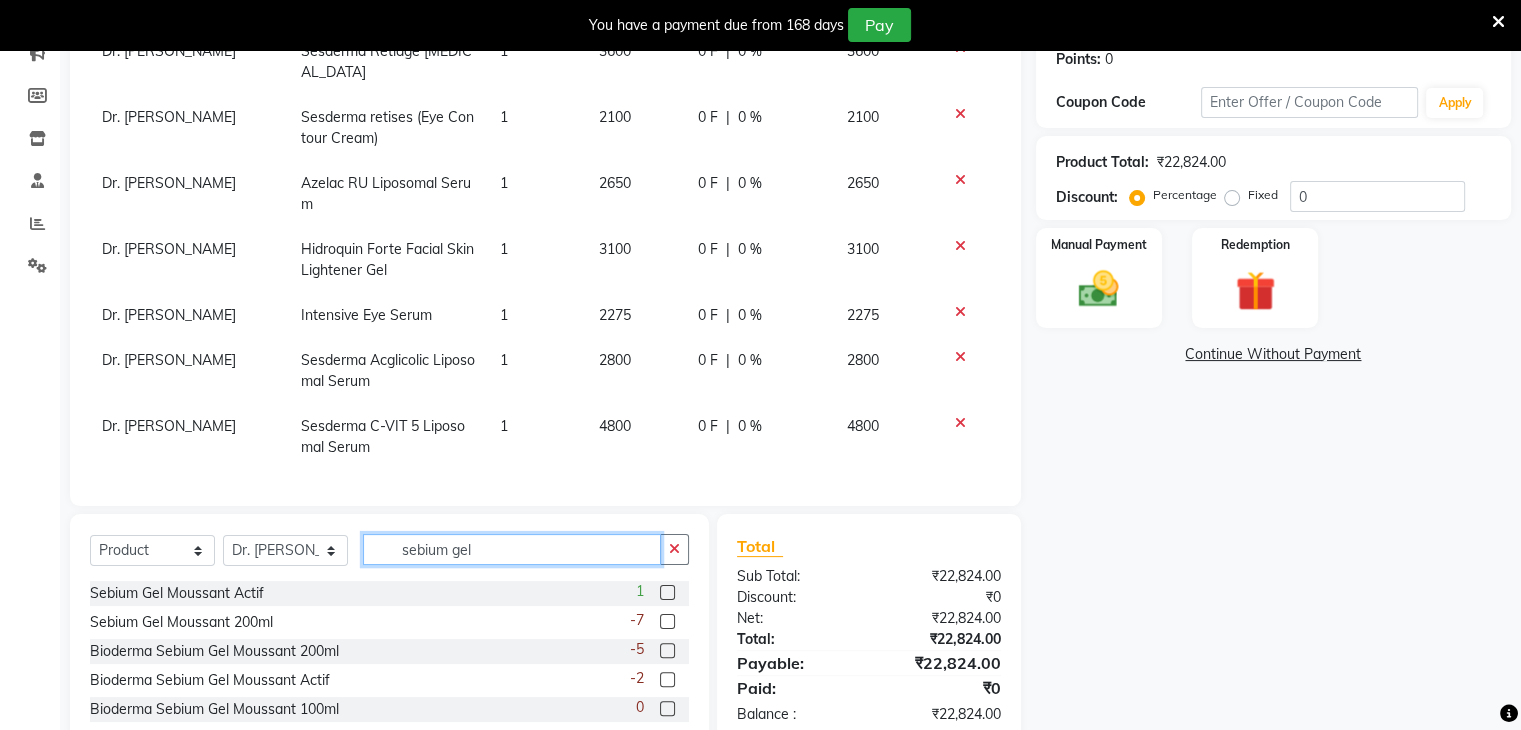 type on "sebium gel" 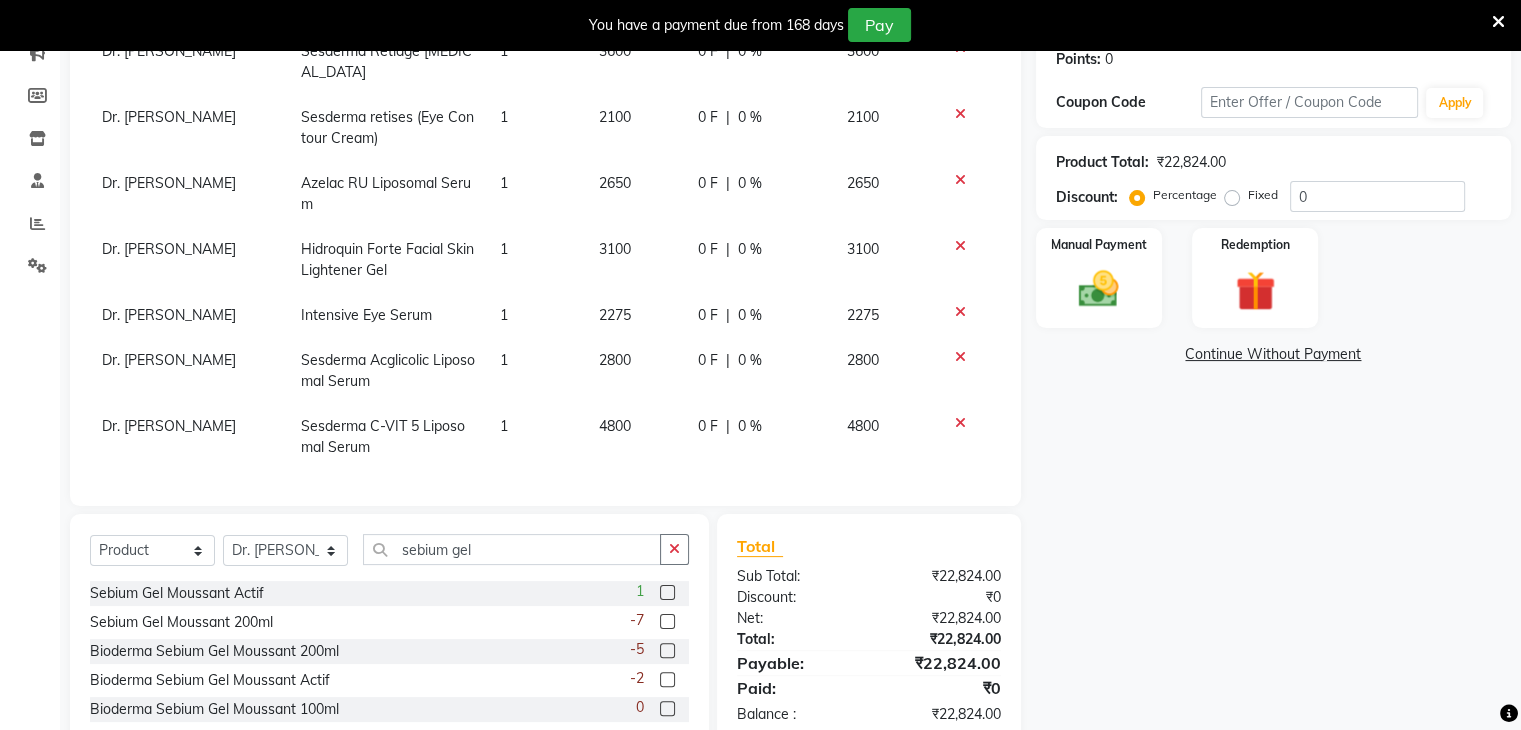 click 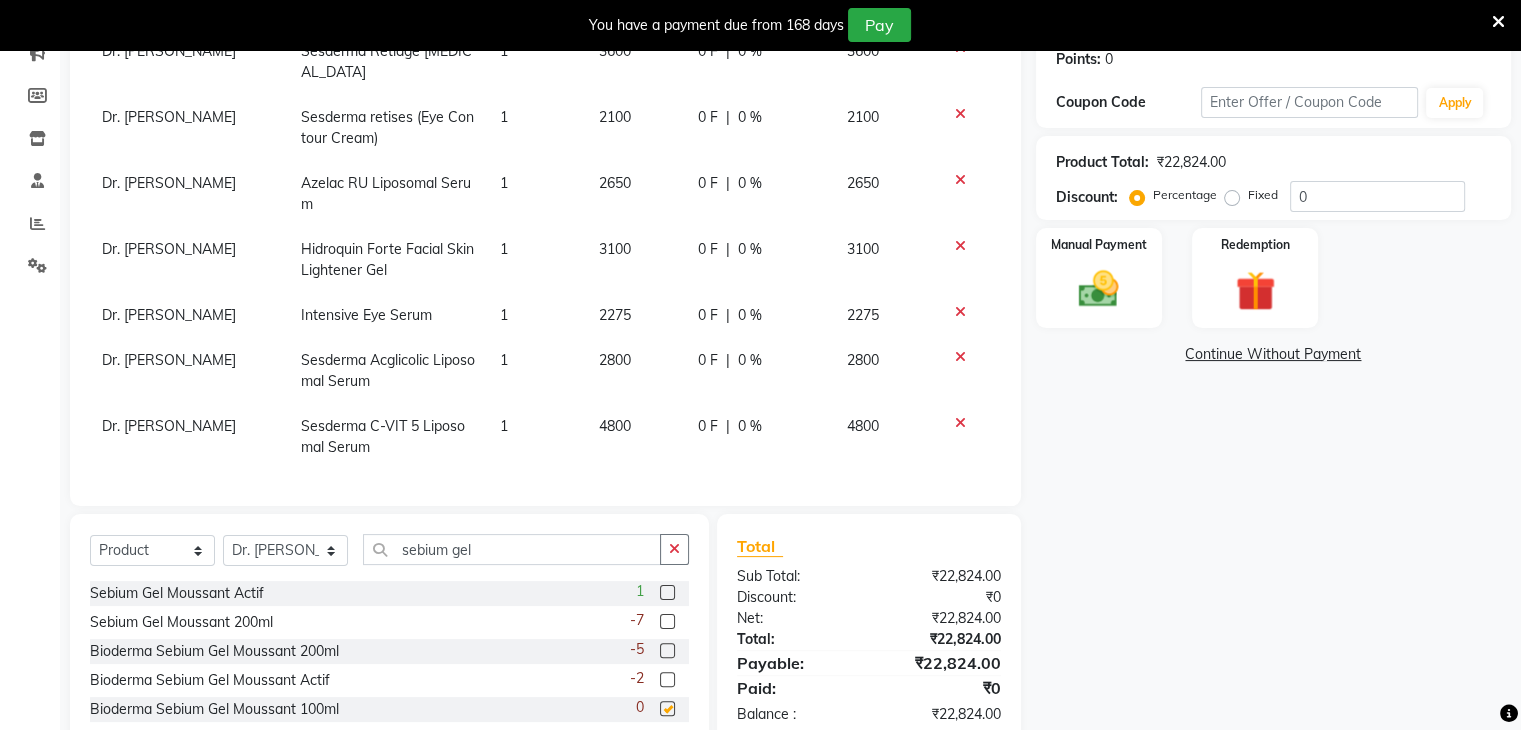 scroll, scrollTop: 164, scrollLeft: 0, axis: vertical 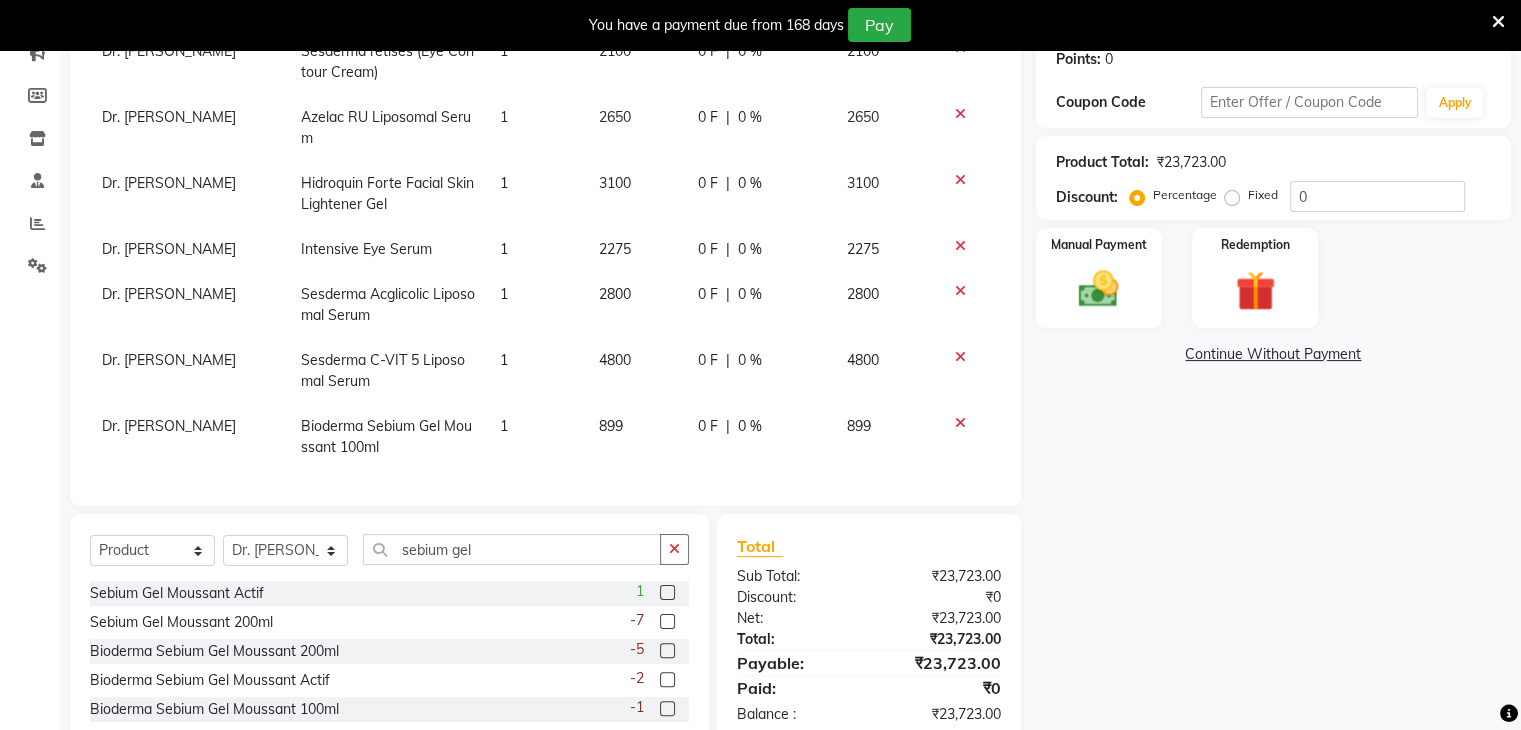 checkbox on "false" 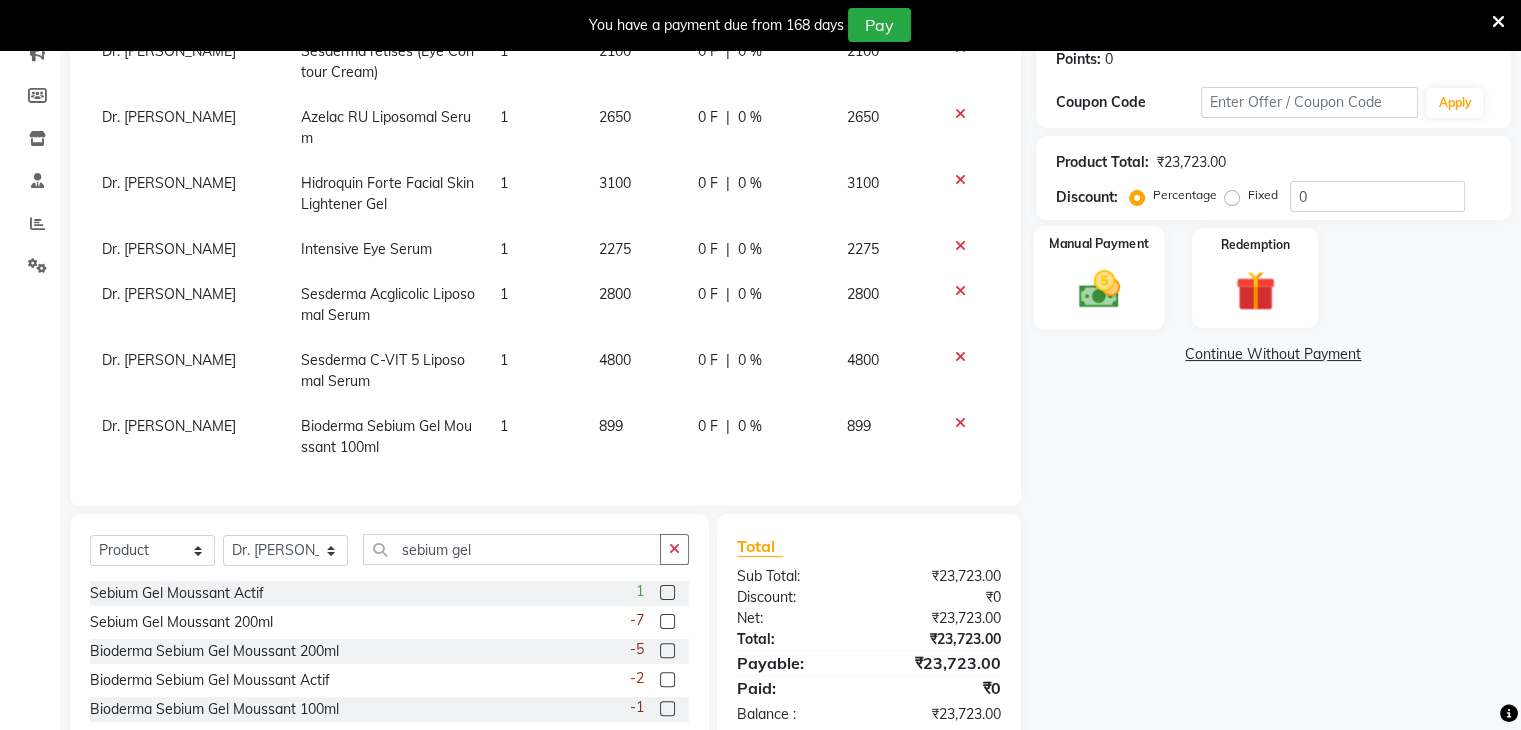 click 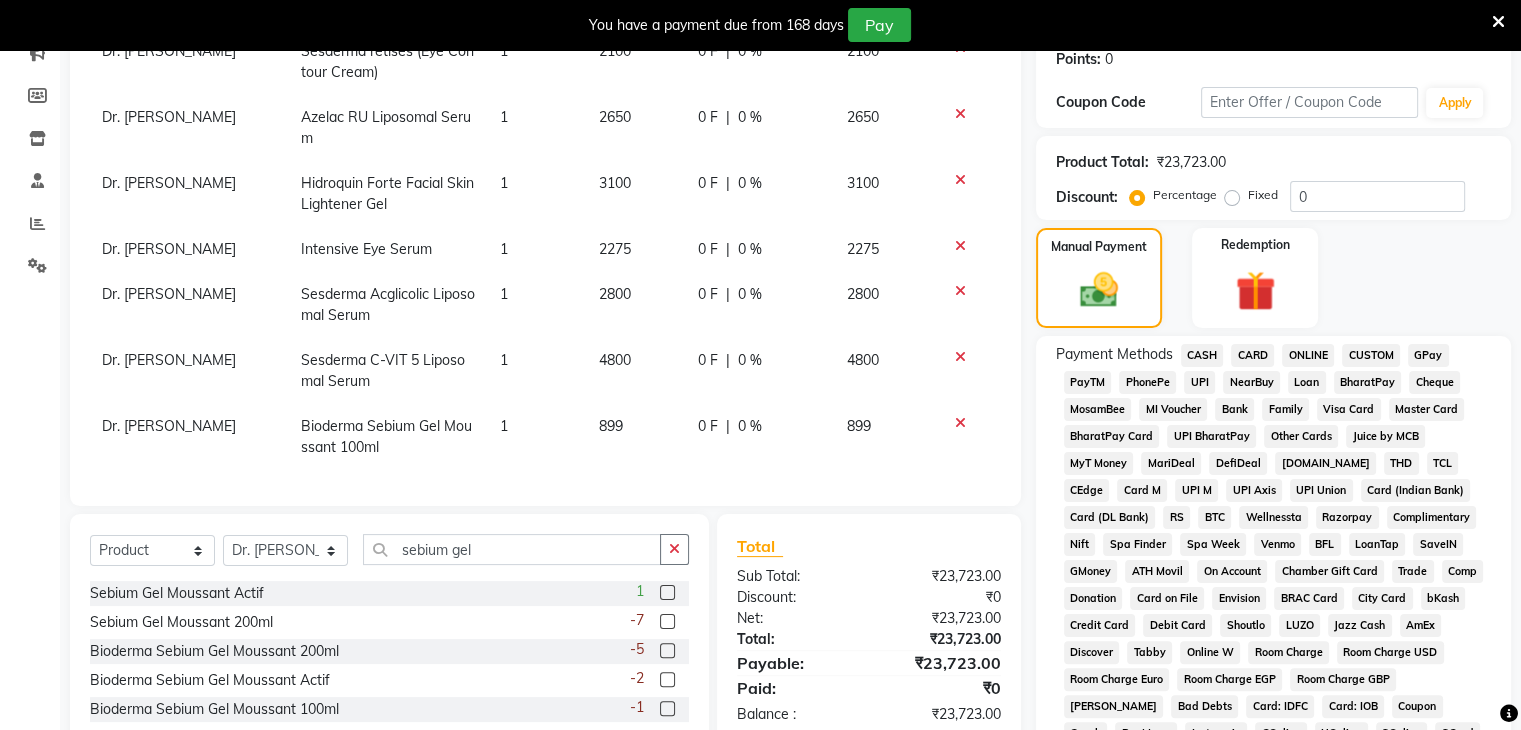 click on "GPay" 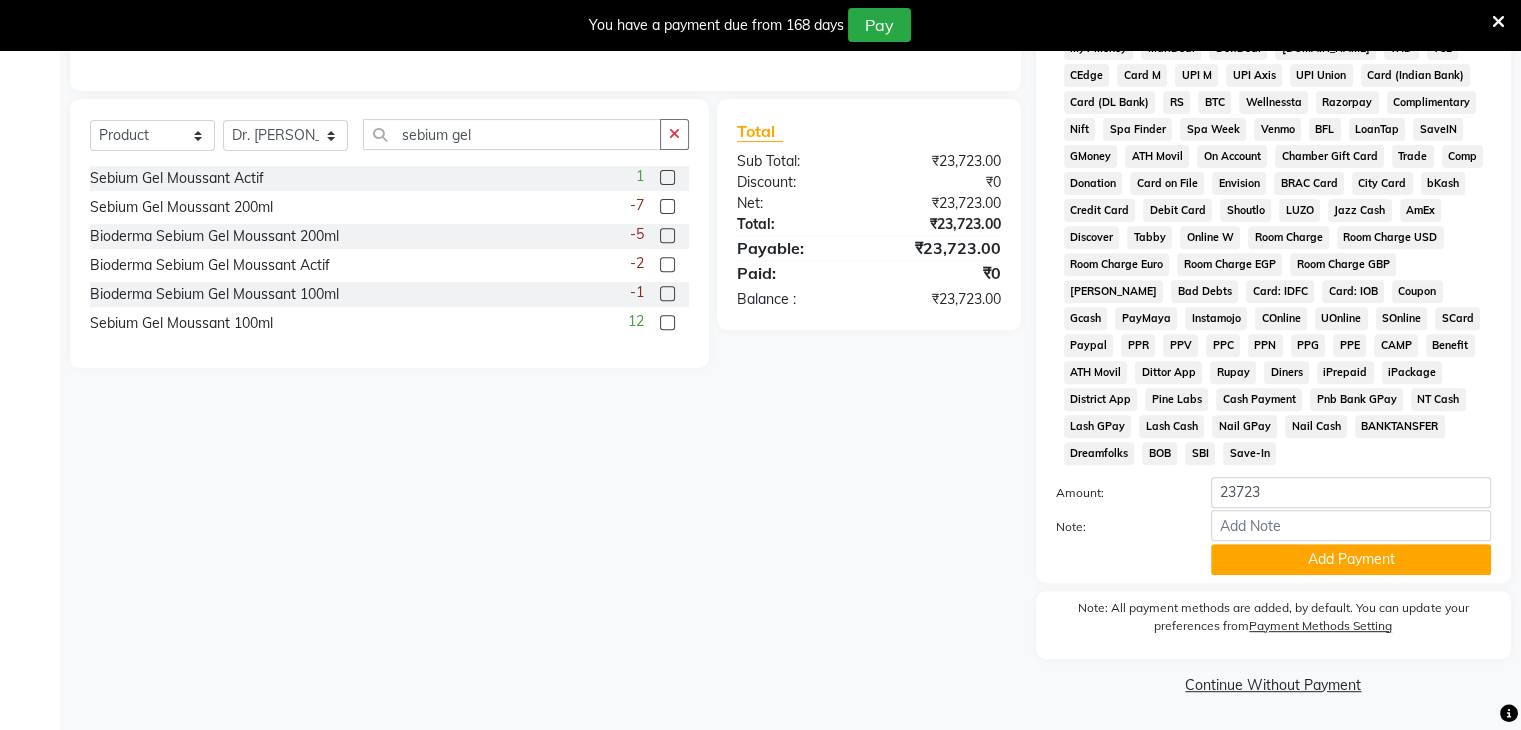 scroll, scrollTop: 744, scrollLeft: 0, axis: vertical 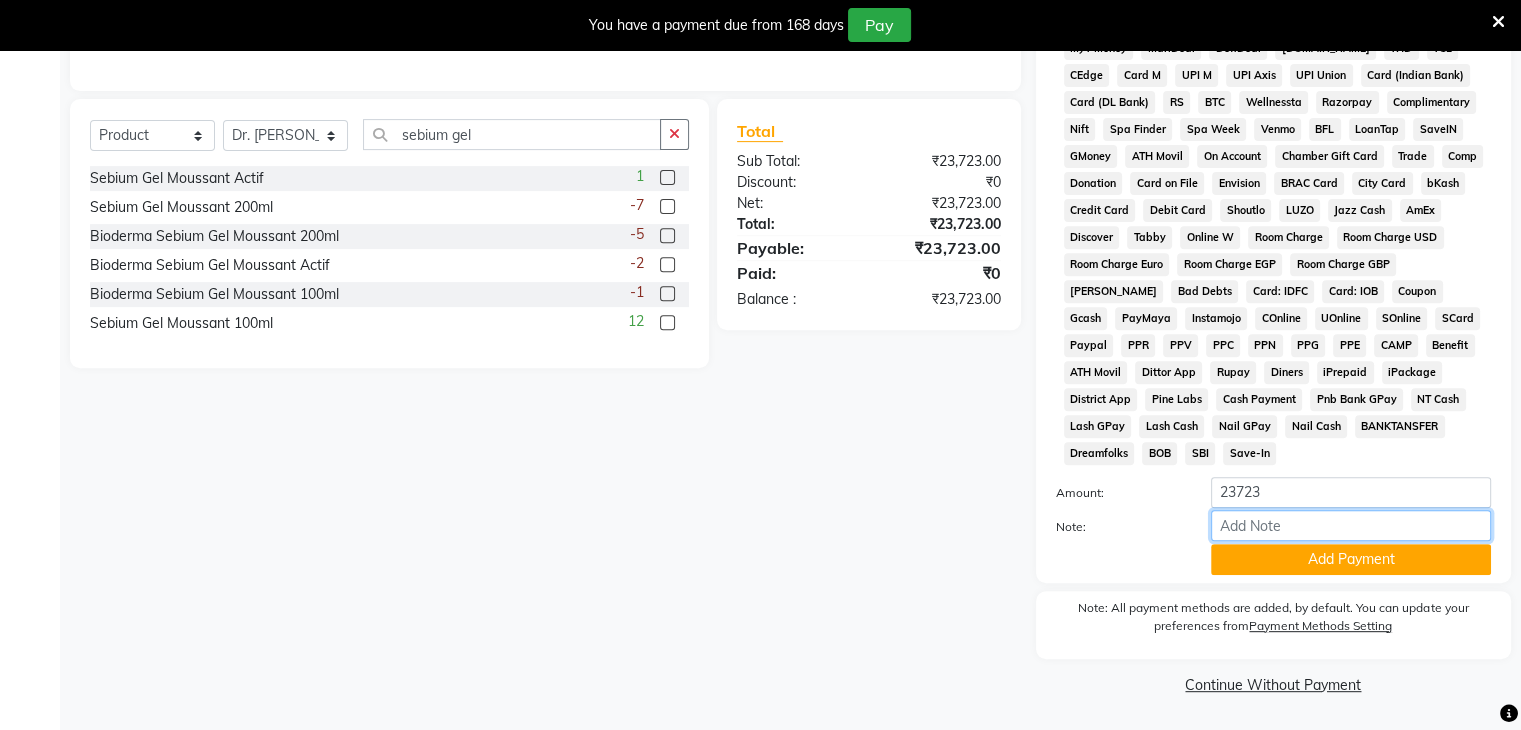 click on "Note:" at bounding box center [1351, 525] 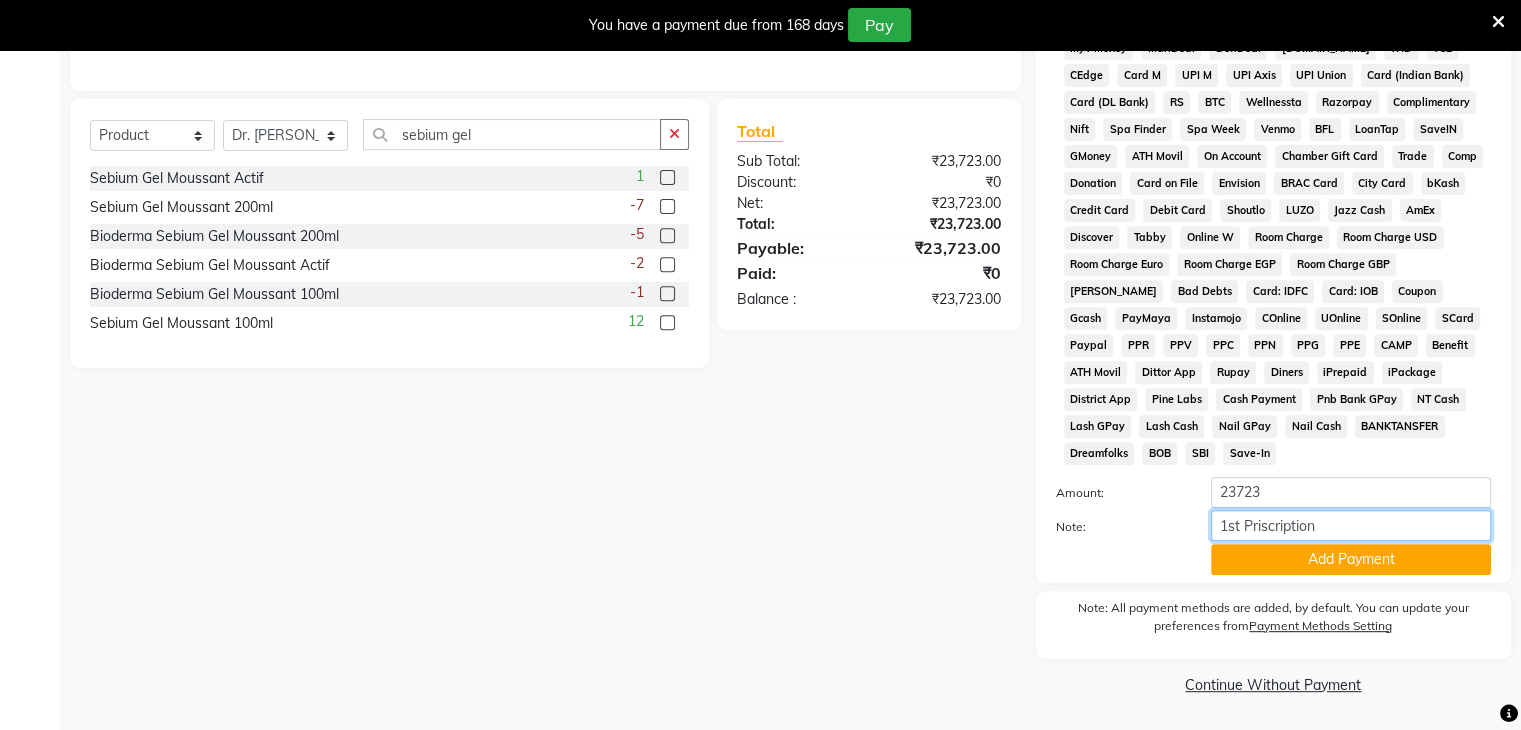 click on "1st Priscription" at bounding box center (1351, 525) 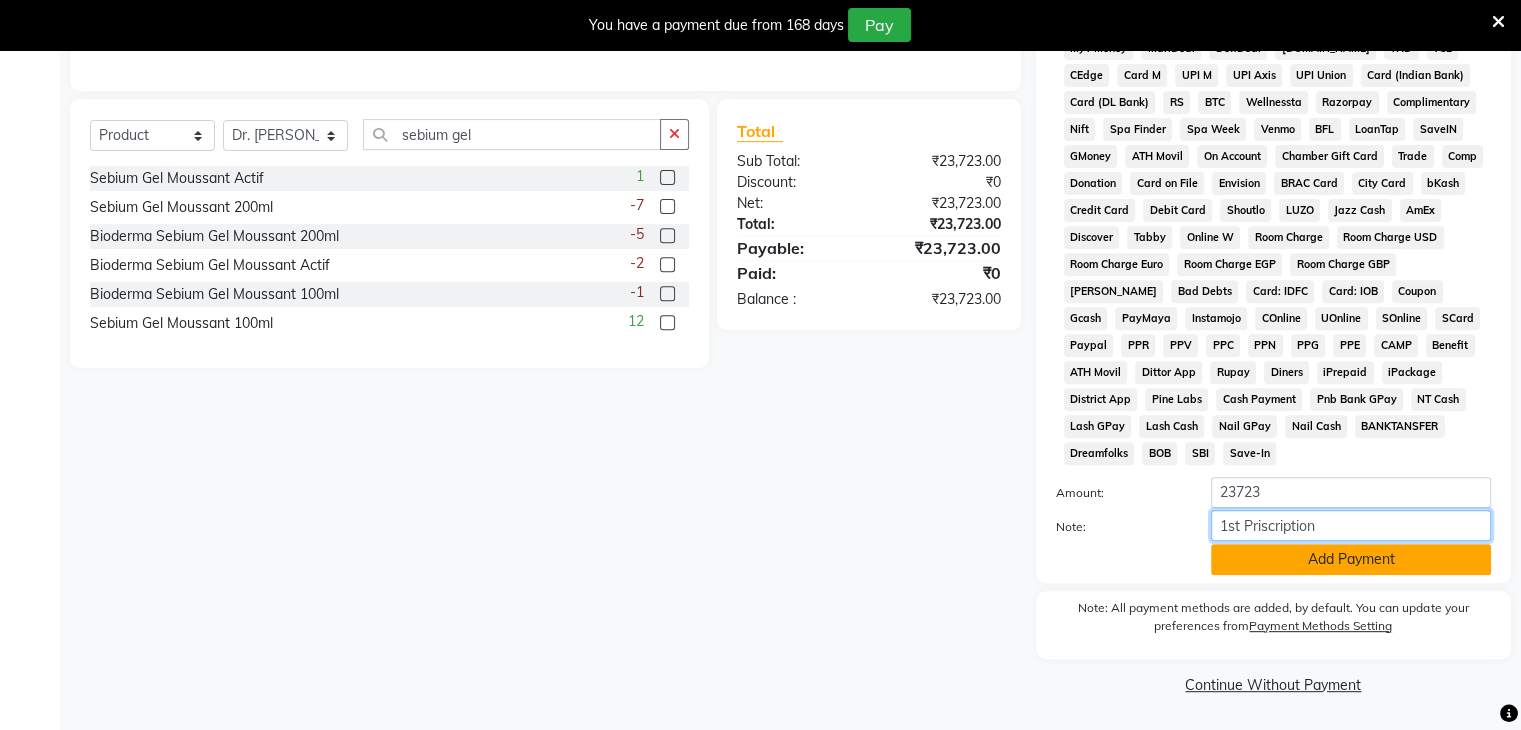 type on "1st Priscription" 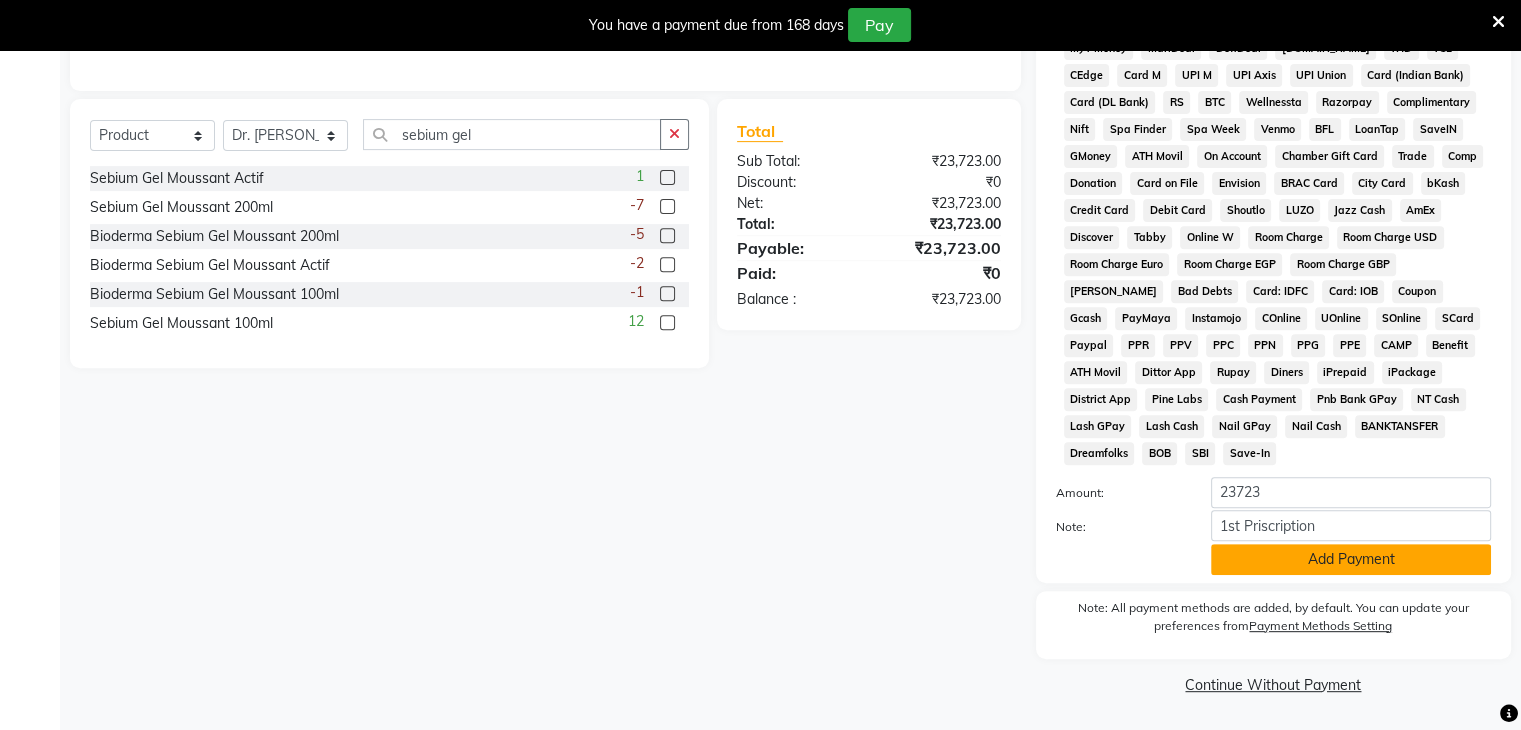 click on "Add Payment" 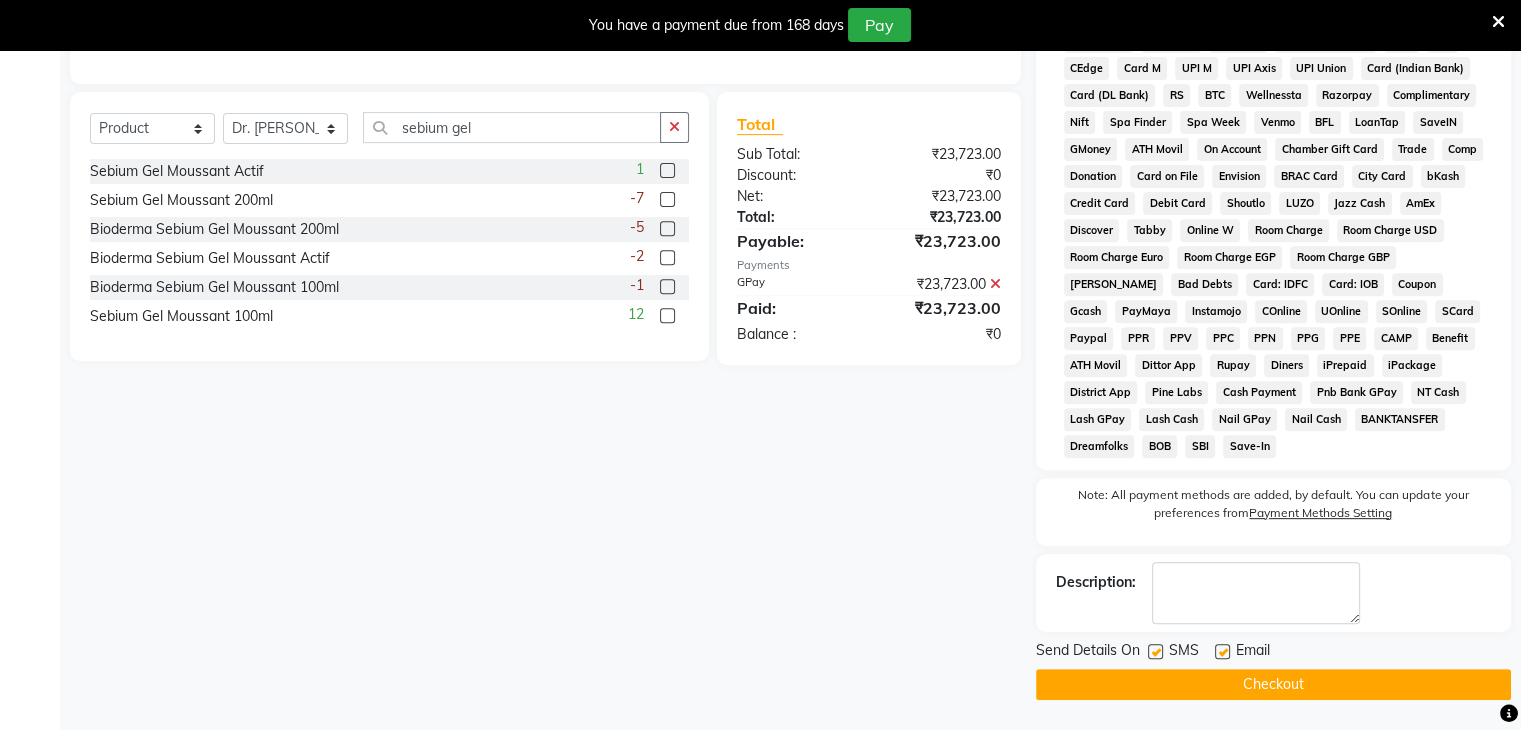 click on "Checkout" 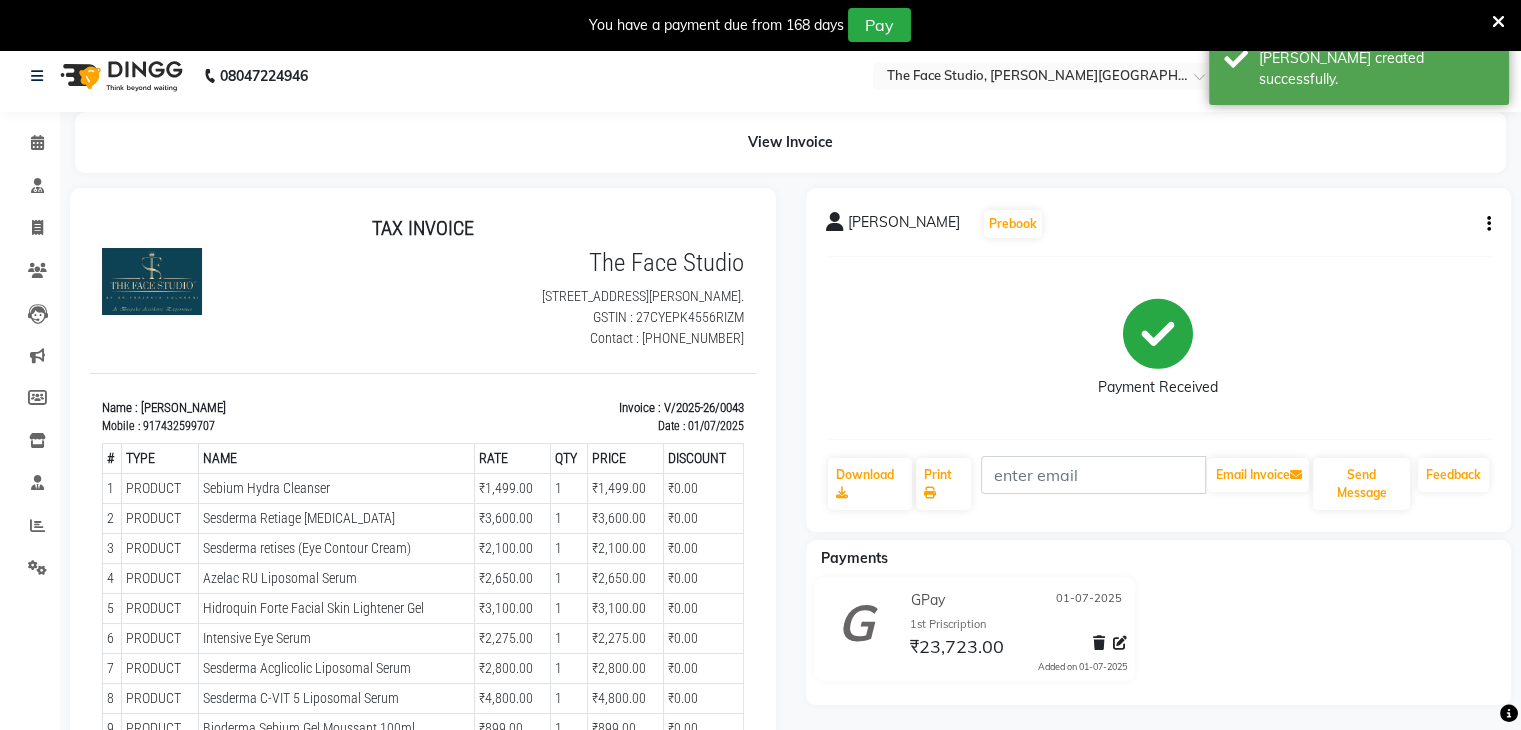 scroll, scrollTop: 0, scrollLeft: 0, axis: both 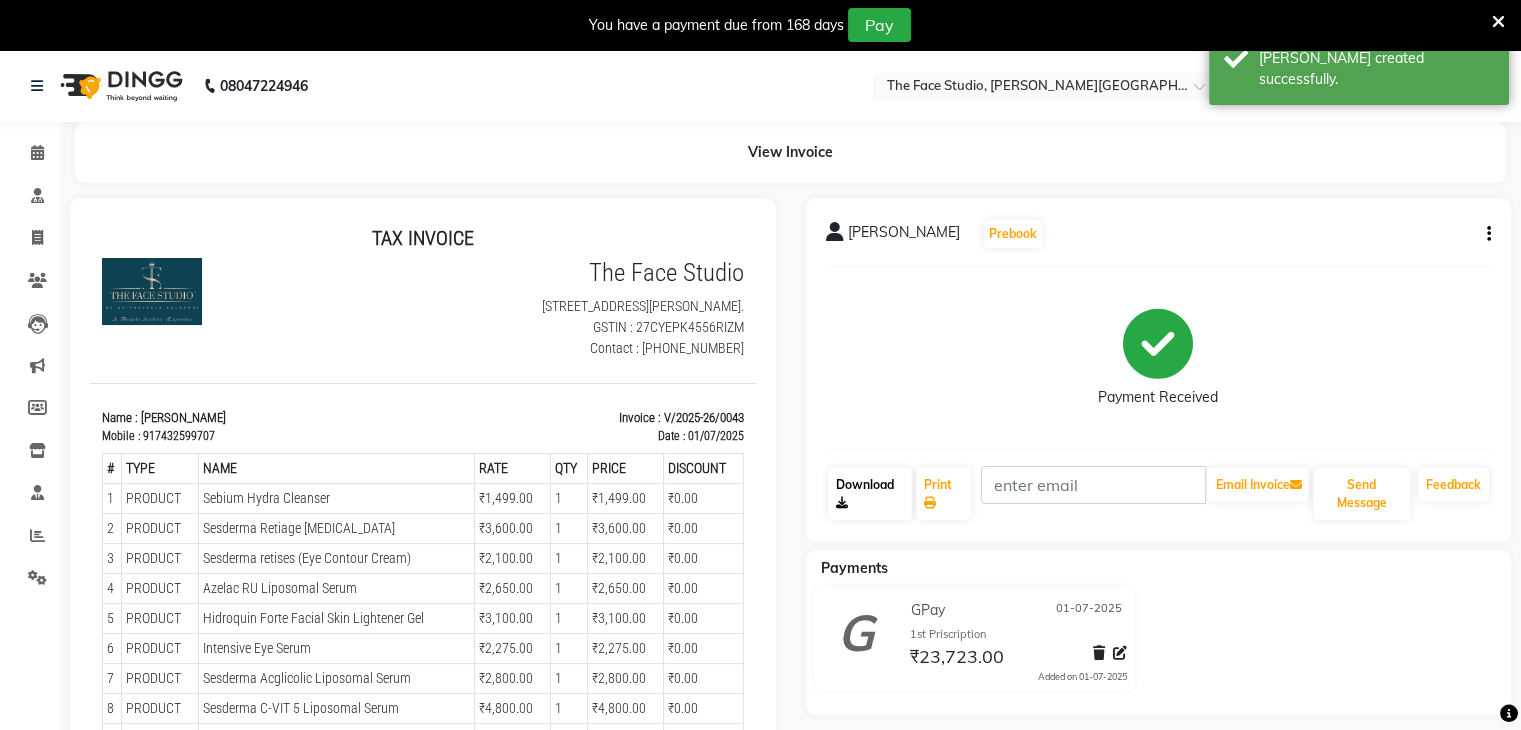 click on "Download" 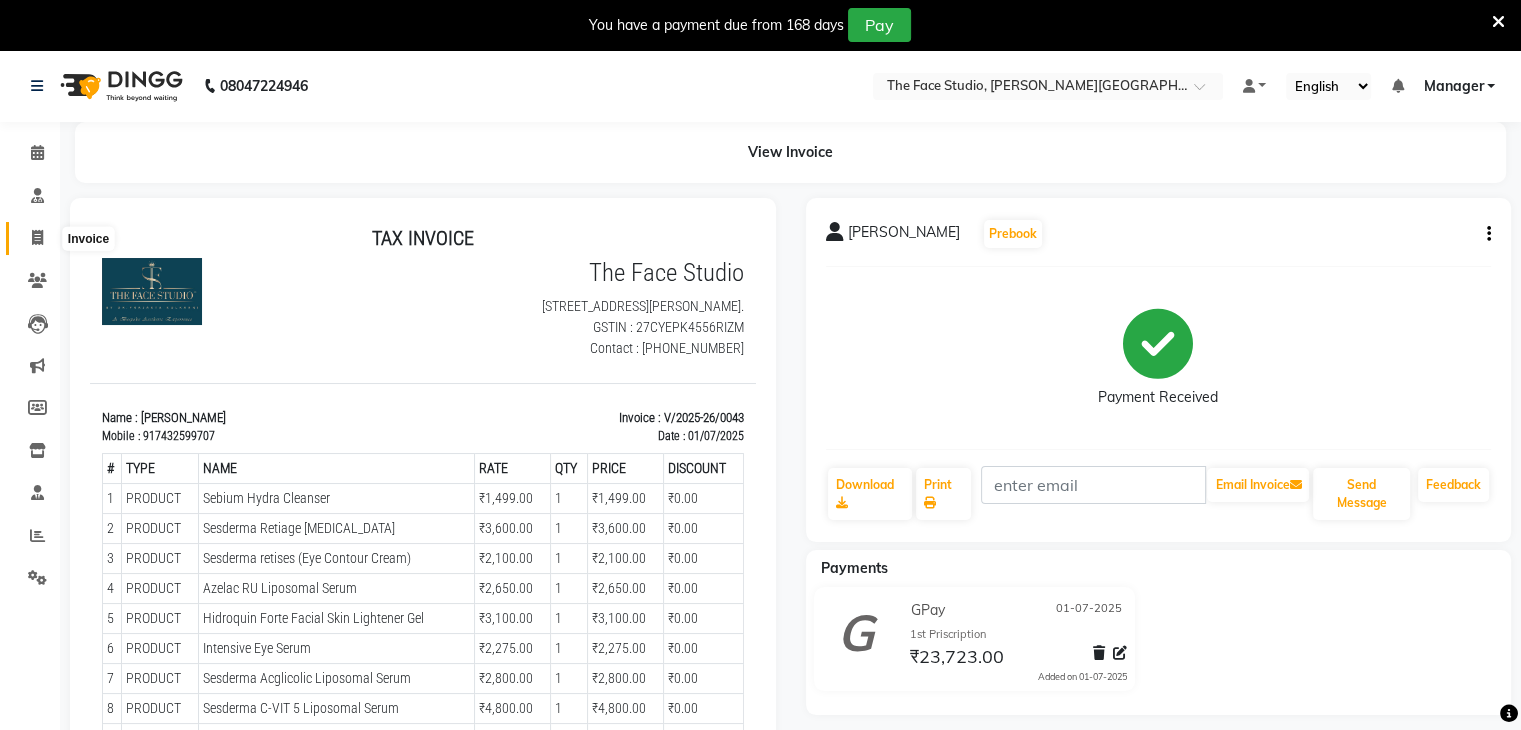 click 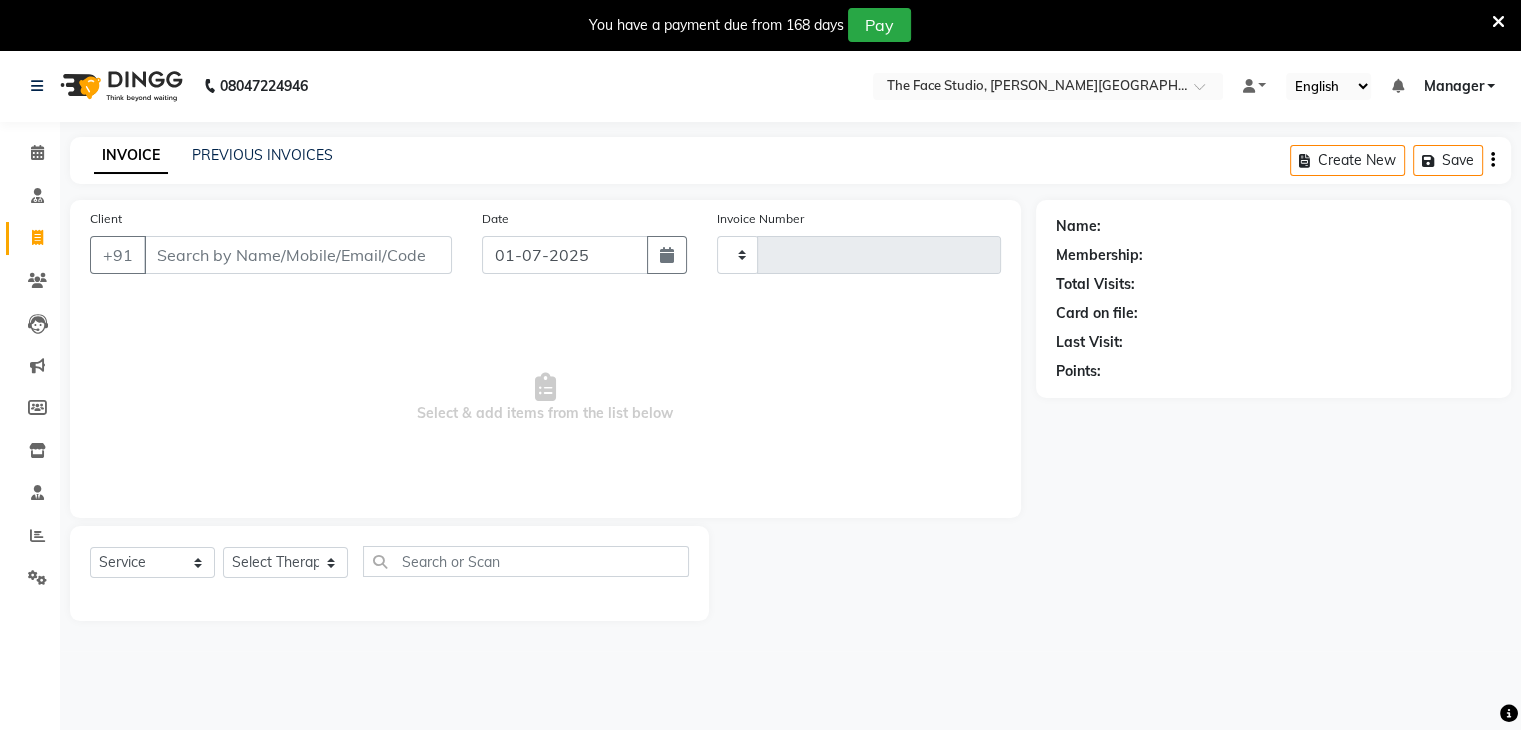 type on "0044" 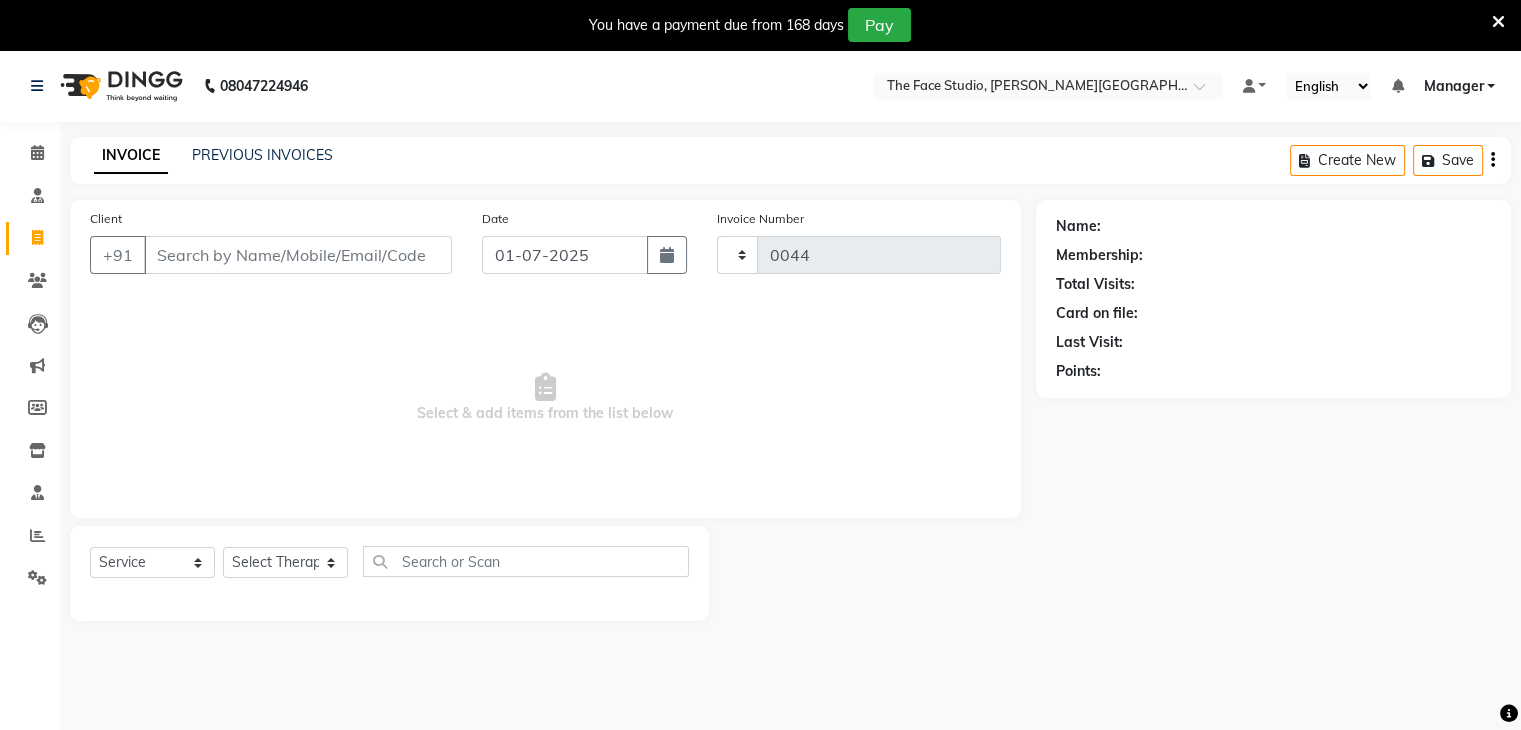 select on "821" 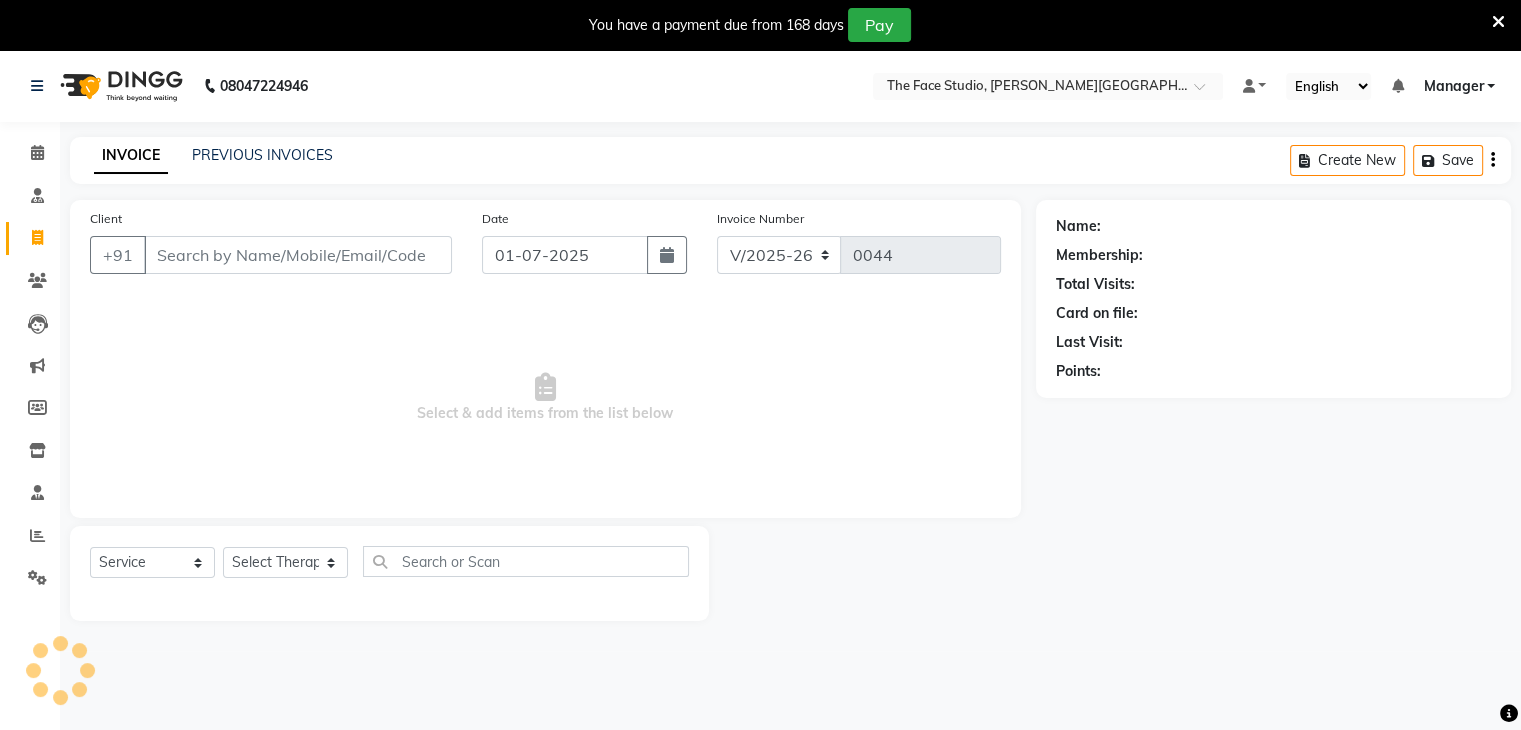 scroll, scrollTop: 50, scrollLeft: 0, axis: vertical 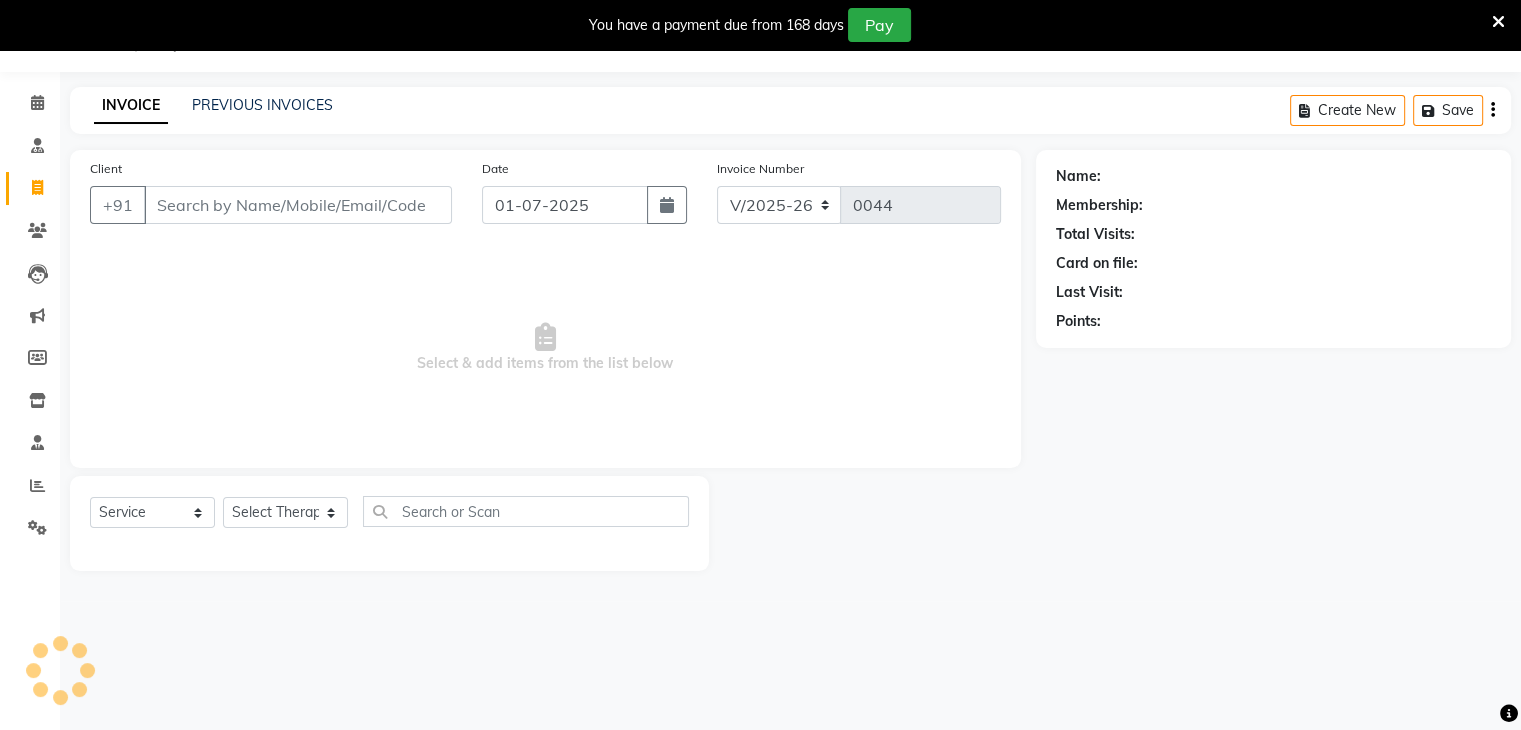 click on "Client" at bounding box center [298, 205] 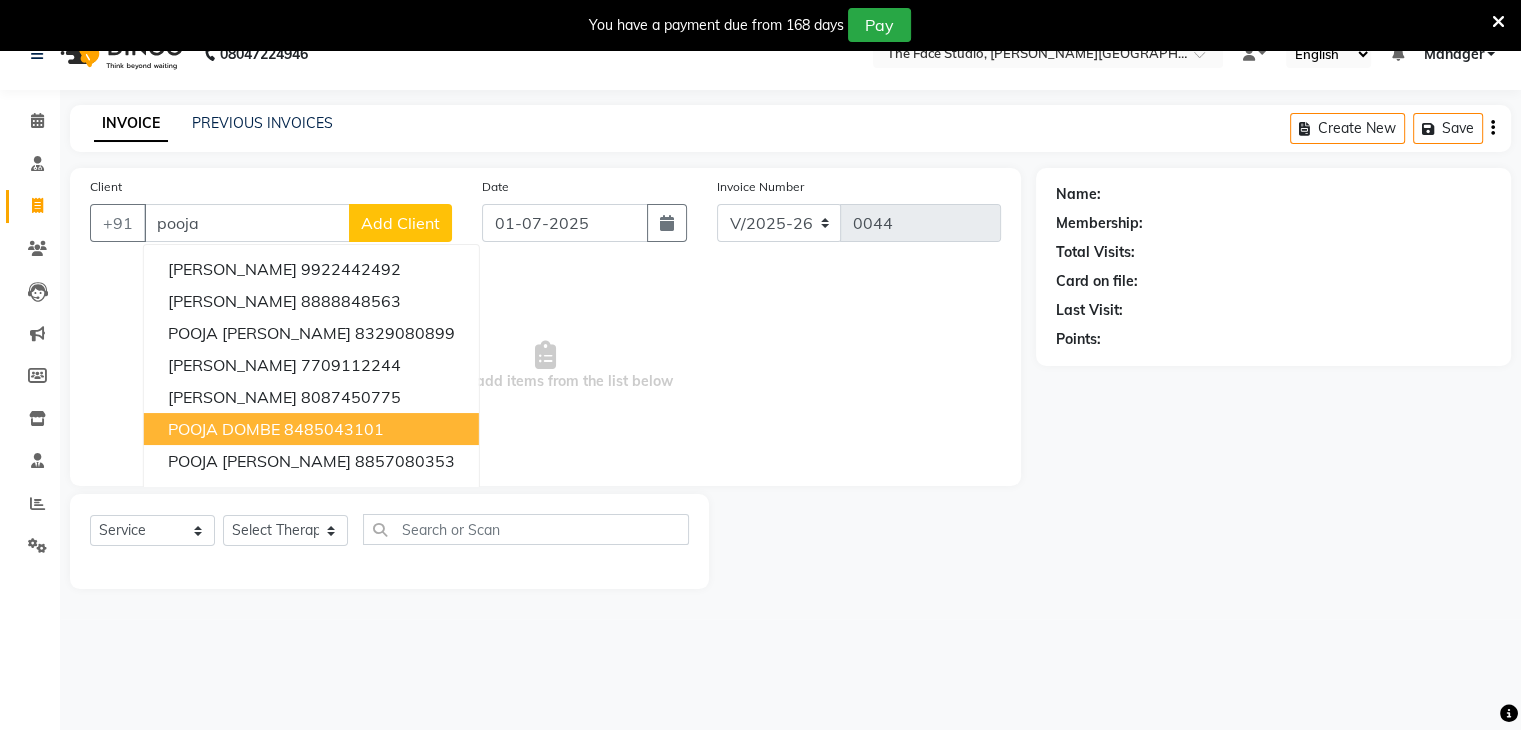 scroll, scrollTop: 0, scrollLeft: 0, axis: both 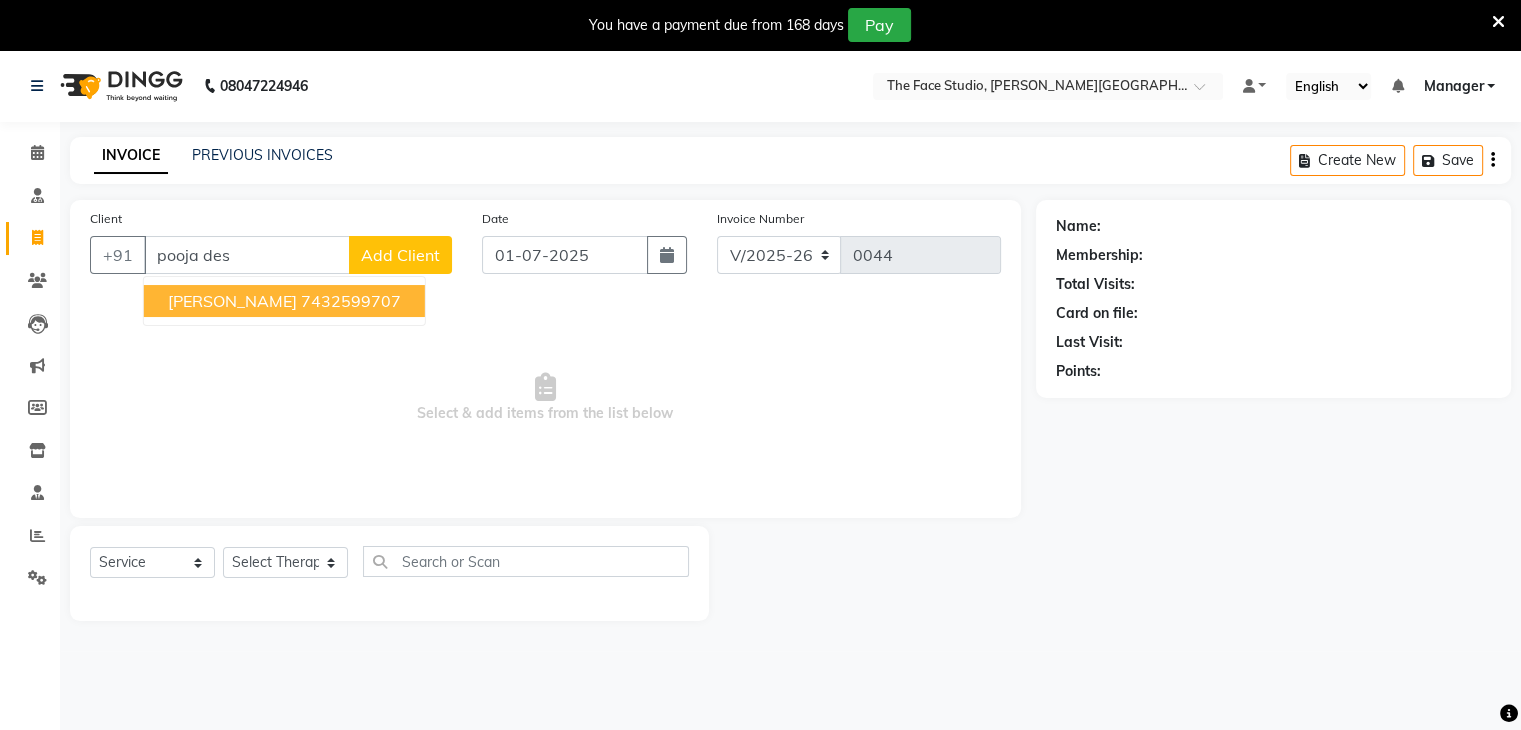 click on "[PERSON_NAME]" at bounding box center [232, 301] 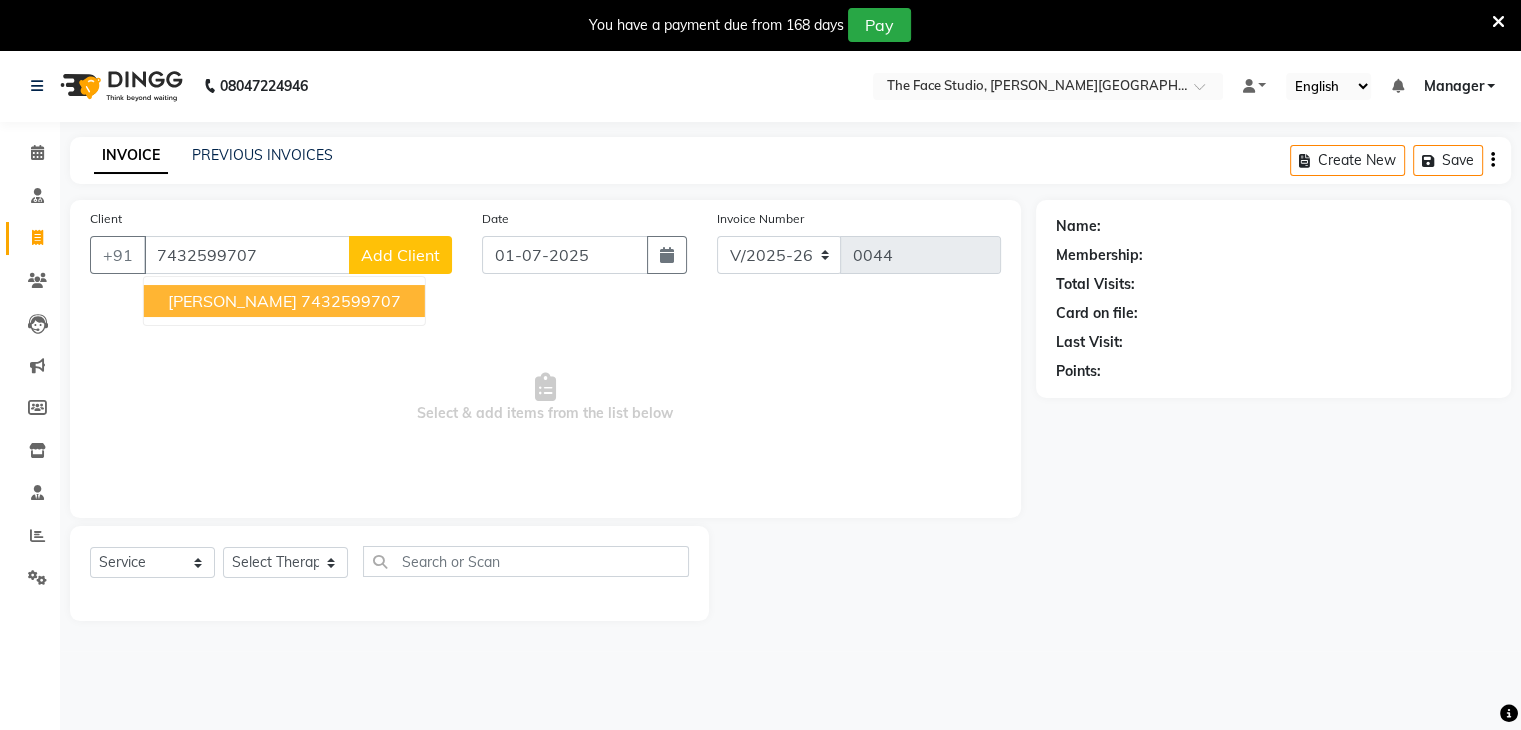 type on "7432599707" 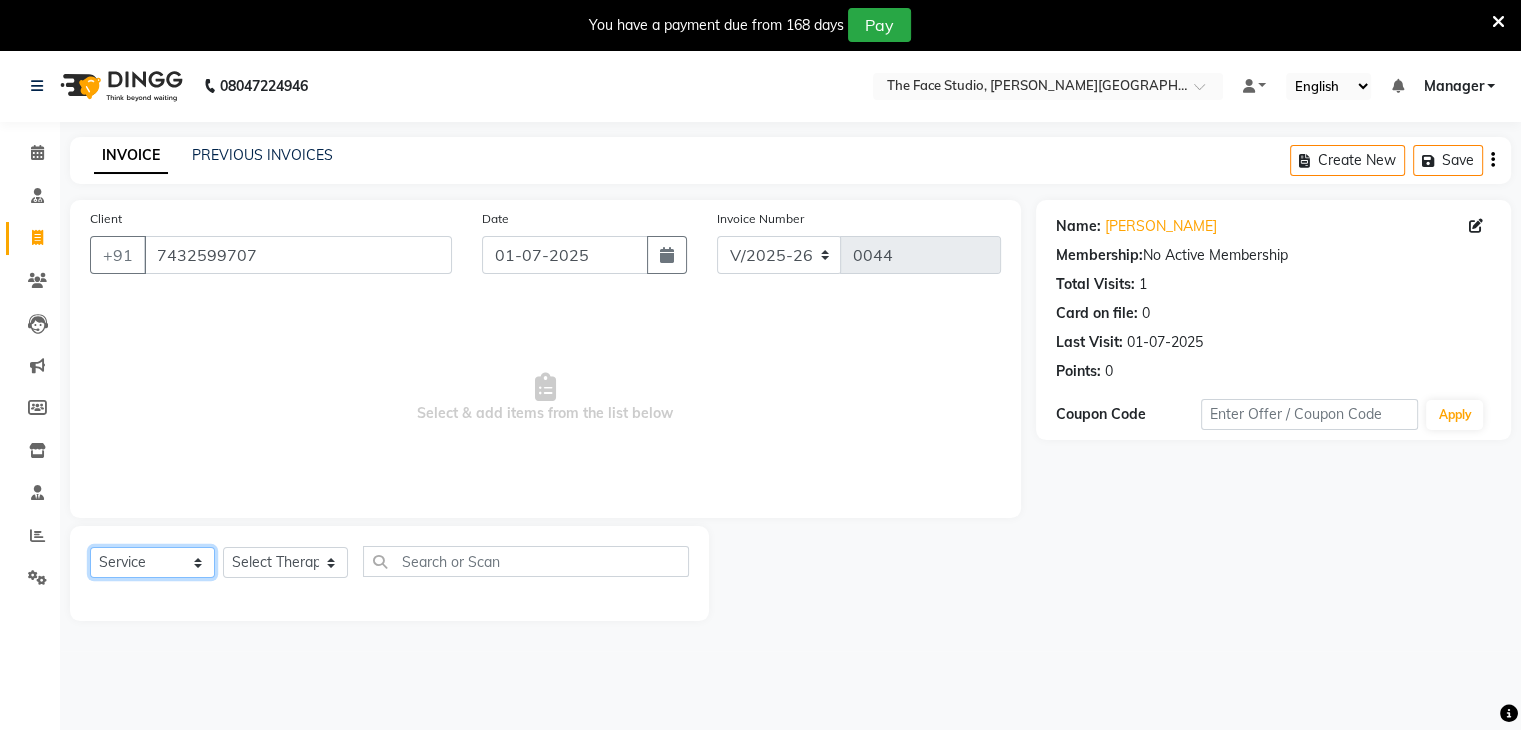 click on "Select  Service  Product  Membership  Package Voucher Prepaid Gift Card" 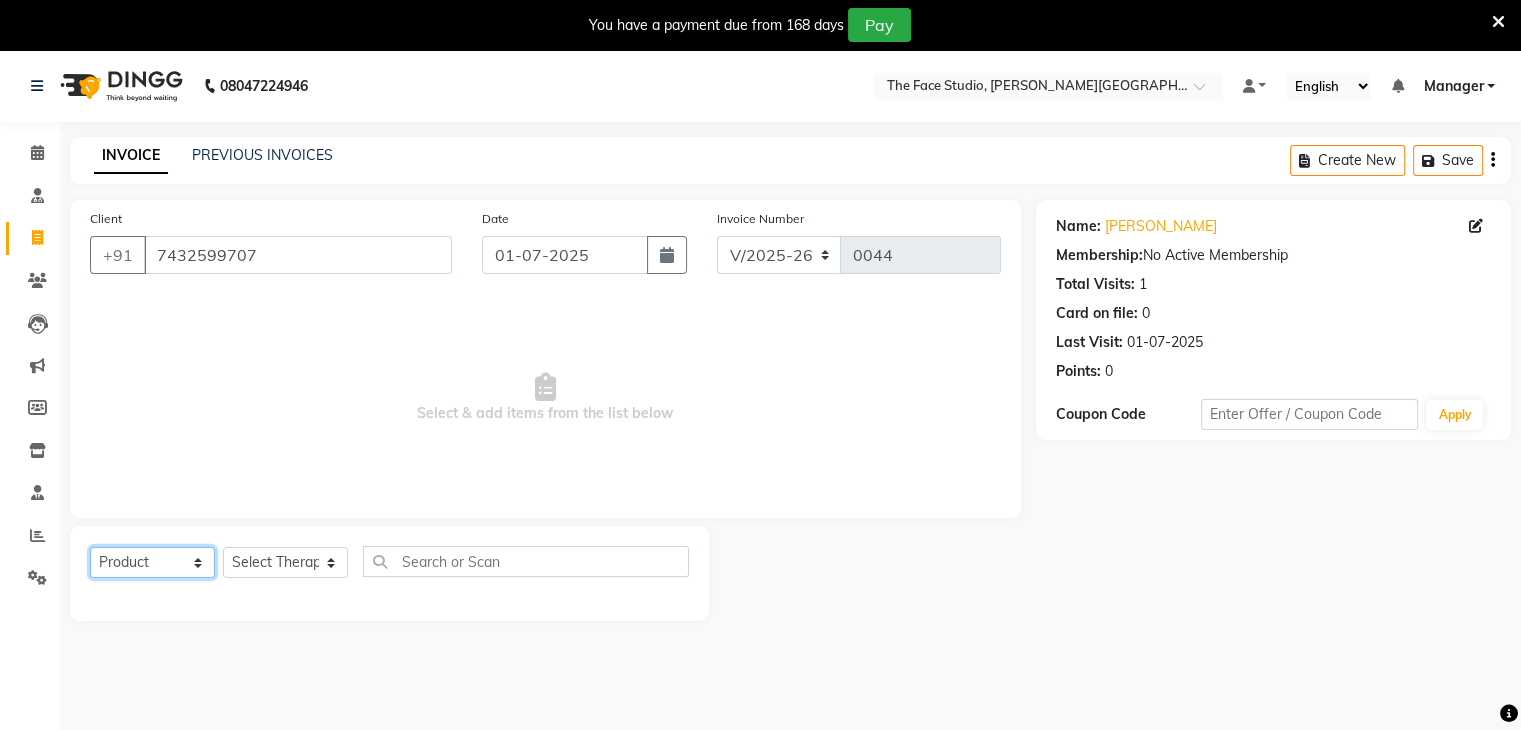 click on "Select  Service  Product  Membership  Package Voucher Prepaid Gift Card" 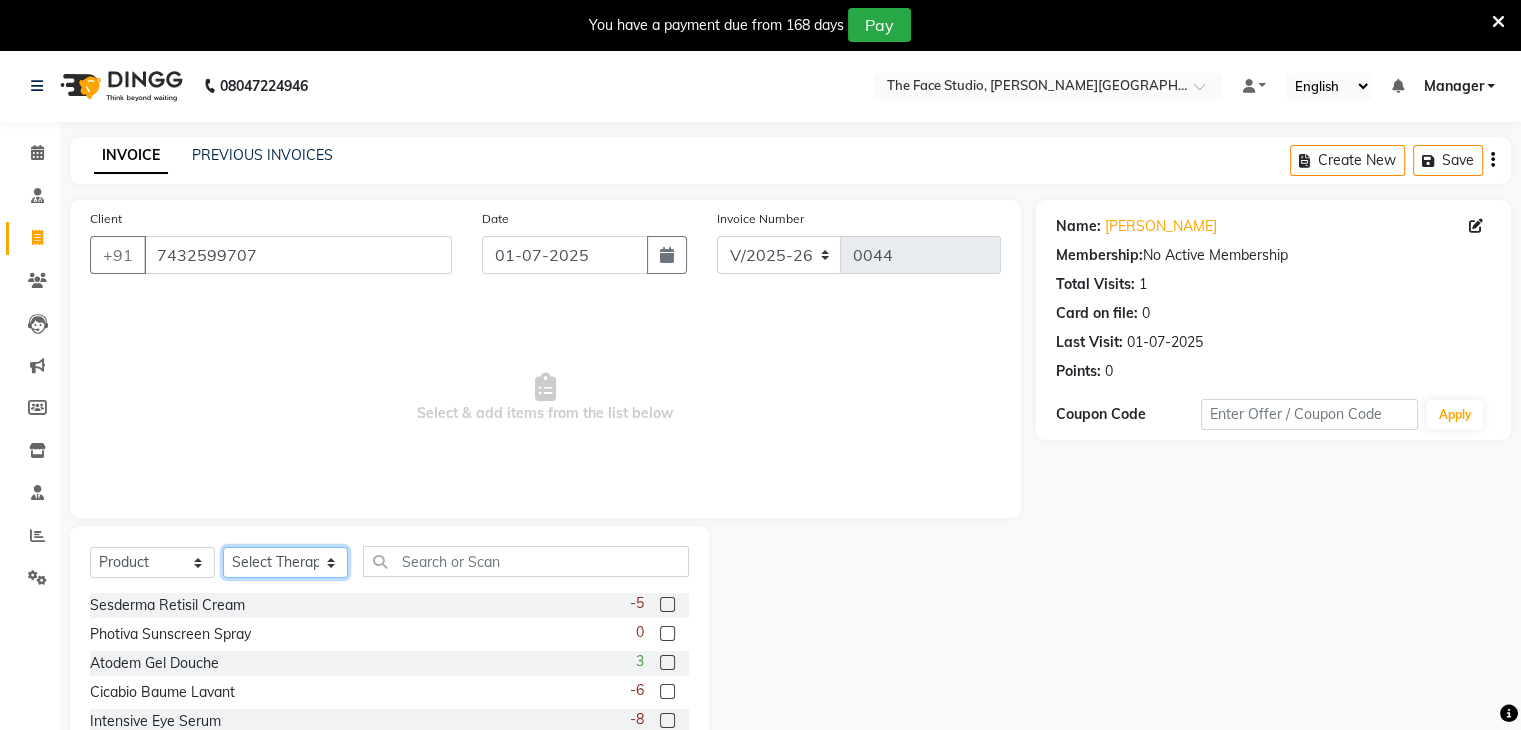 click on "Select Therapist [PERSON_NAME] Dr. [PERSON_NAME] Manager [PERSON_NAME] [PERSON_NAME] [PERSON_NAME]" 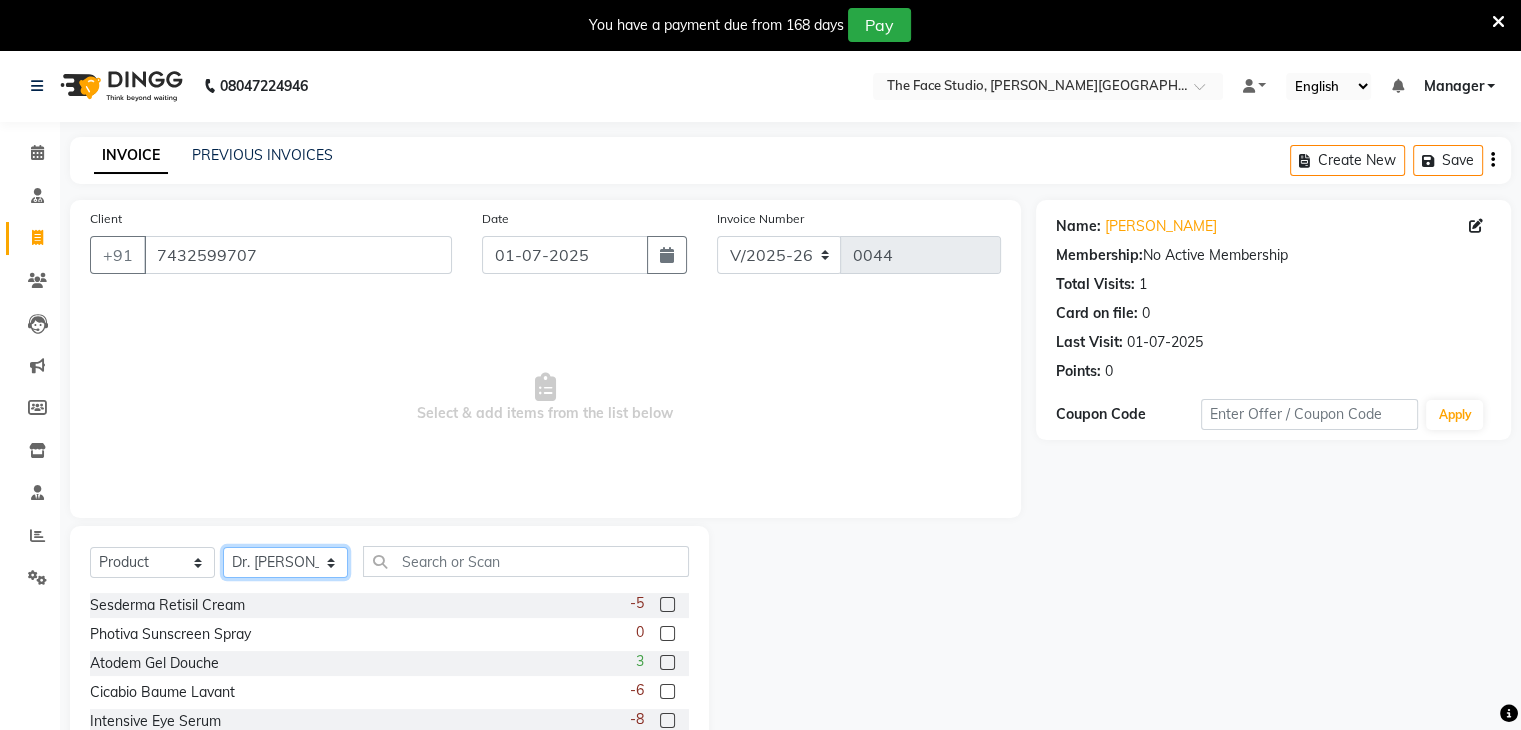 click on "Select Therapist [PERSON_NAME] Dr. [PERSON_NAME] Manager [PERSON_NAME] [PERSON_NAME] [PERSON_NAME]" 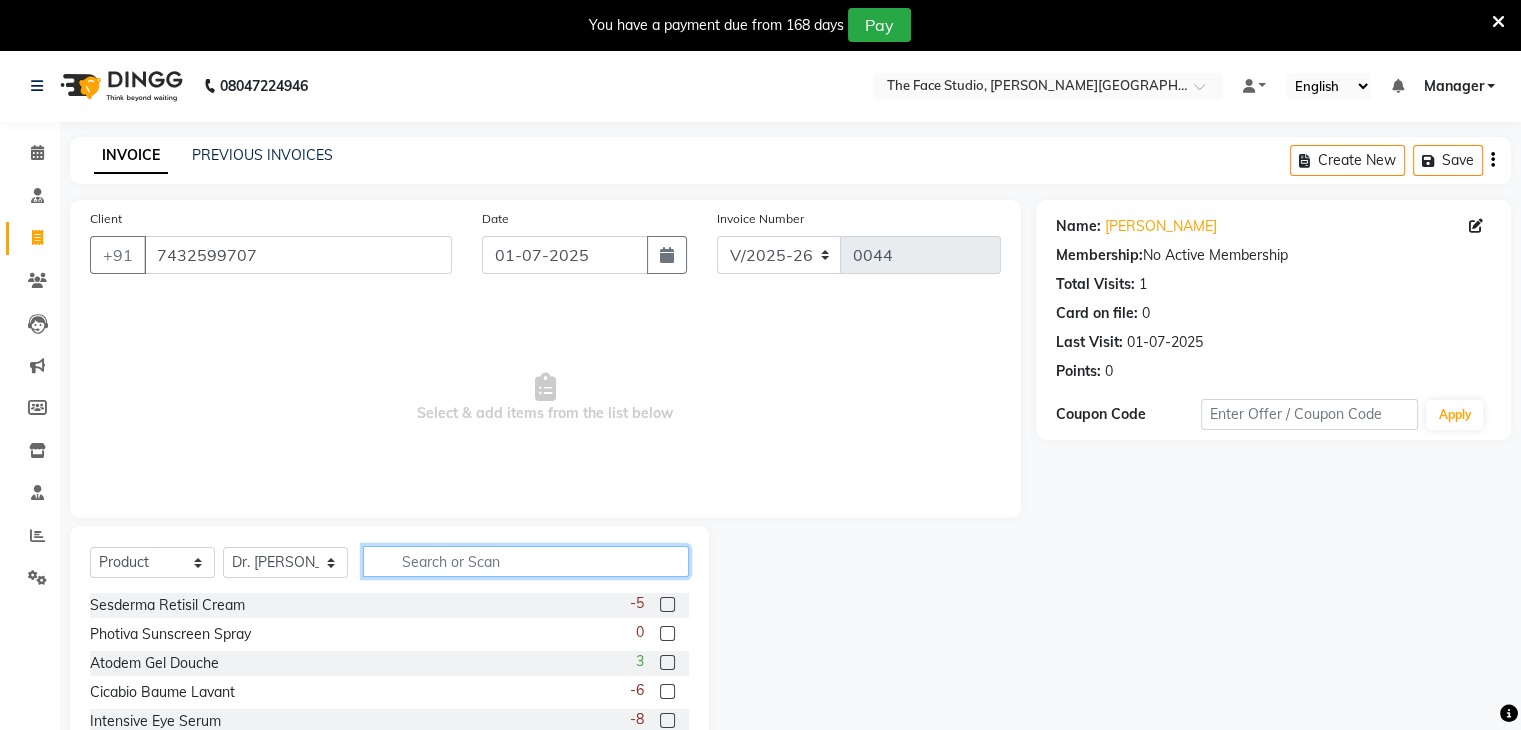 click 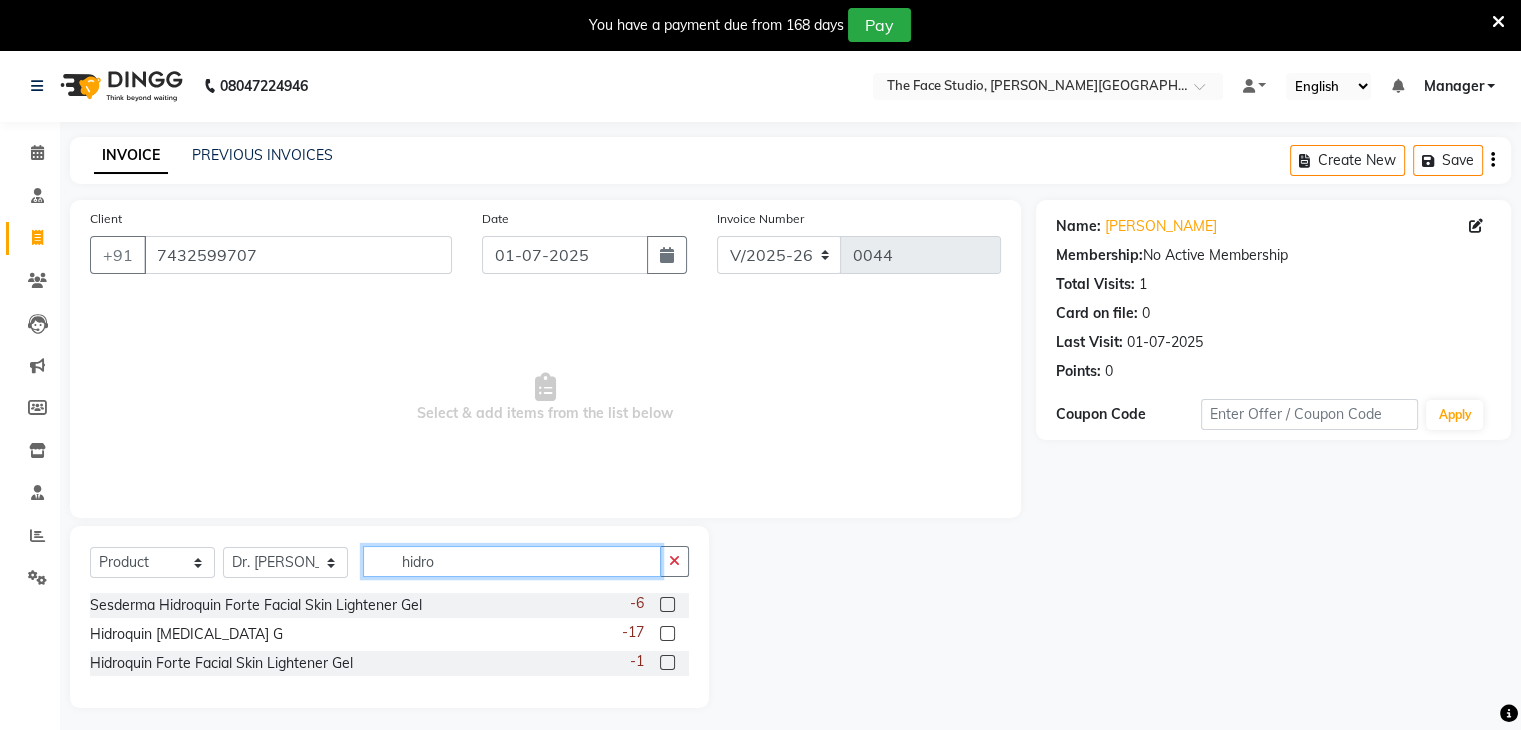 type on "hidro" 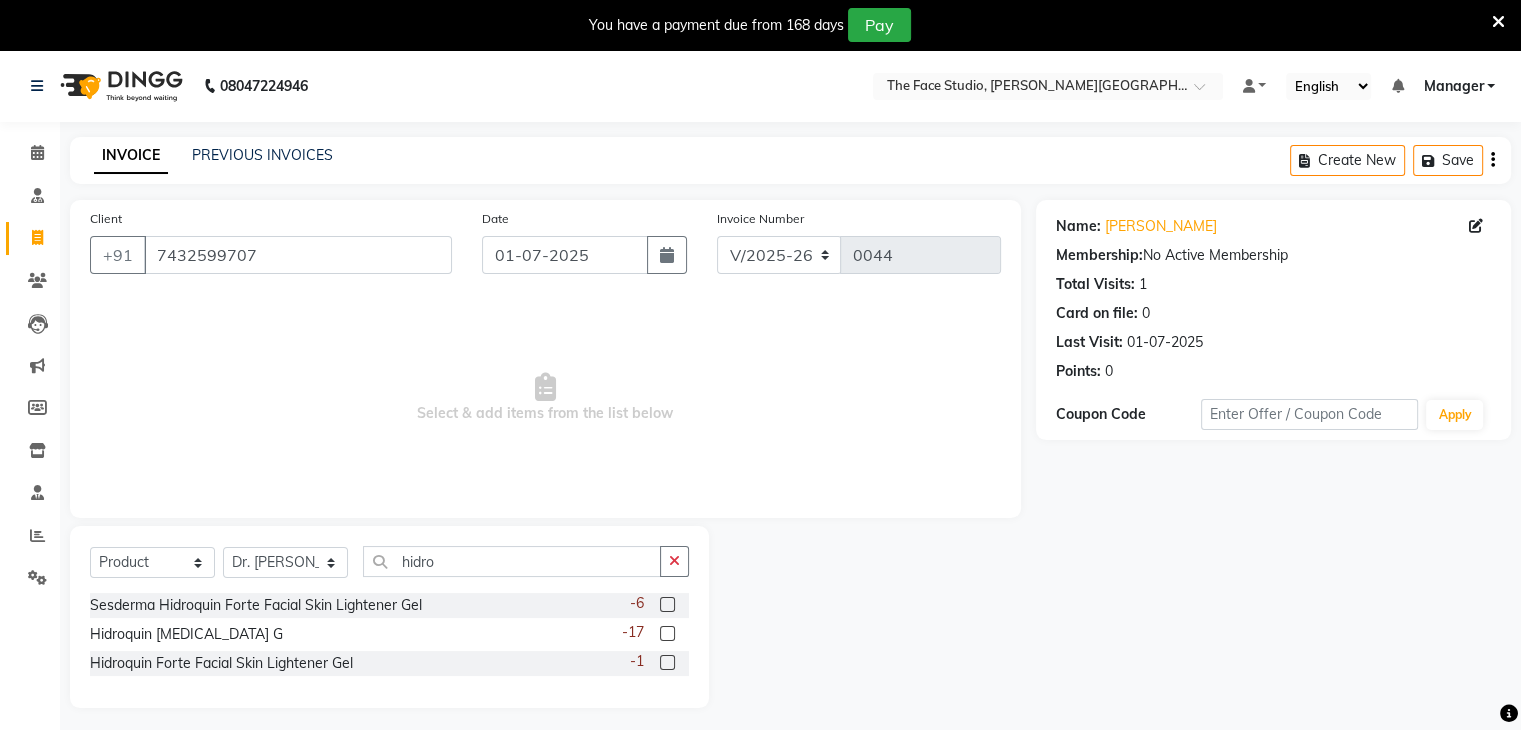 click 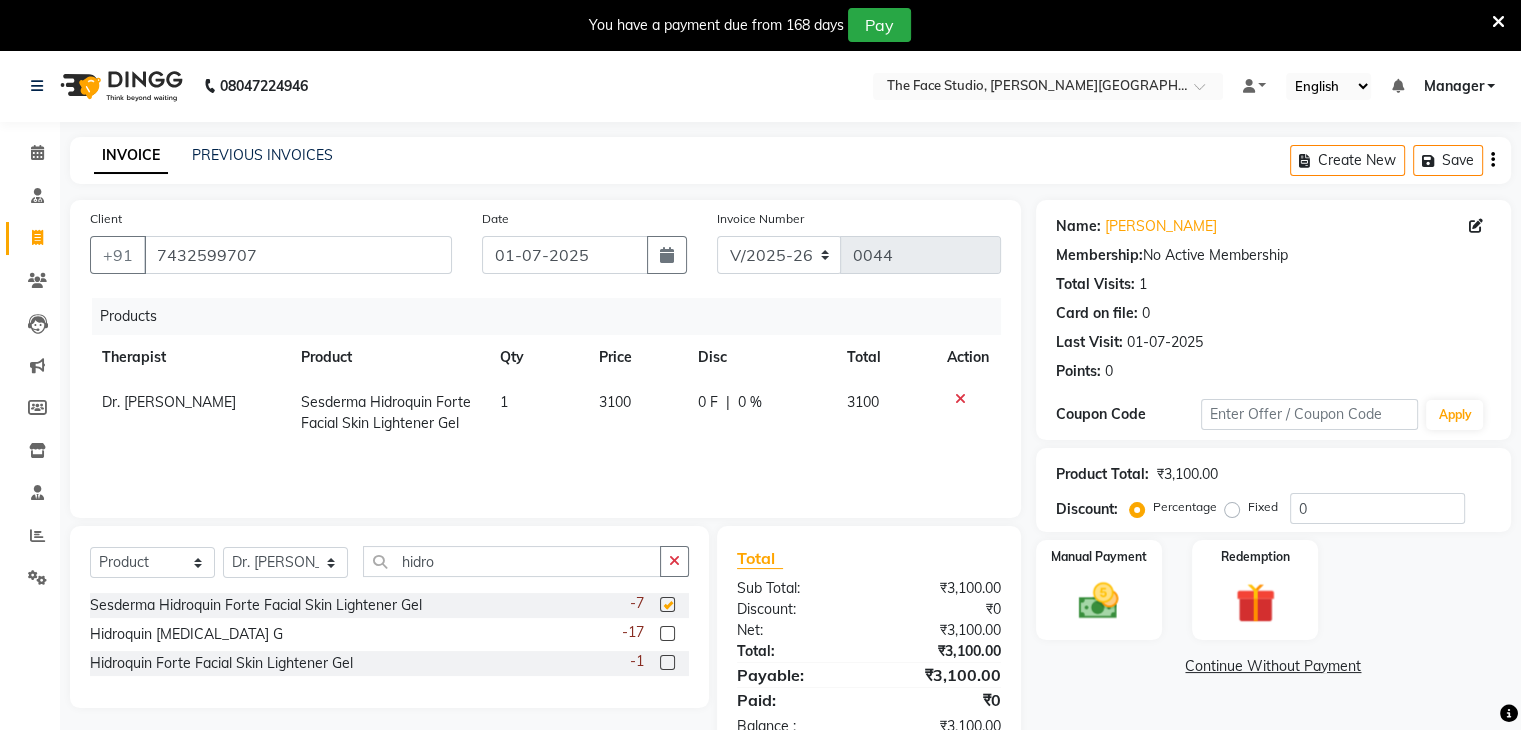 checkbox on "false" 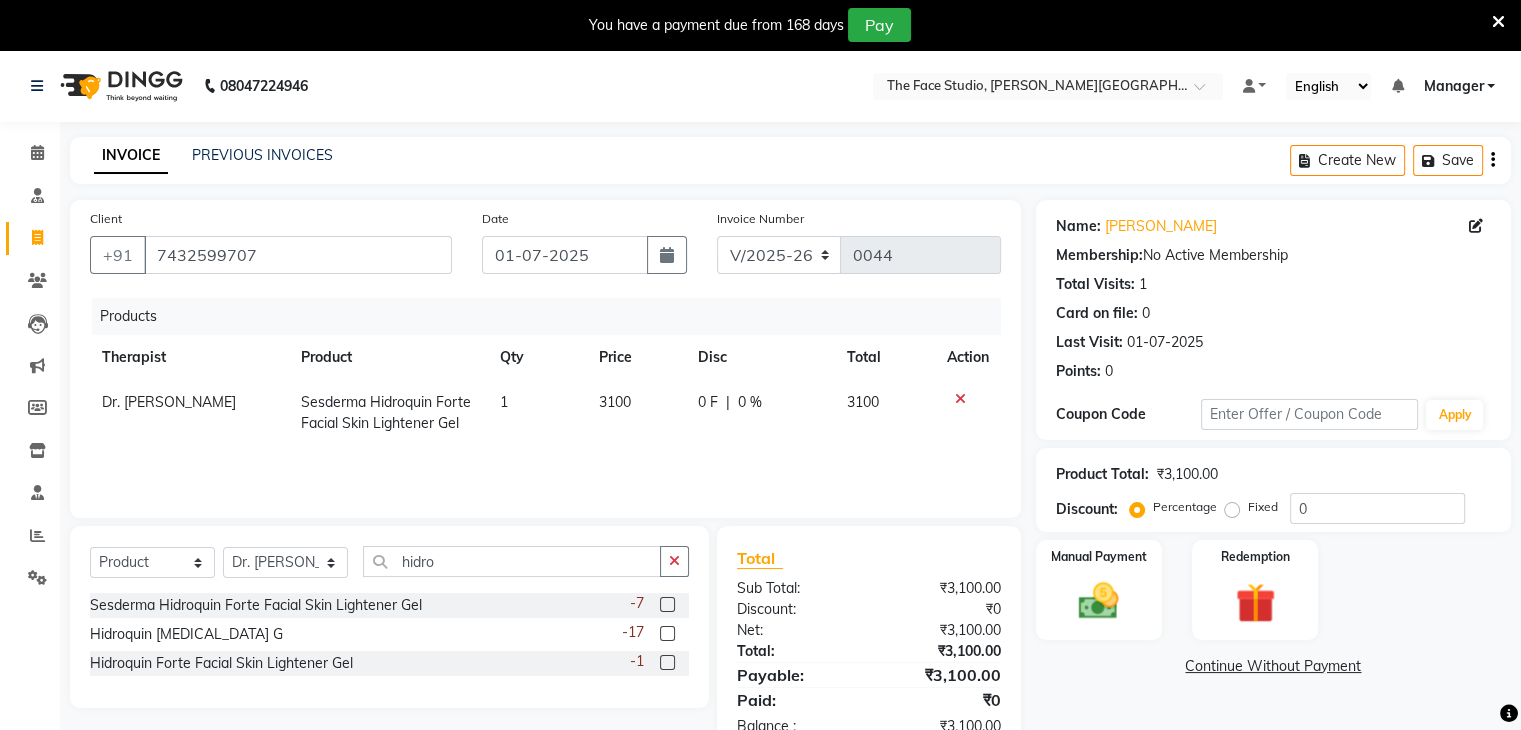 click 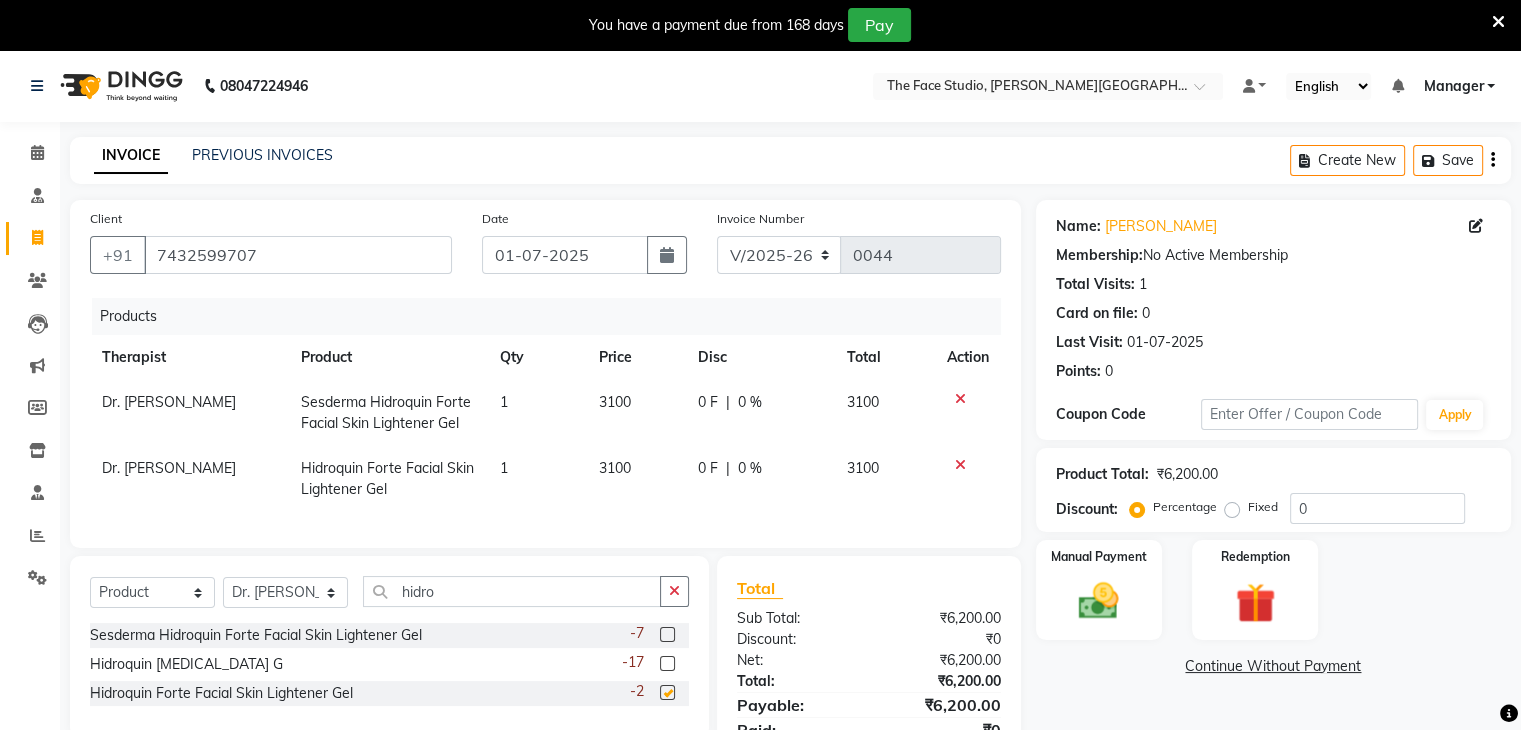 checkbox on "false" 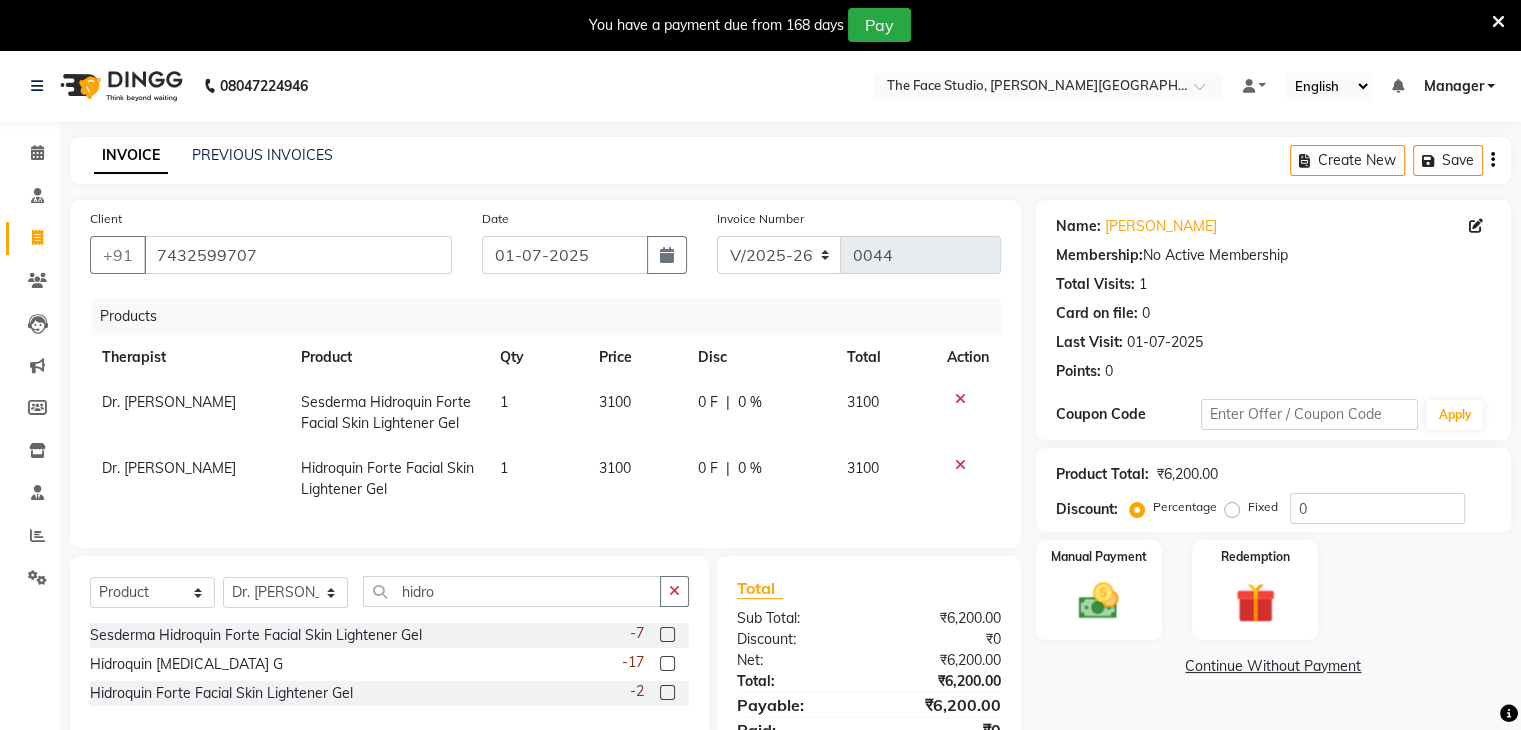 click 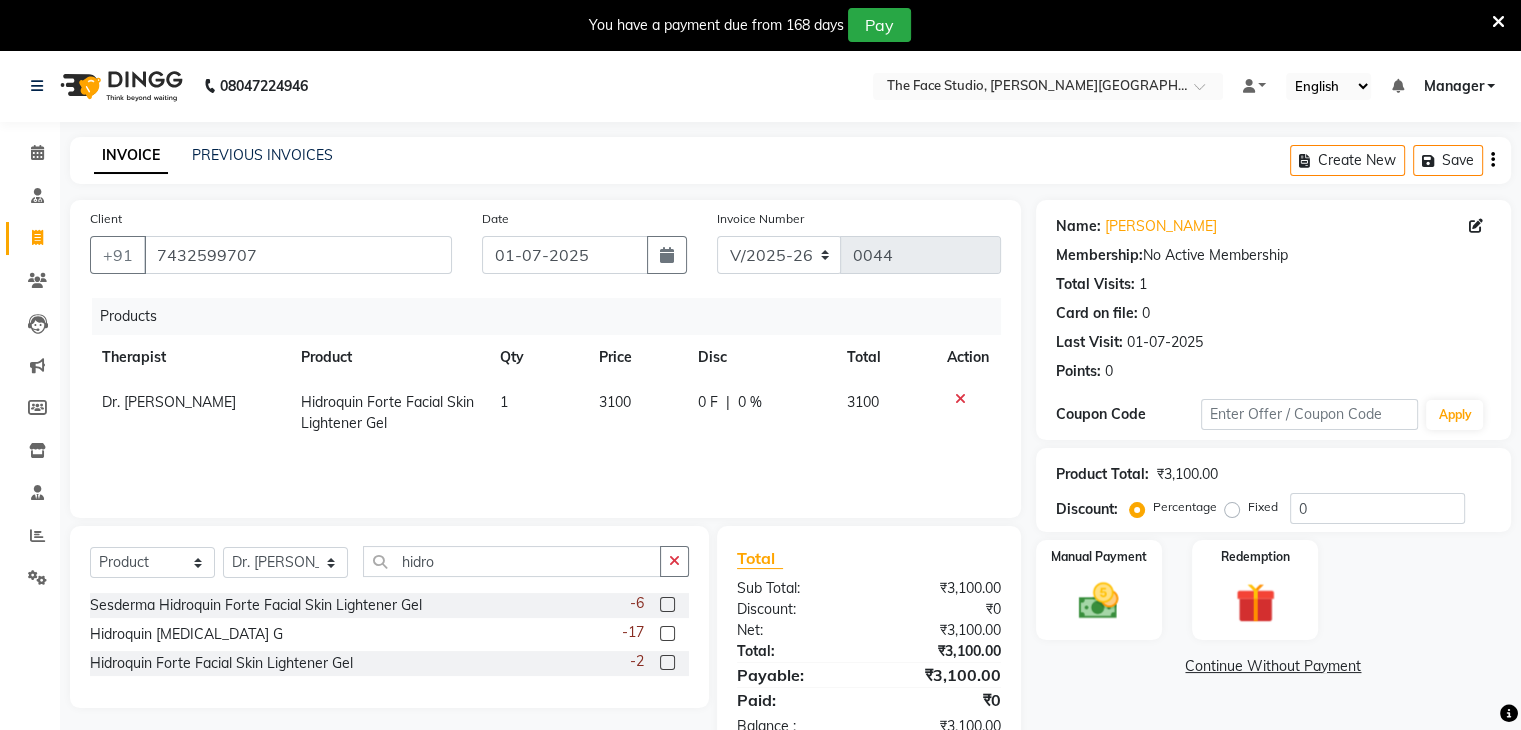 click 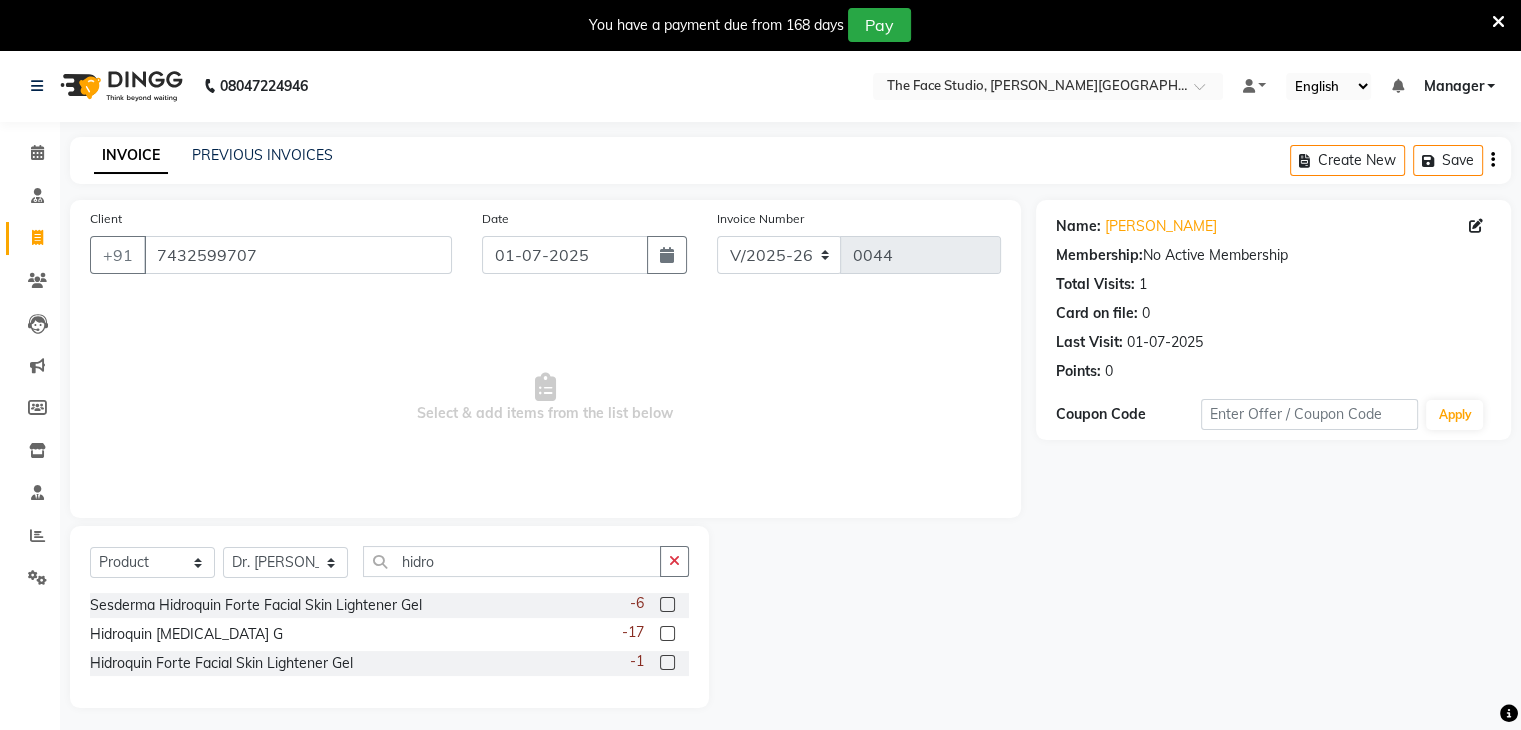 click 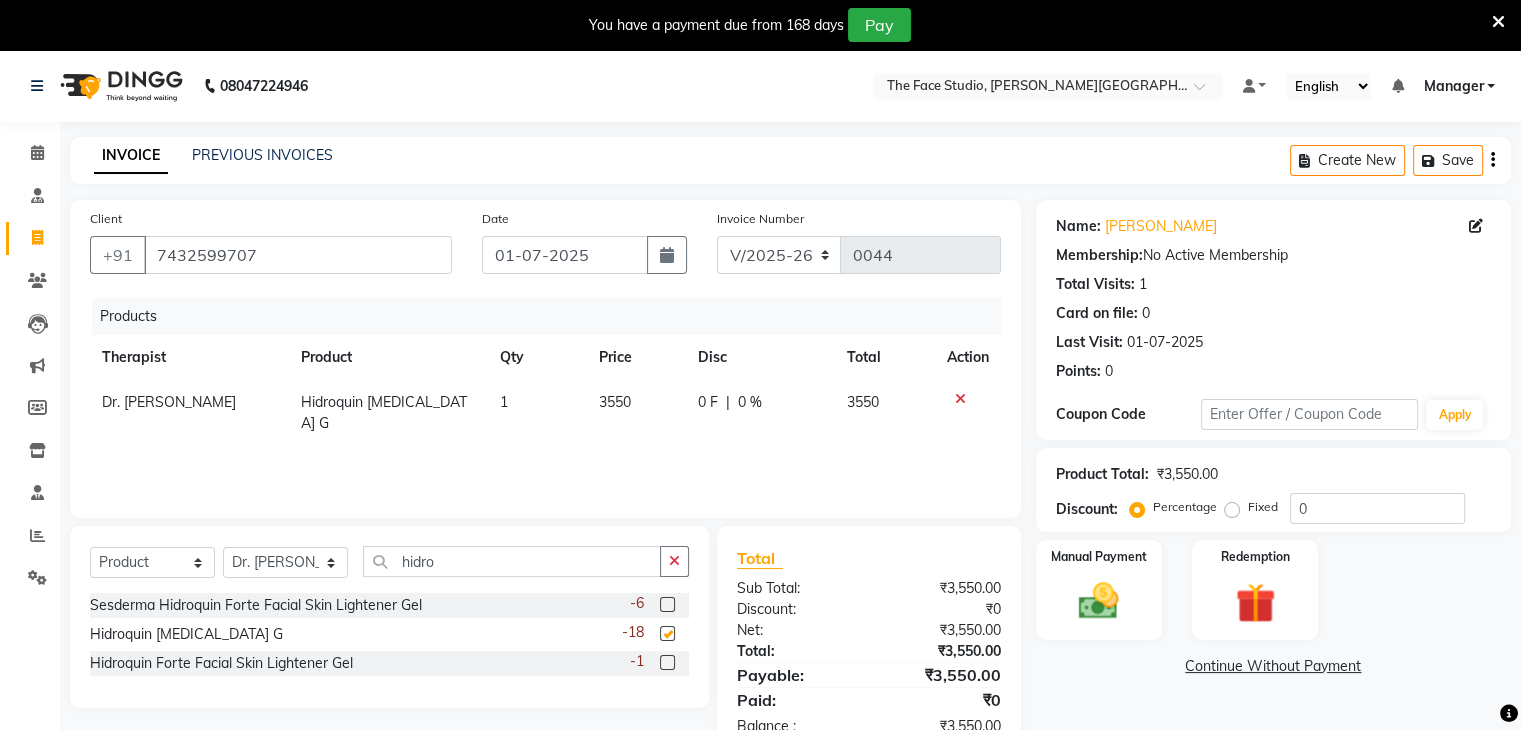 checkbox on "false" 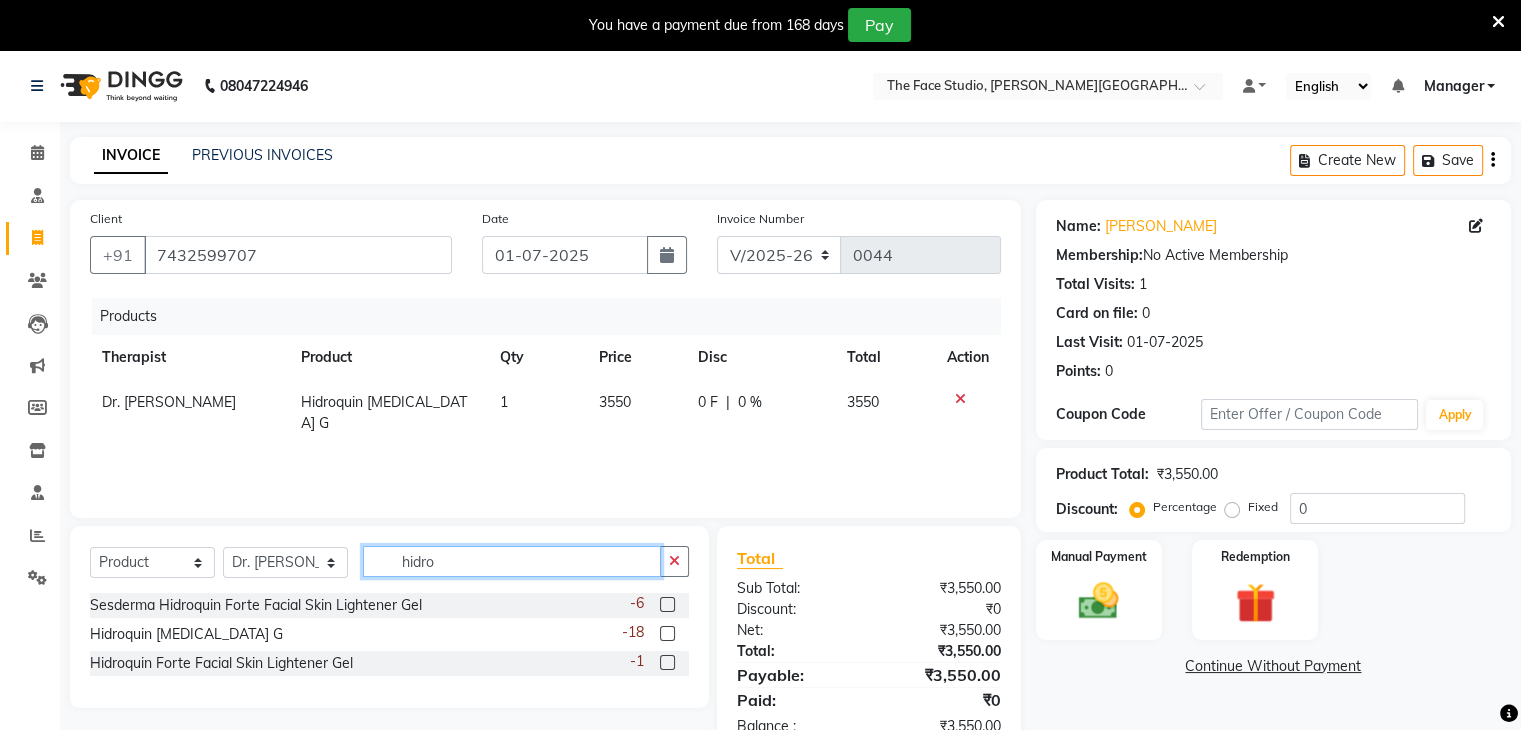 click on "hidro" 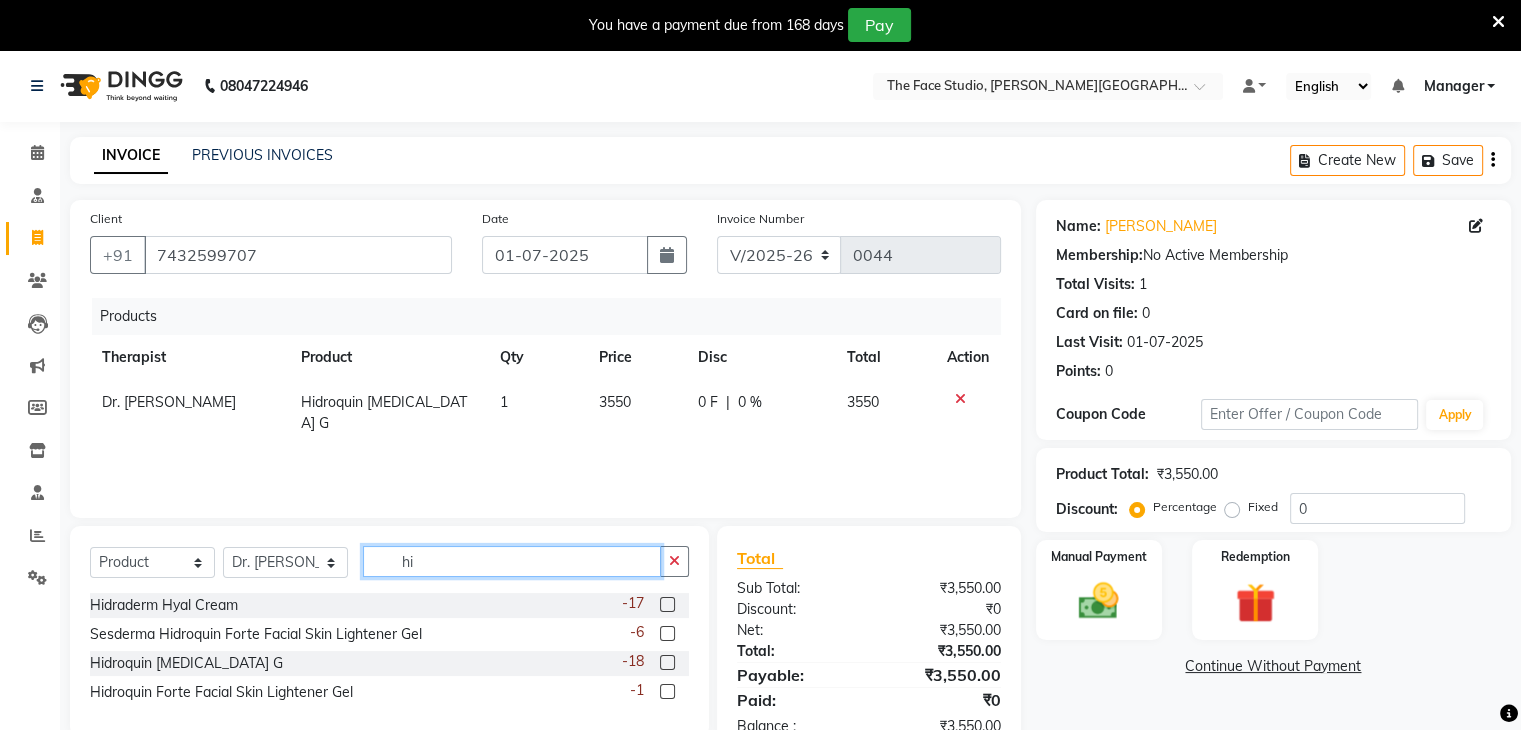 type on "h" 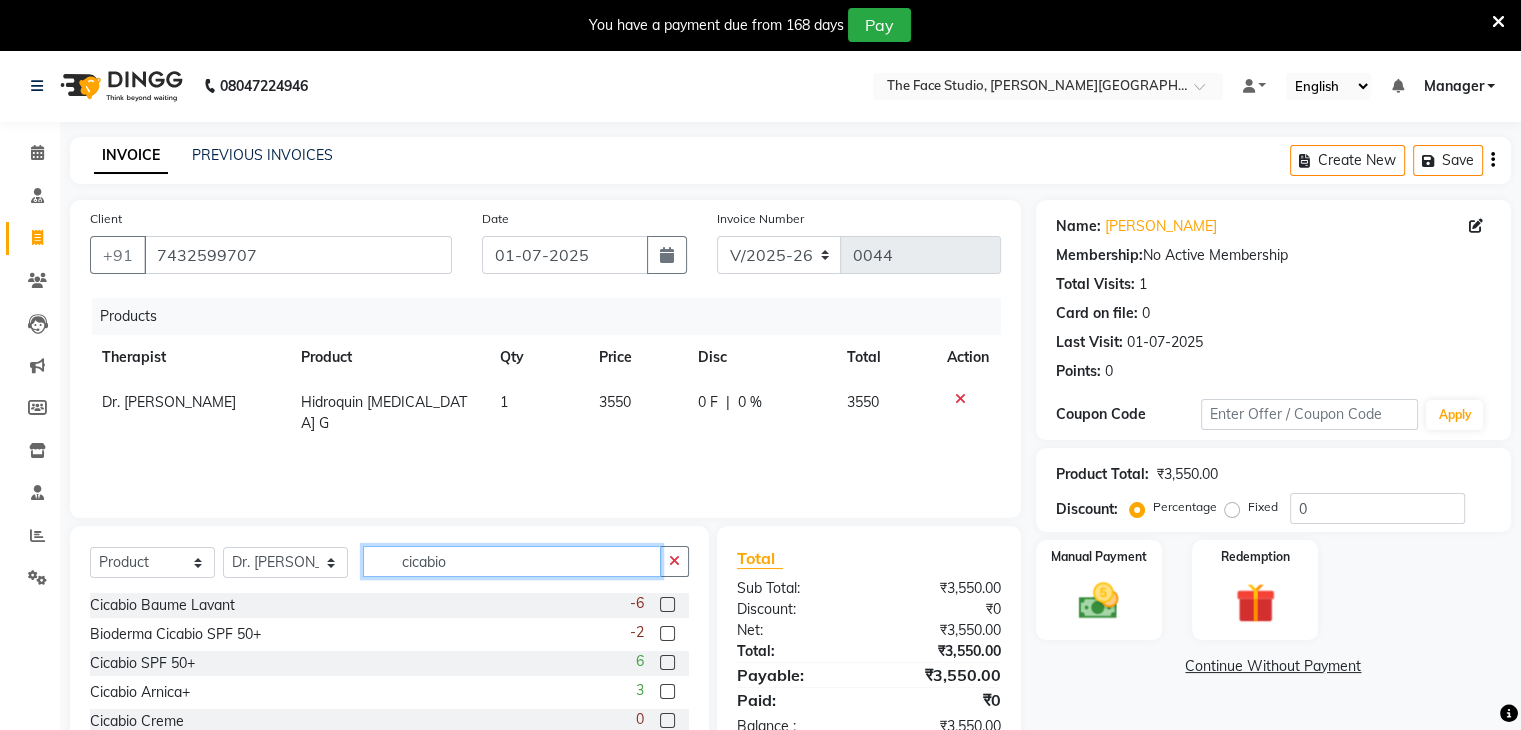 type on "cicabio" 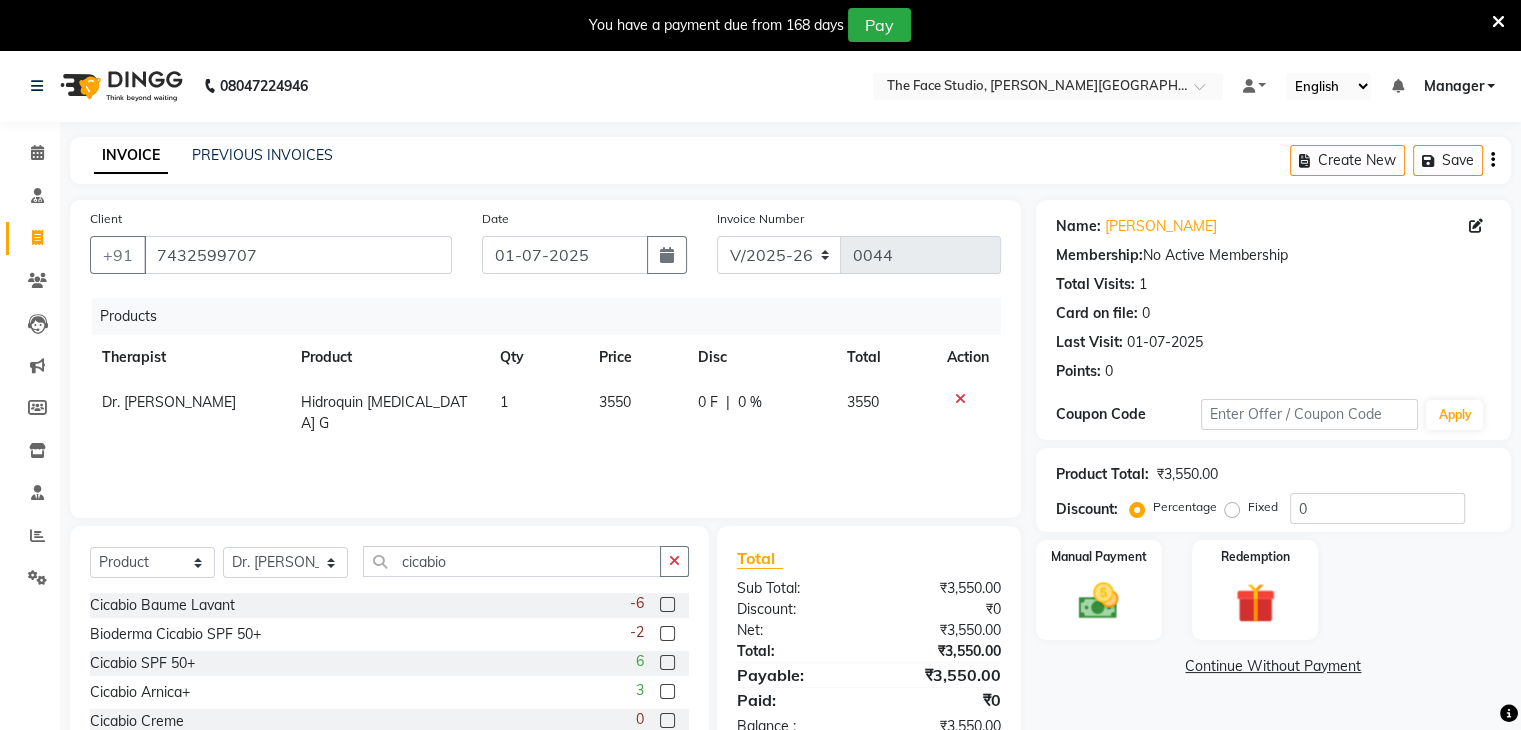 click on "Cicabio Baume Lavant  -6" 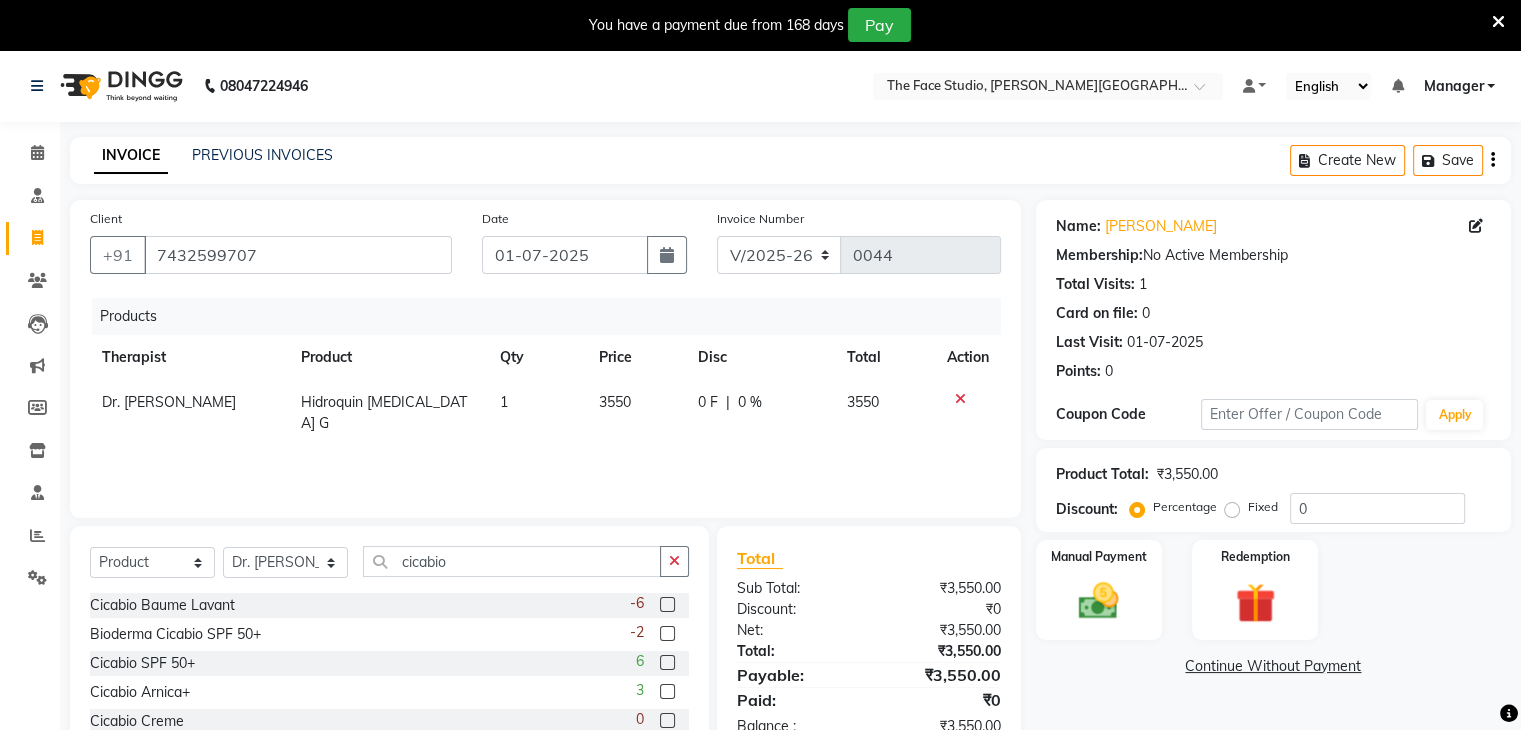 click 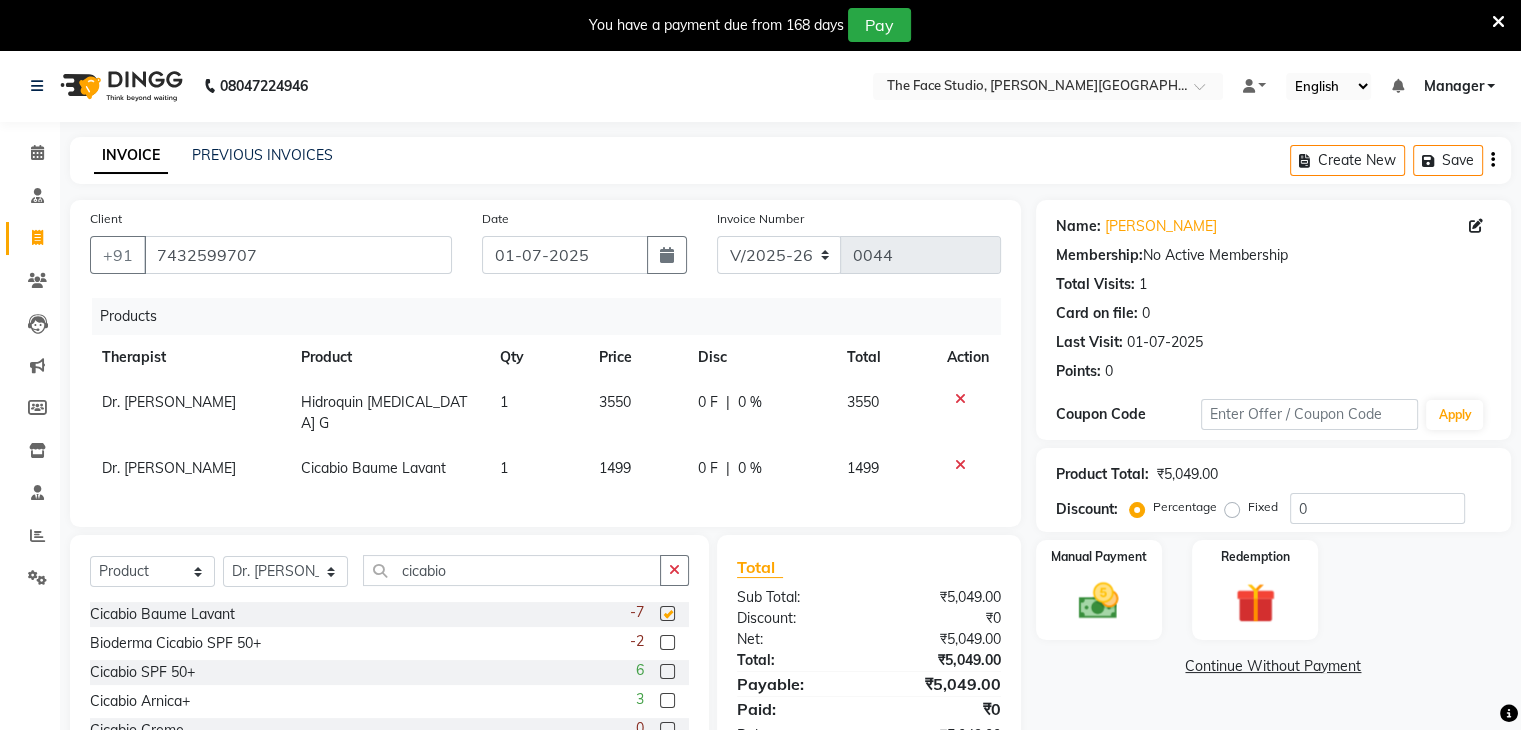 checkbox on "false" 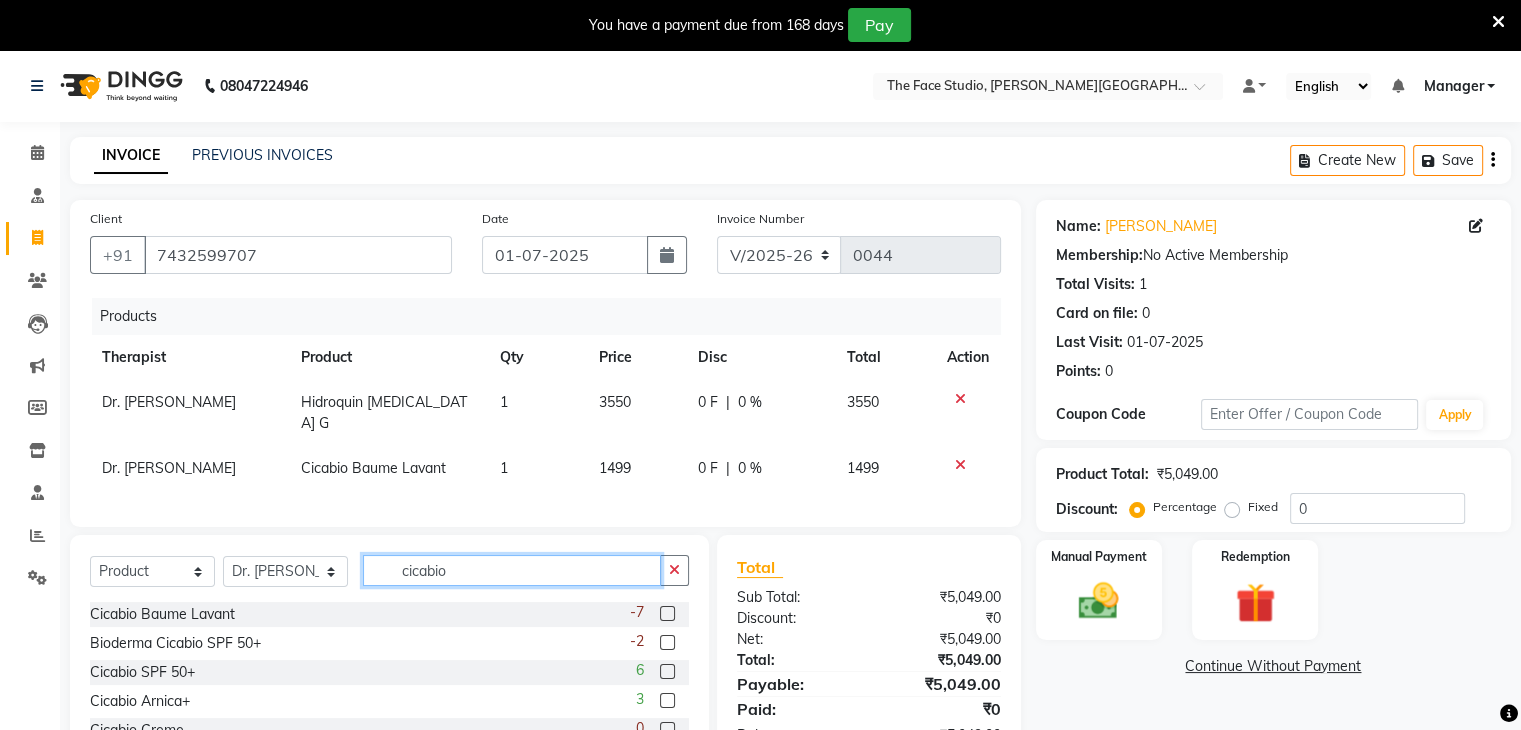 click on "cicabio" 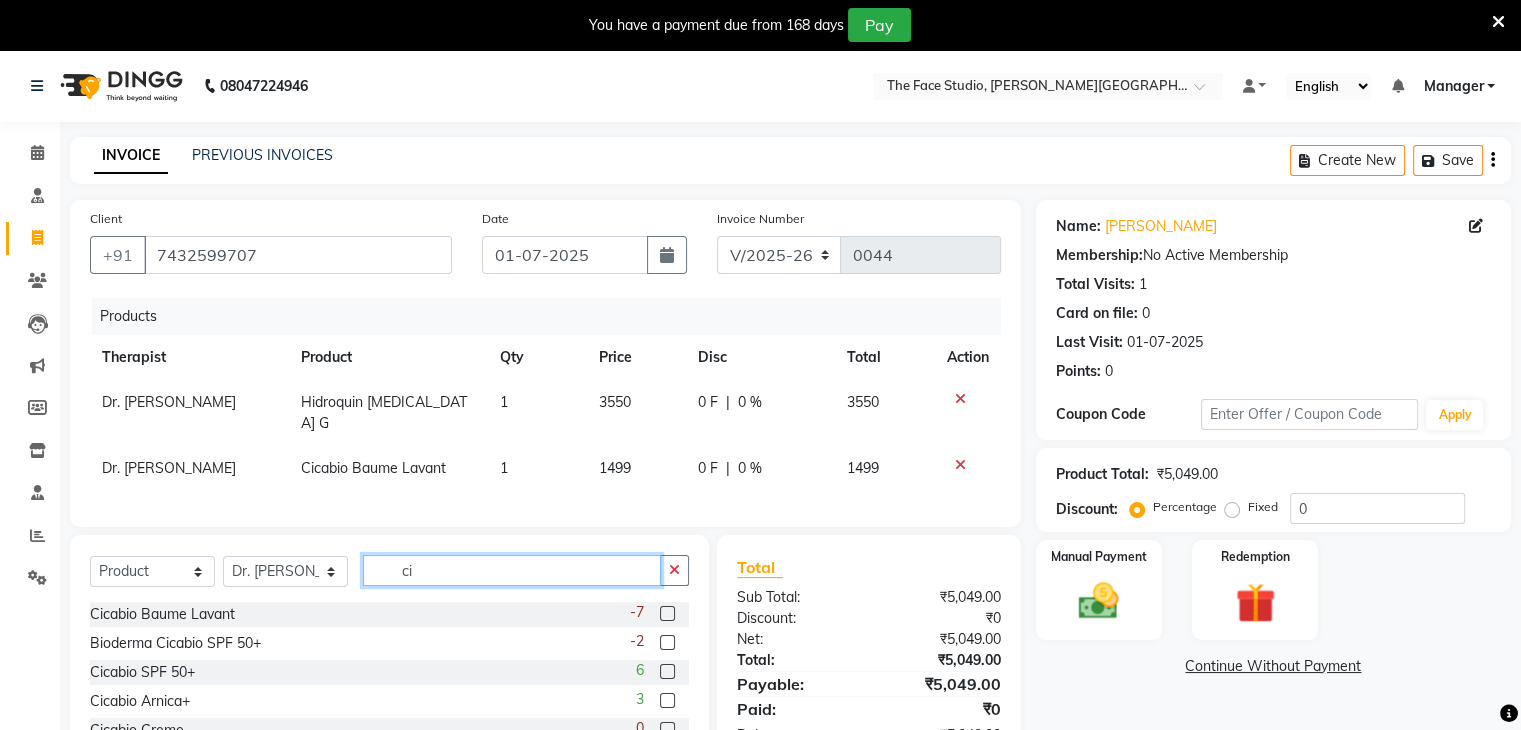 type on "c" 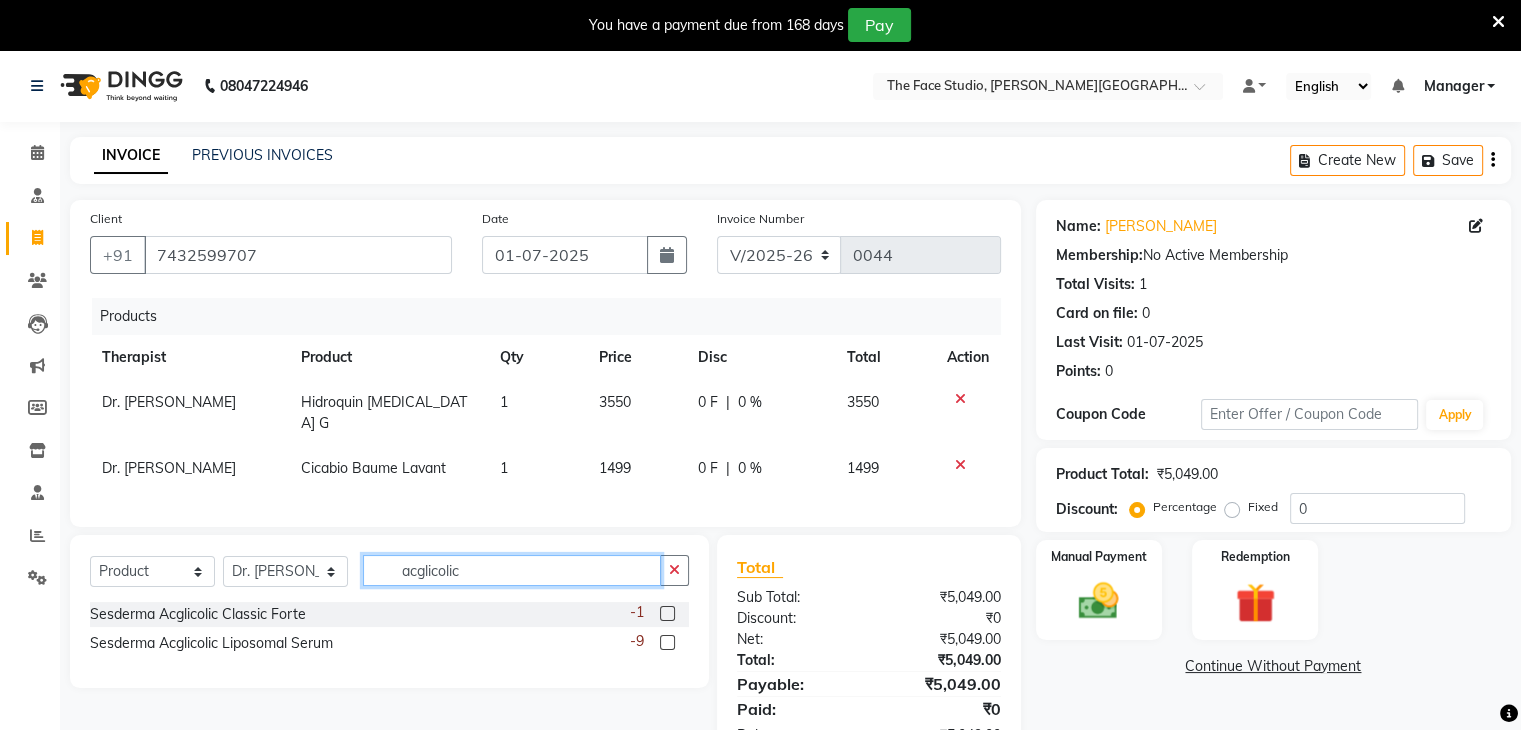 type on "acglicolic" 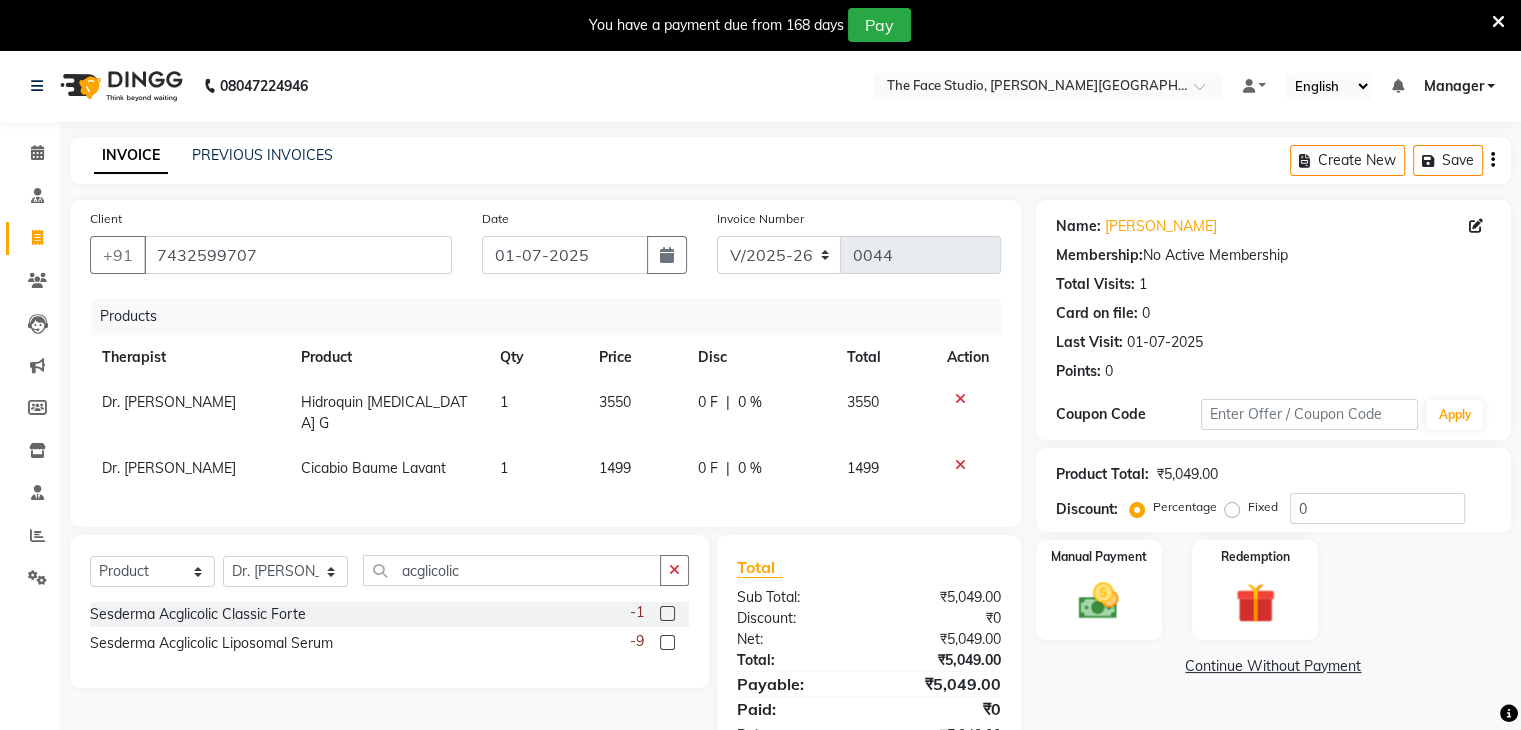 click 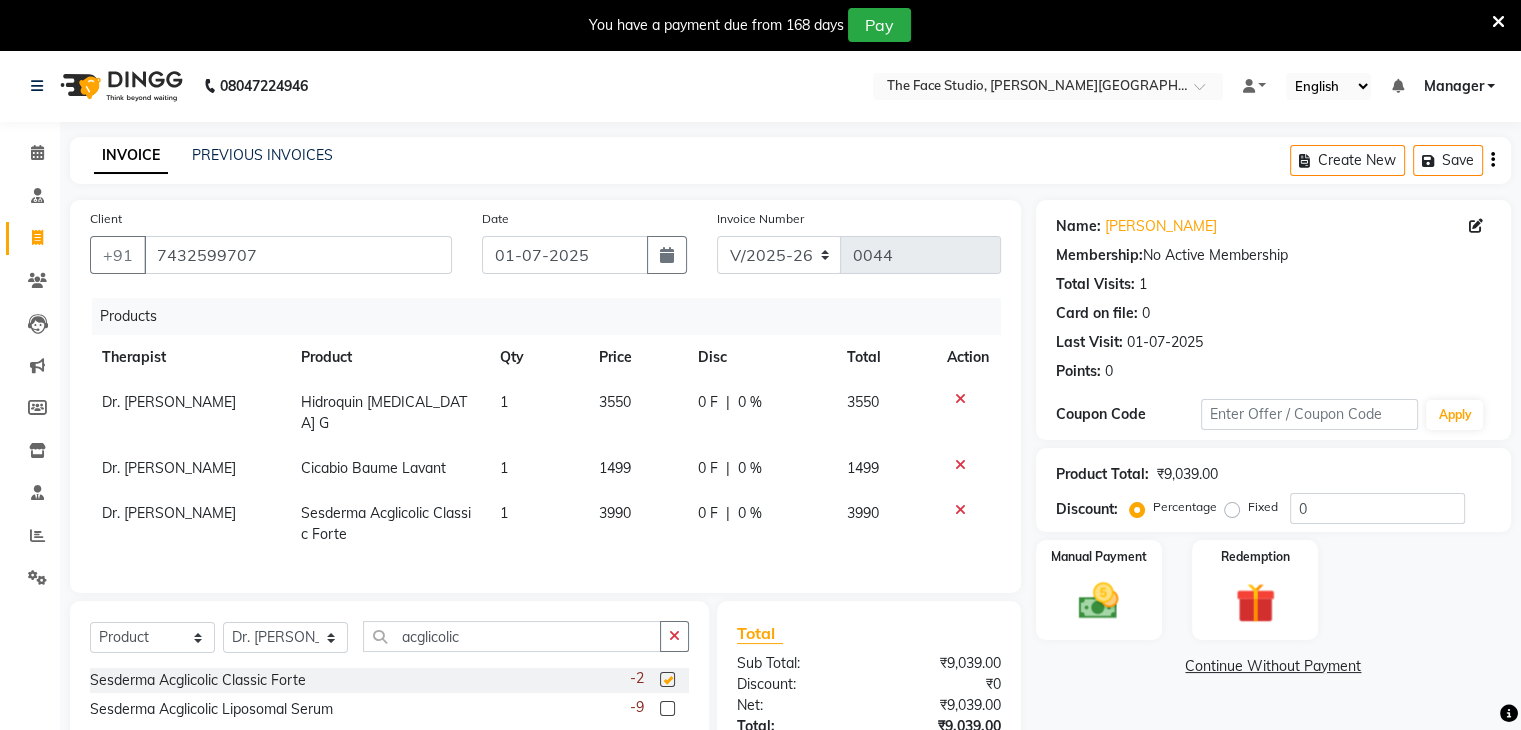 checkbox on "false" 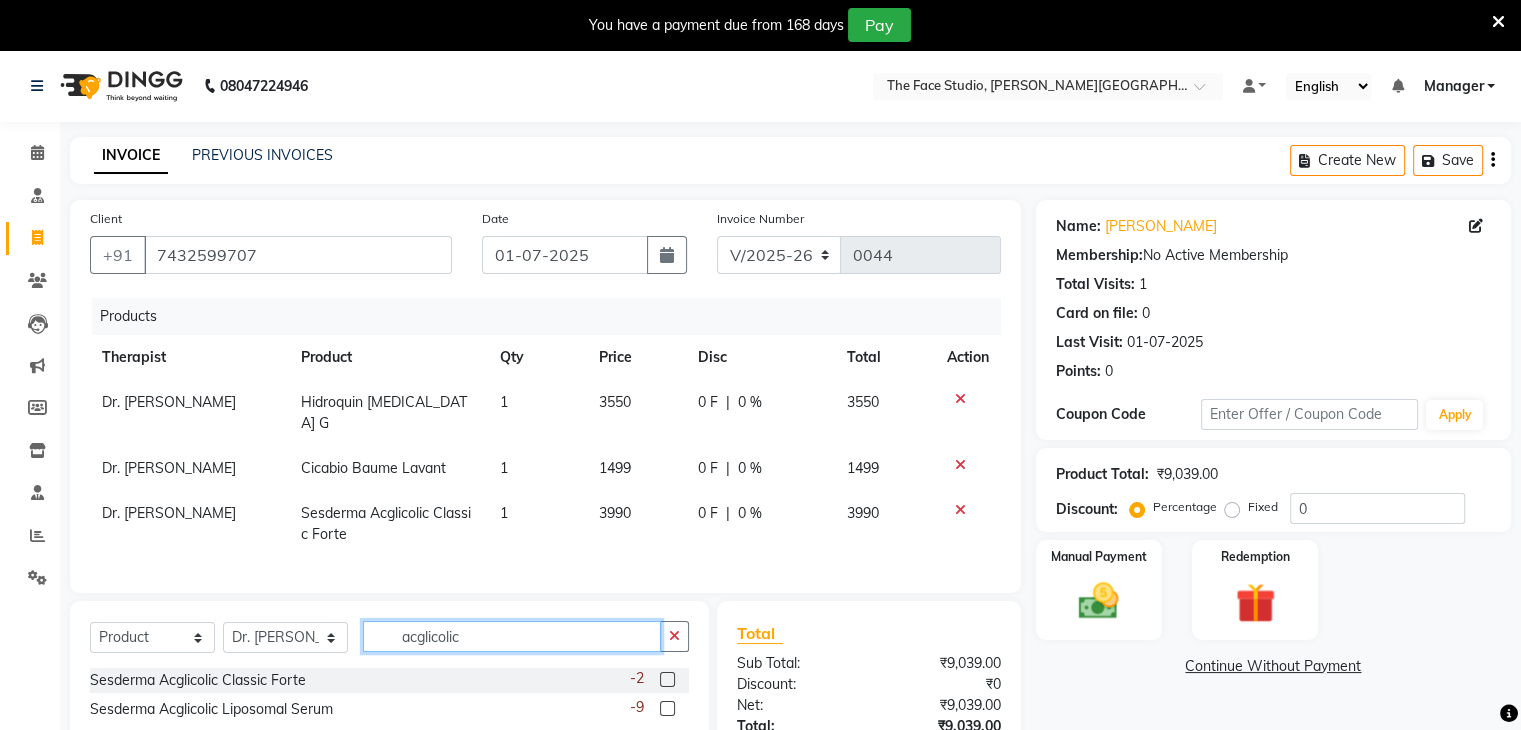 click on "acglicolic" 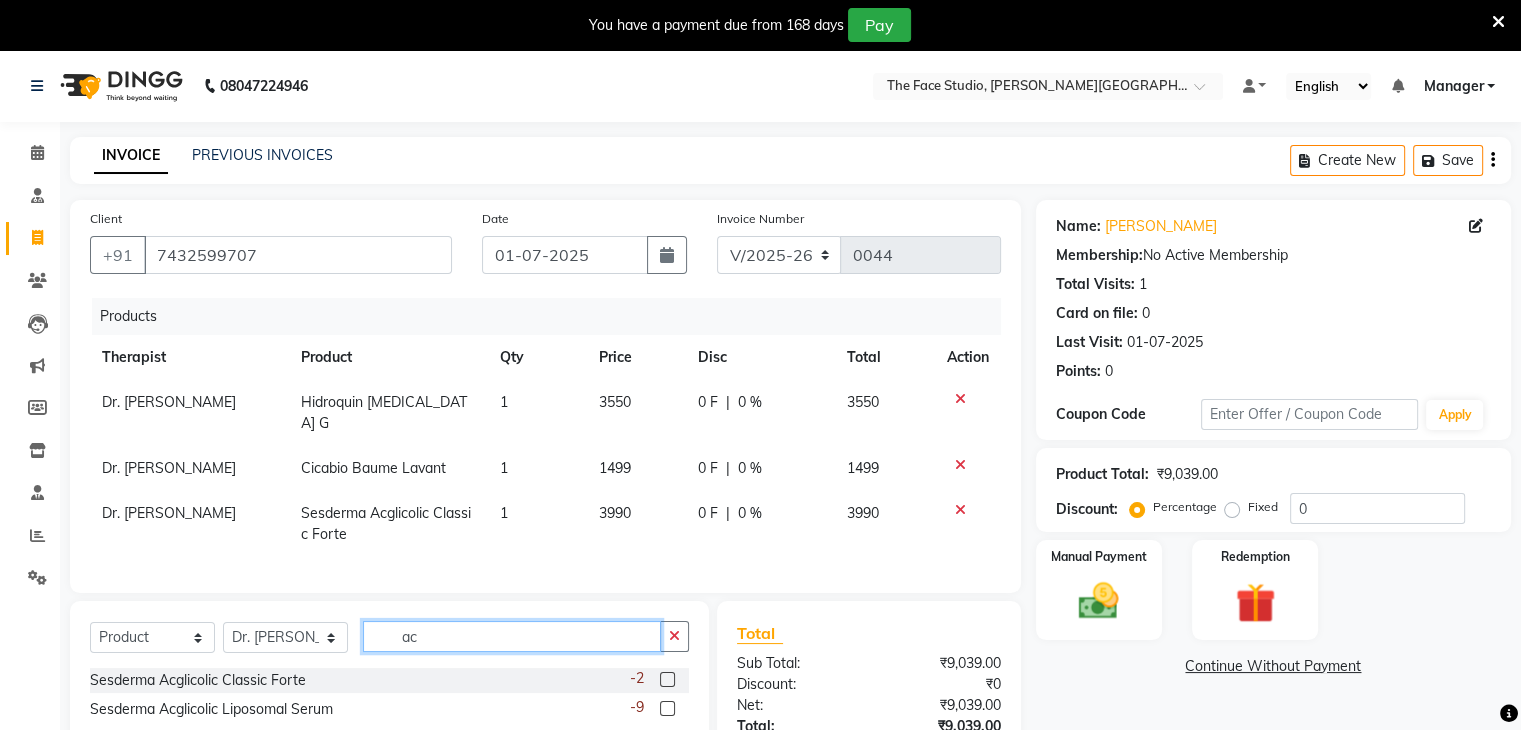 type on "a" 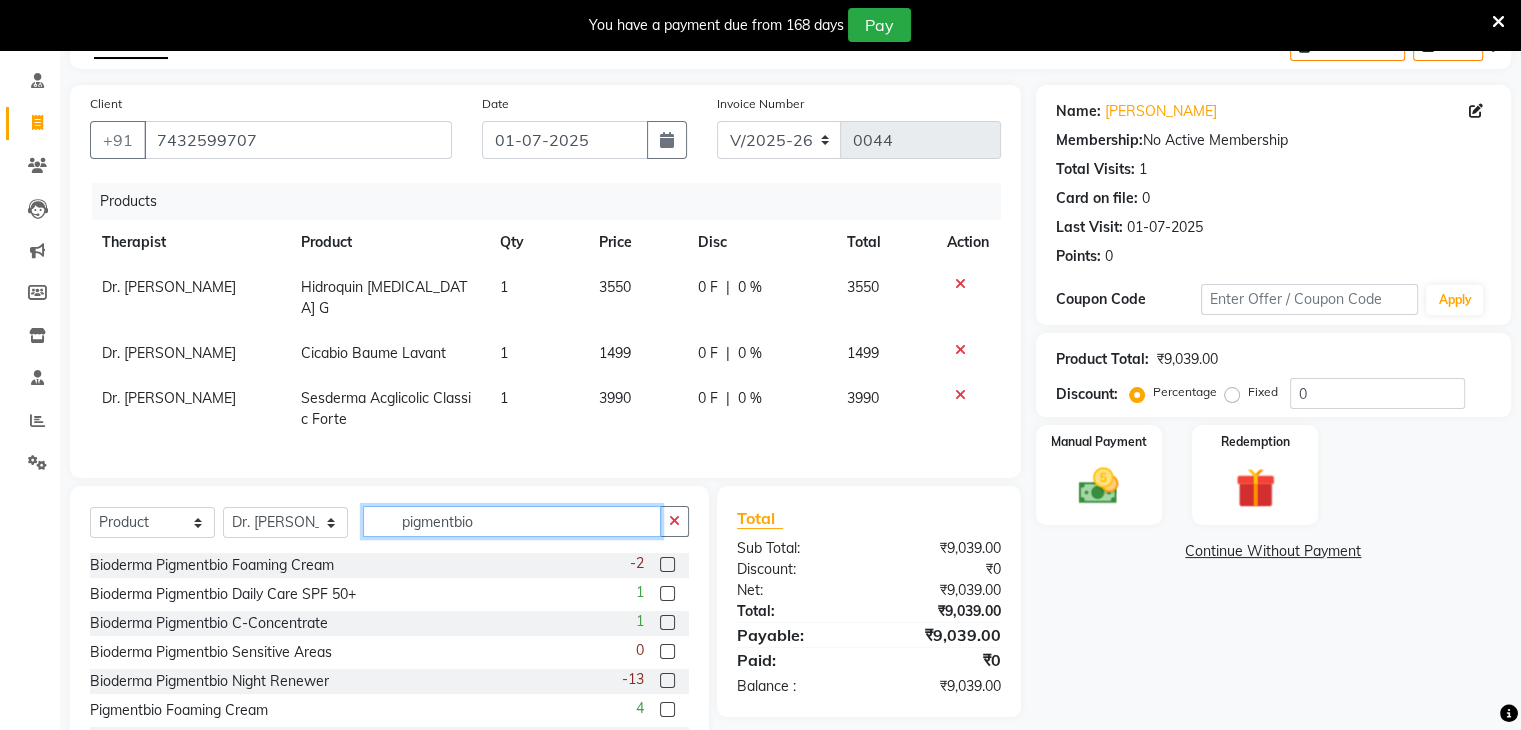 scroll, scrollTop: 191, scrollLeft: 0, axis: vertical 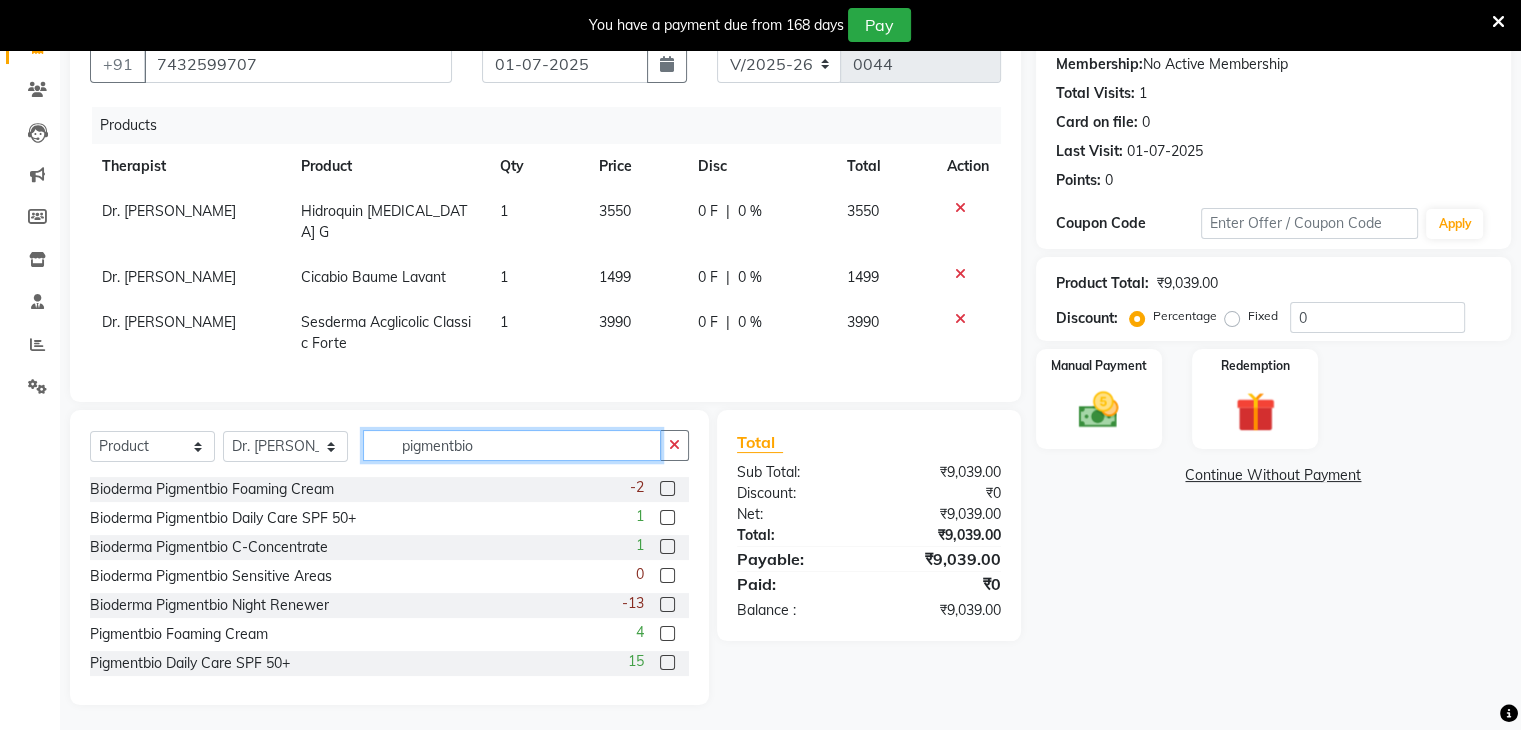 type on "pigmentbio" 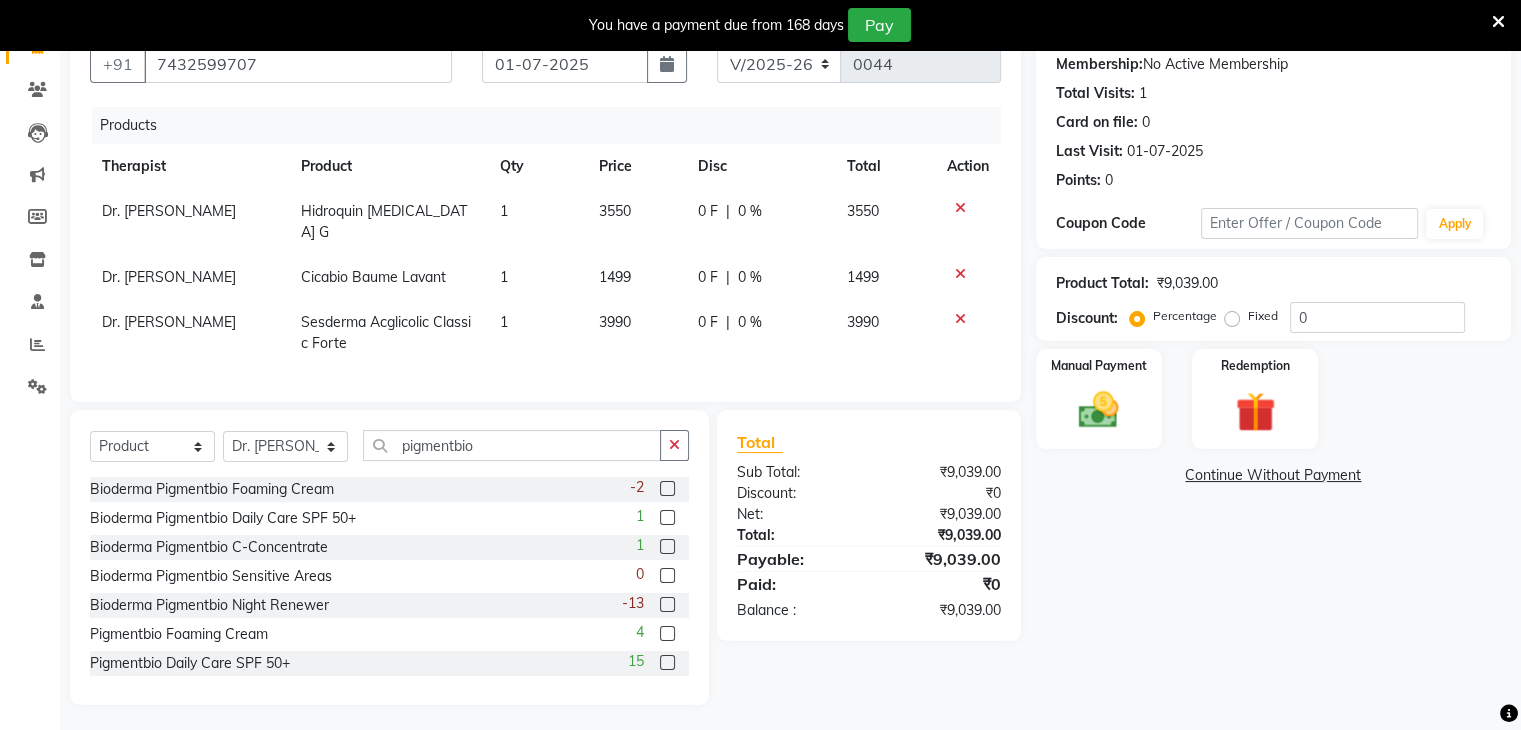 click 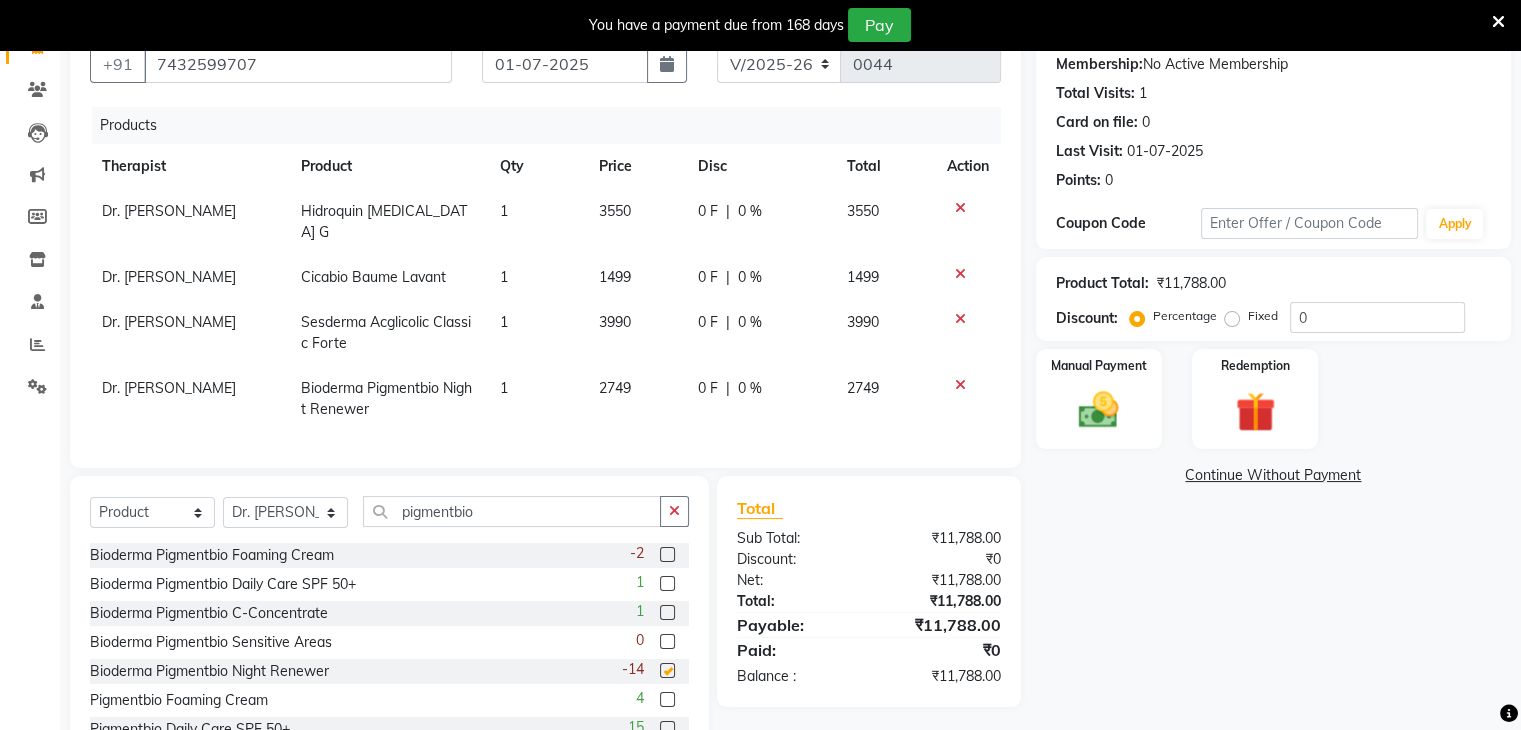 checkbox on "false" 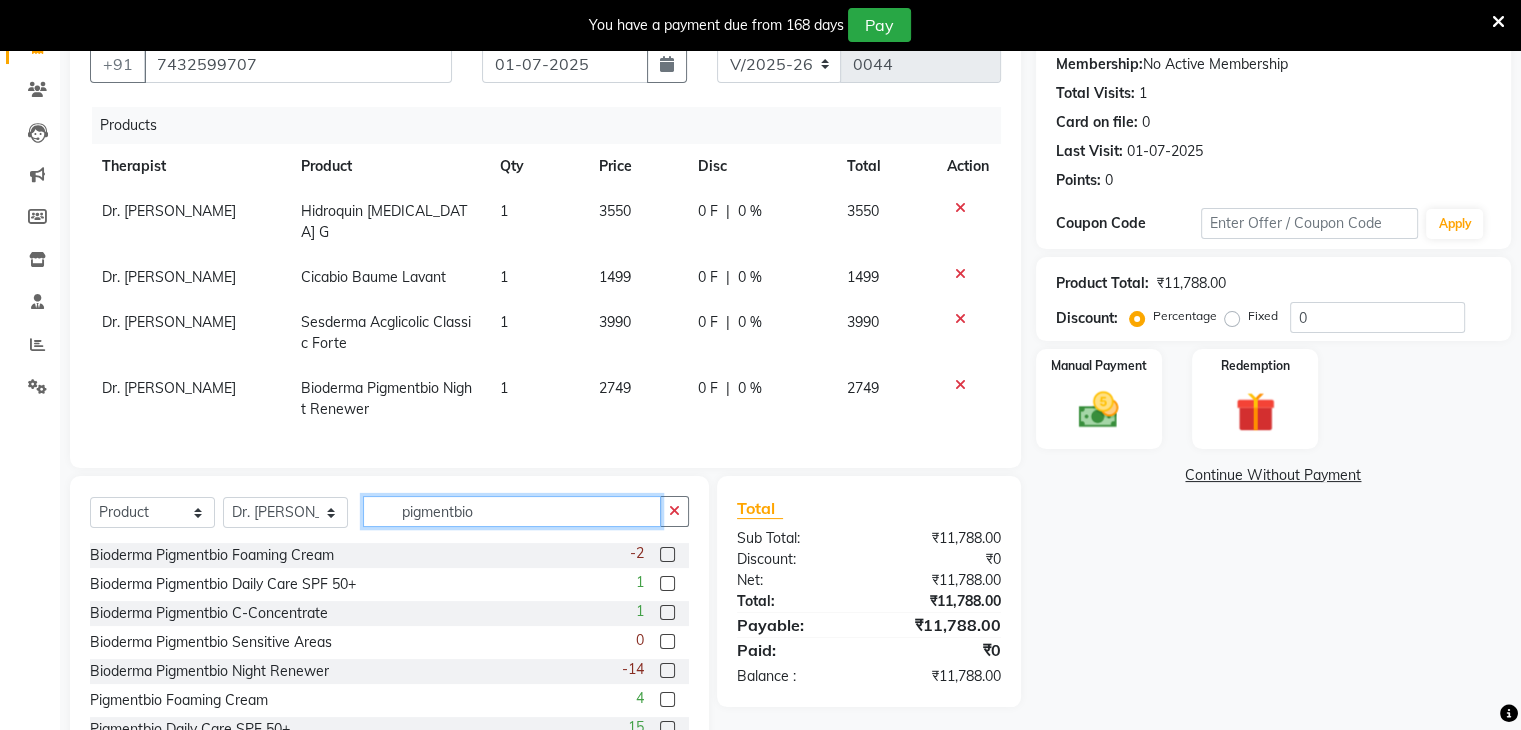 click on "pigmentbio" 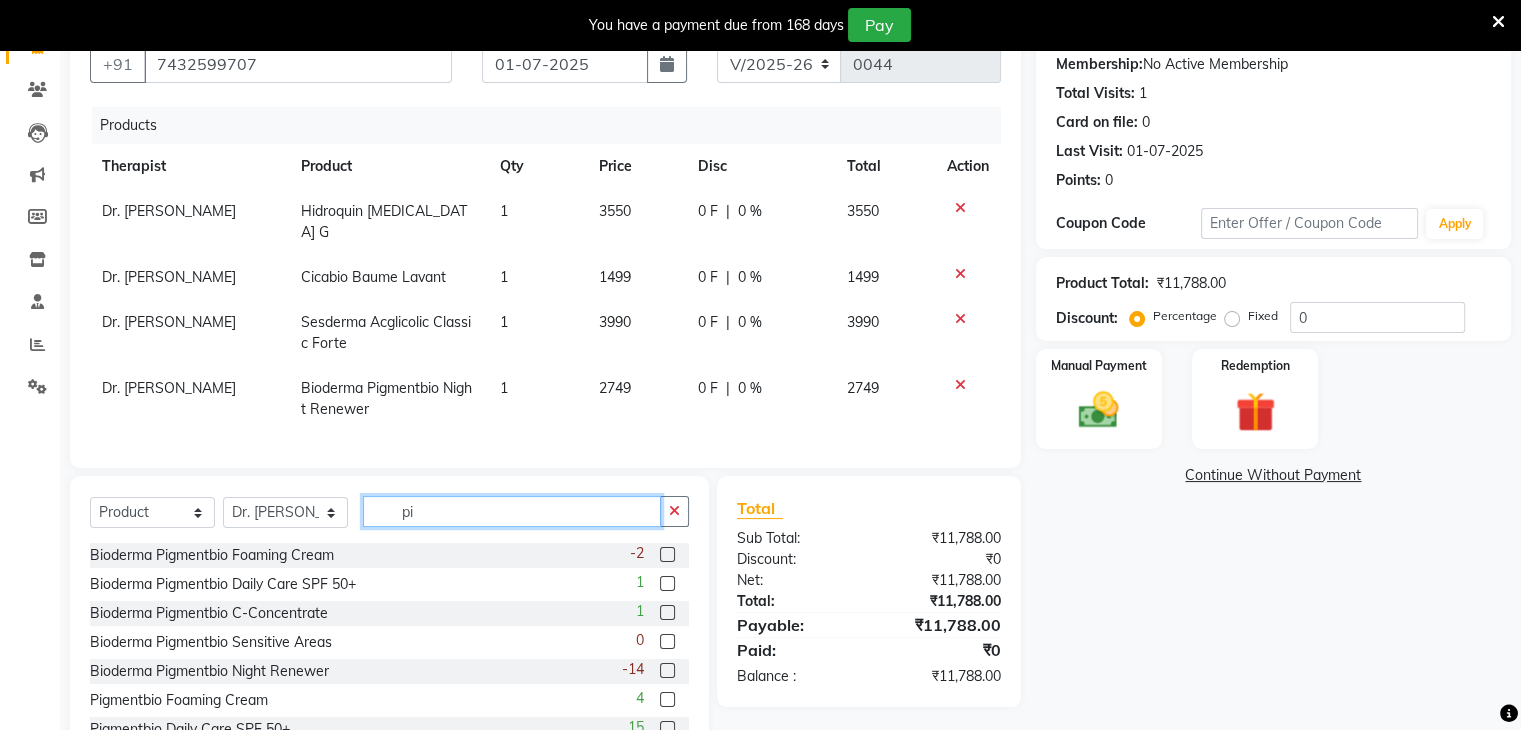 type on "p" 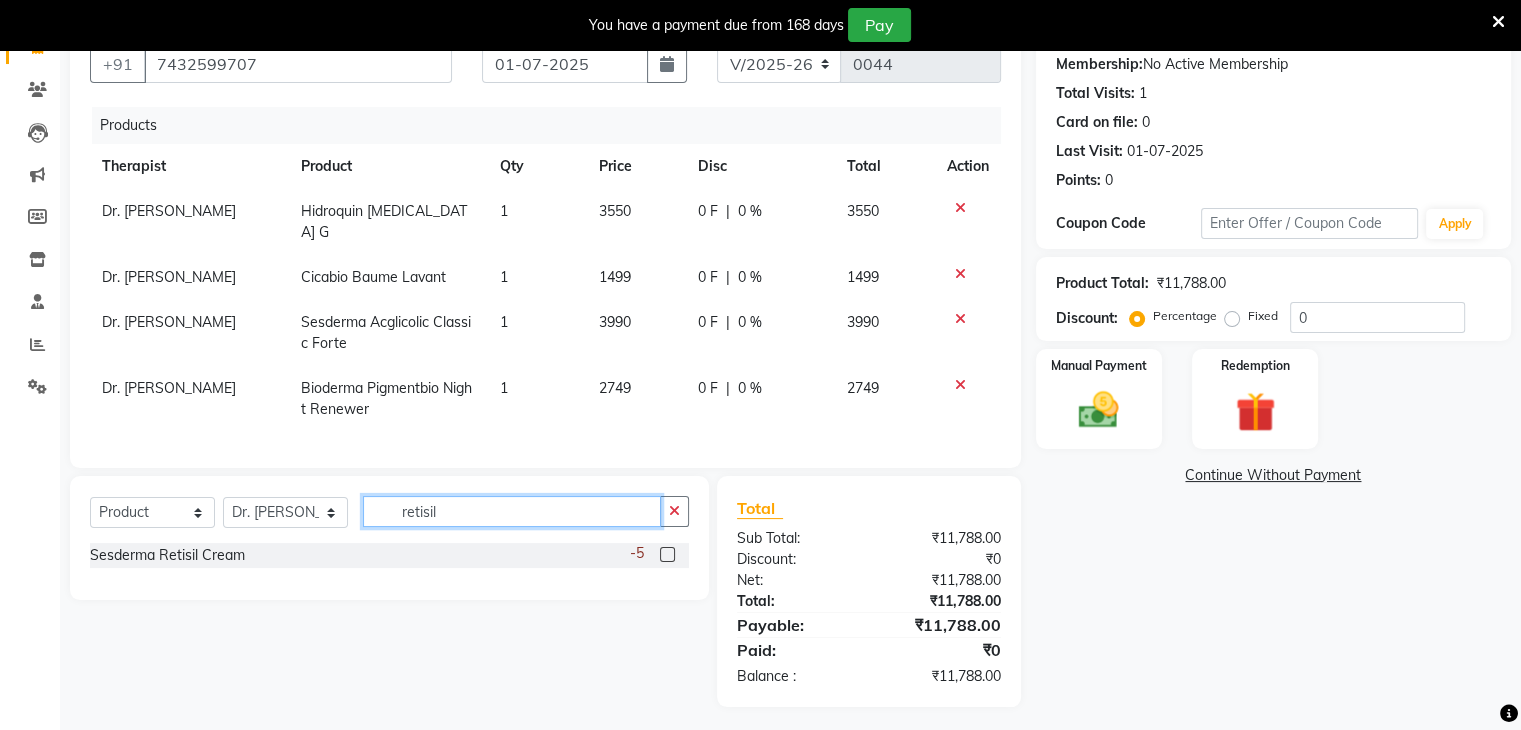 type on "retisil" 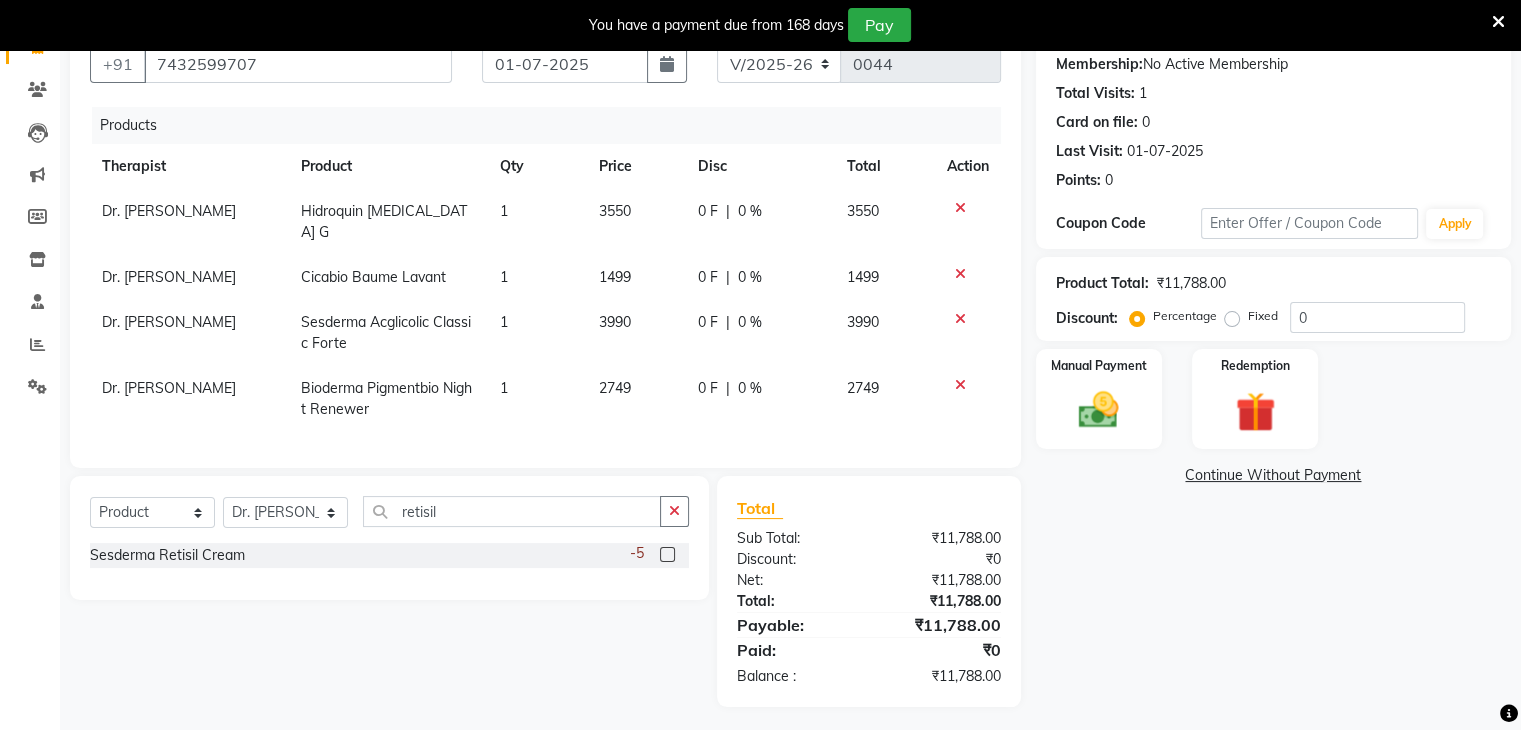 click on "Sesderma Retisil Cream  -5" 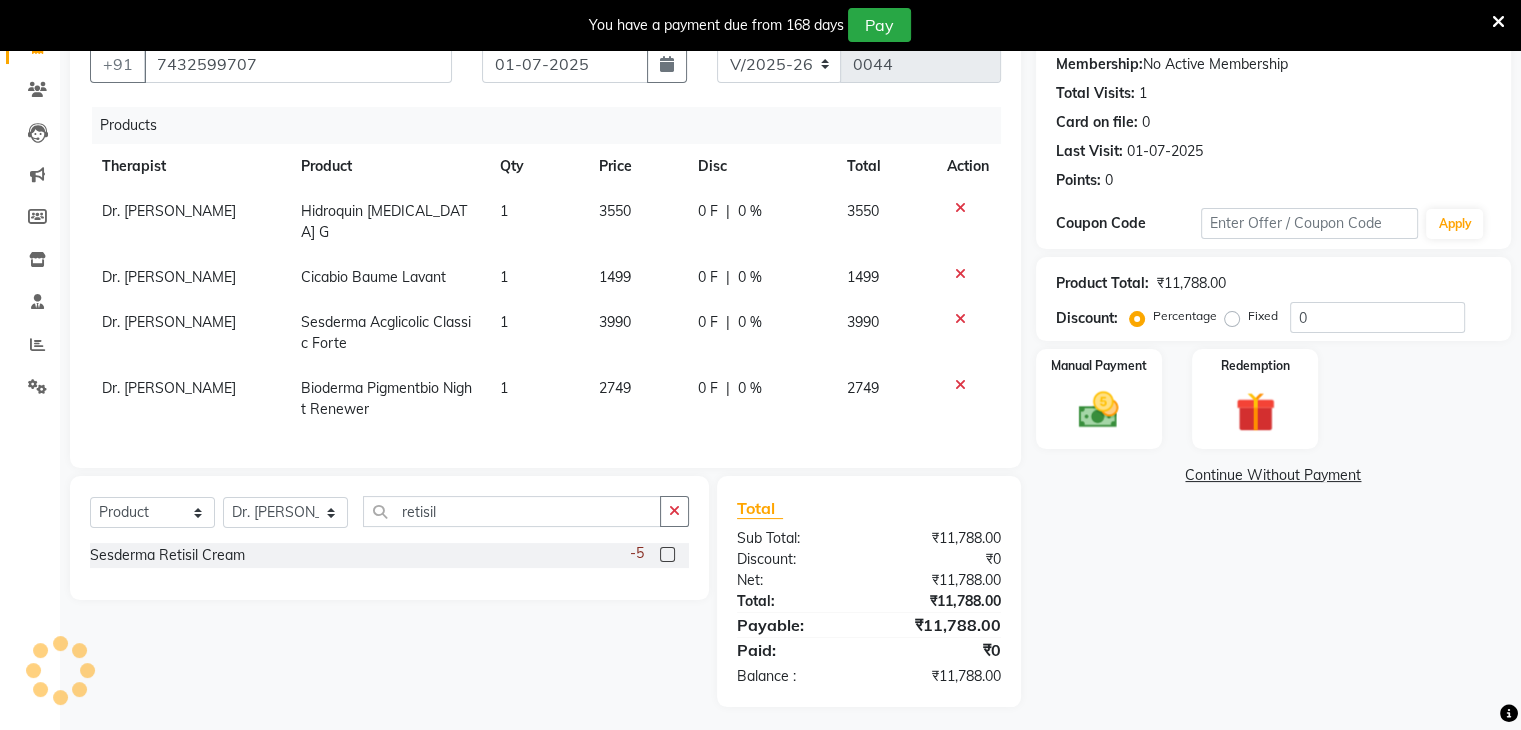 click on "-5" 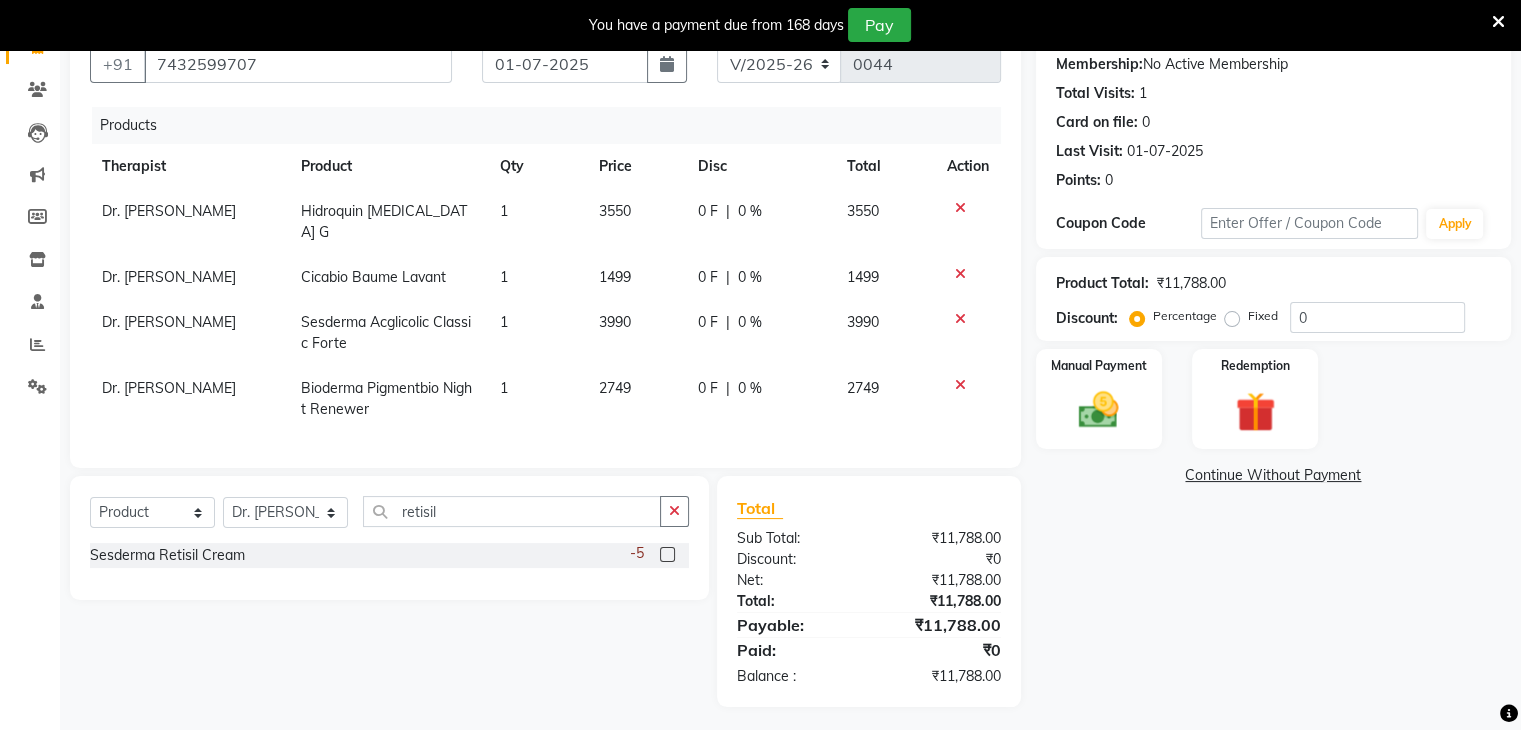 click 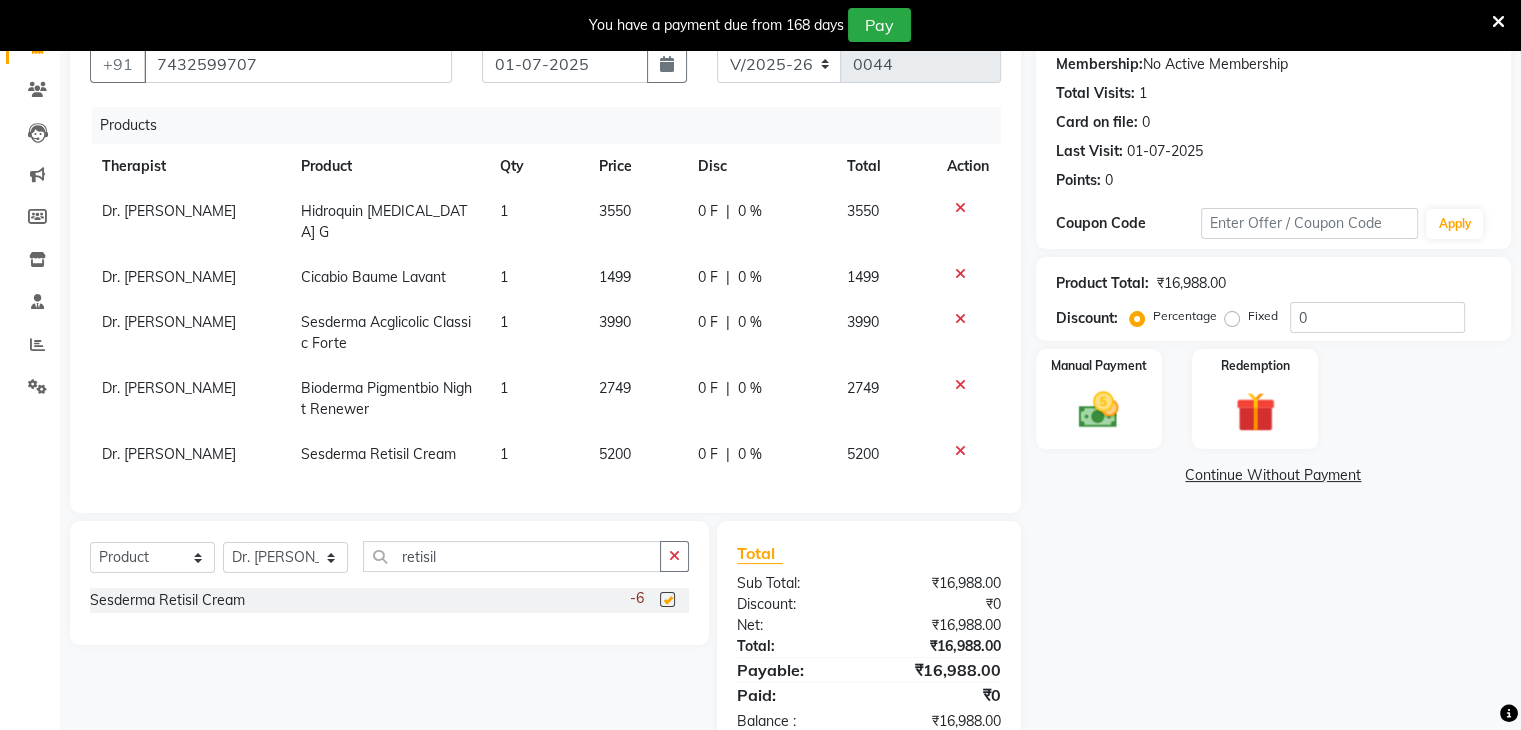 checkbox on "false" 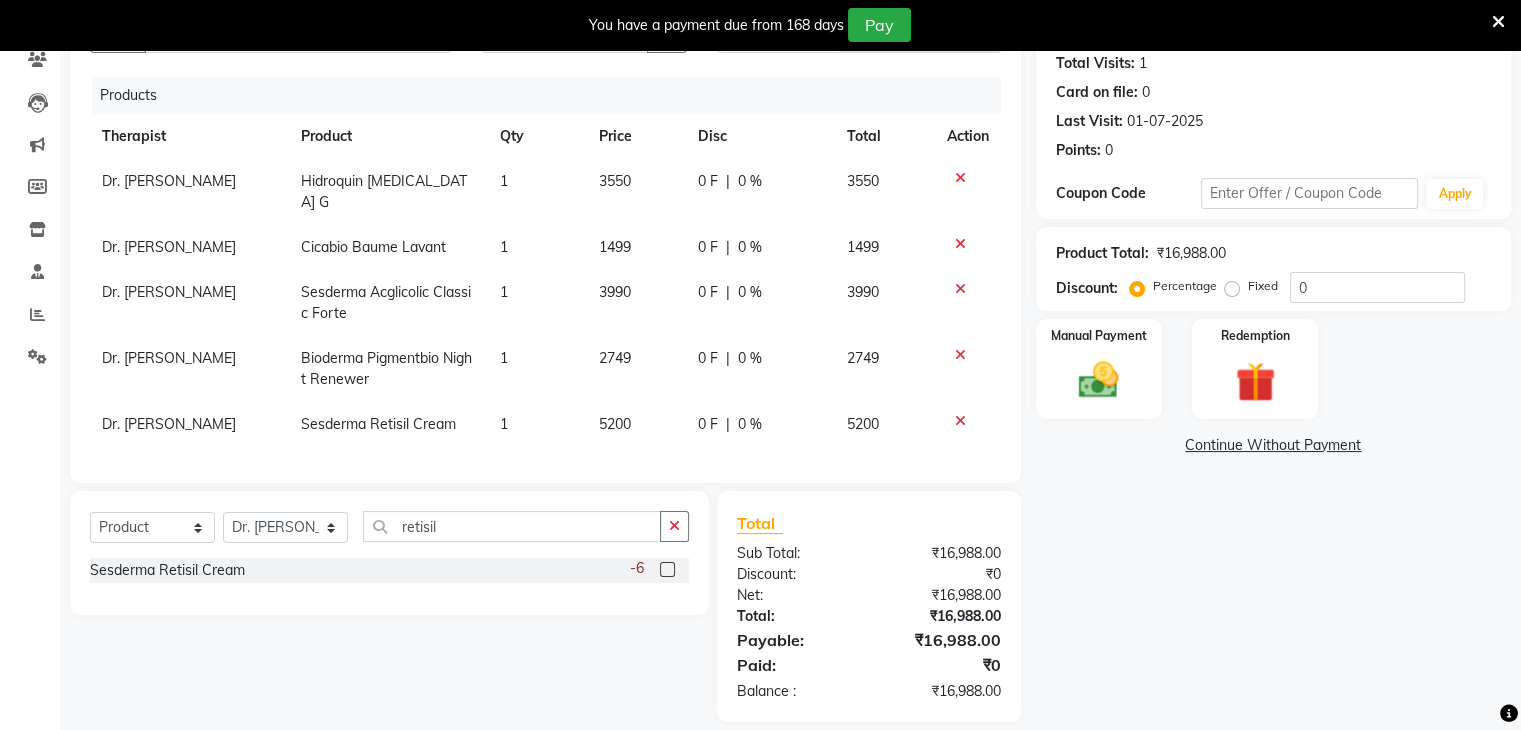 scroll, scrollTop: 238, scrollLeft: 0, axis: vertical 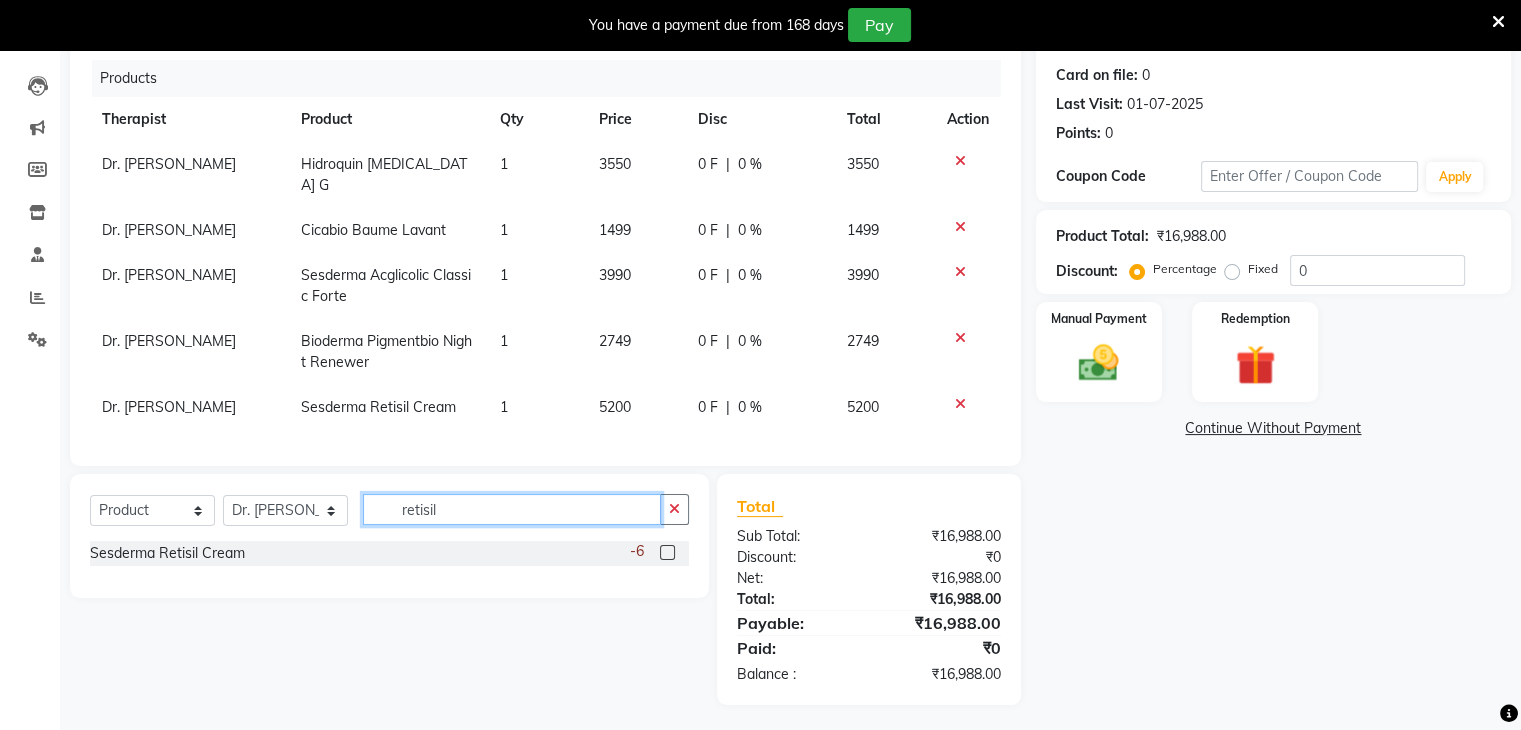 click on "retisil" 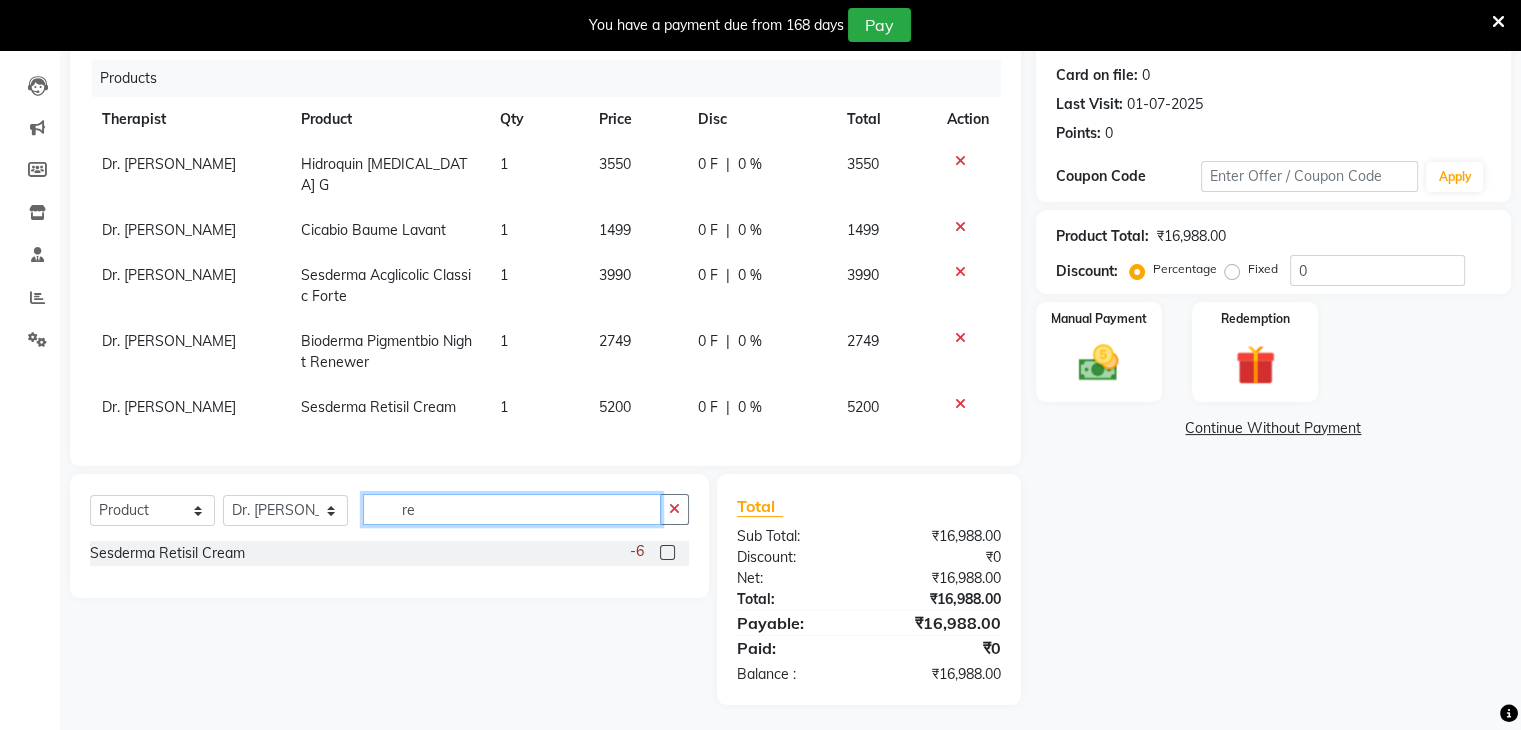 type on "r" 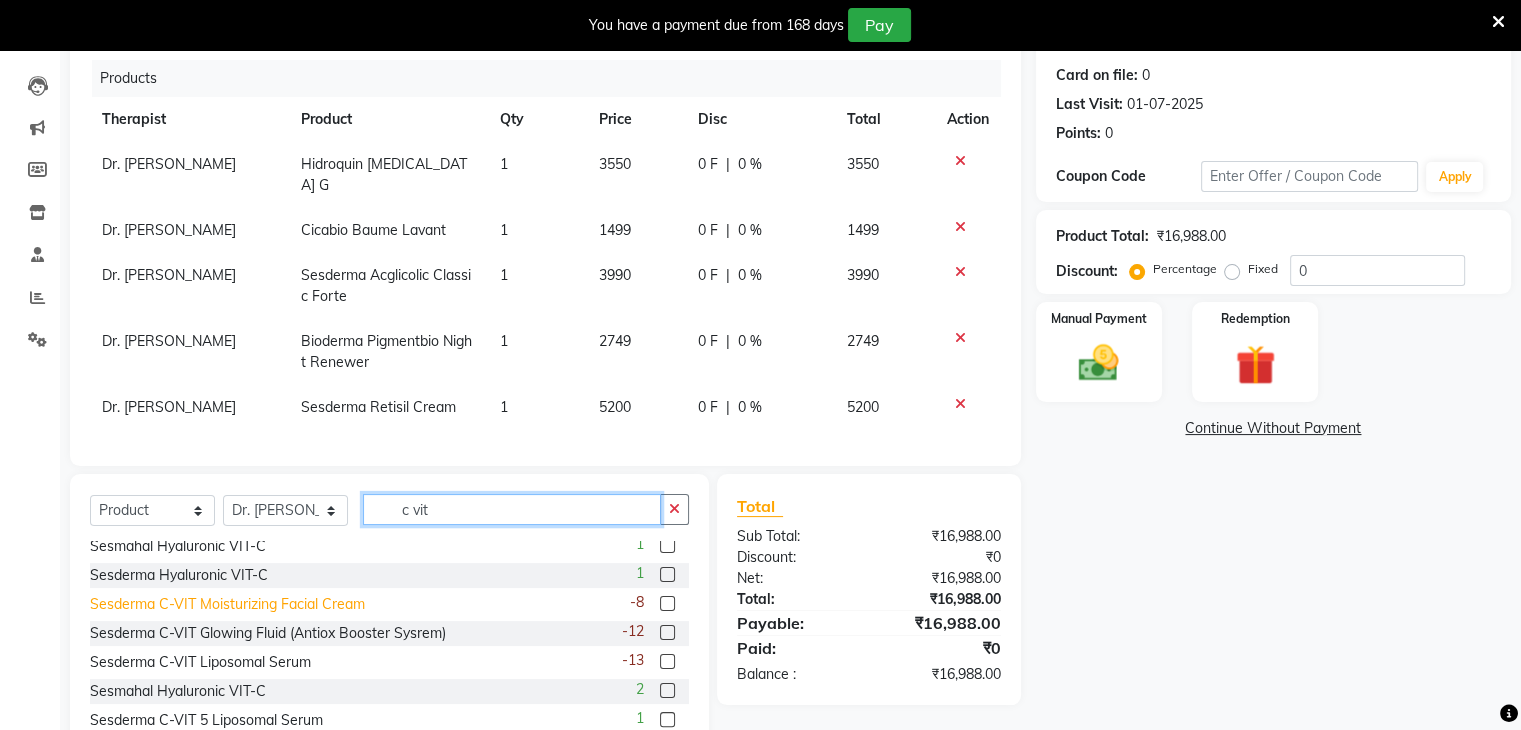 scroll, scrollTop: 100, scrollLeft: 0, axis: vertical 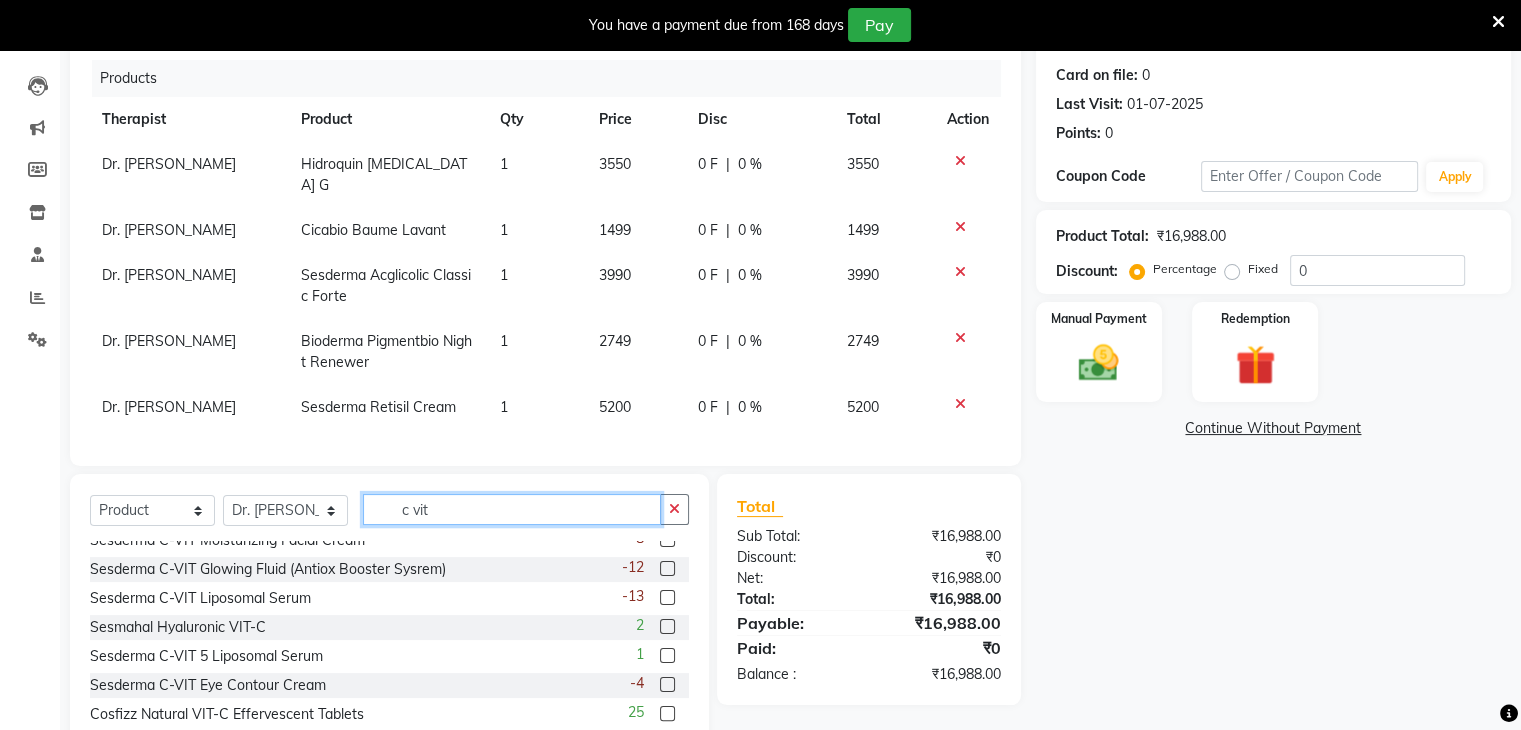 type on "c vit" 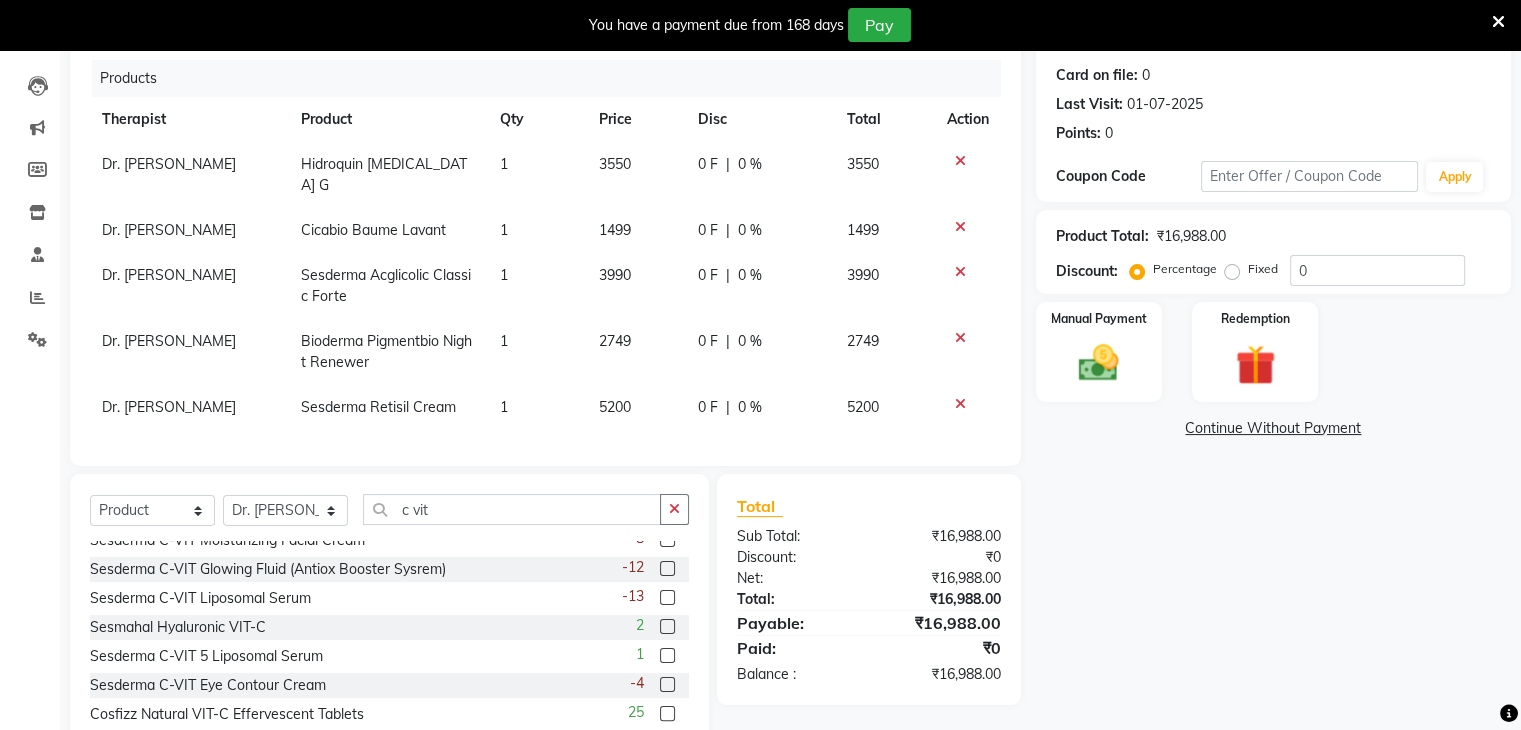 click 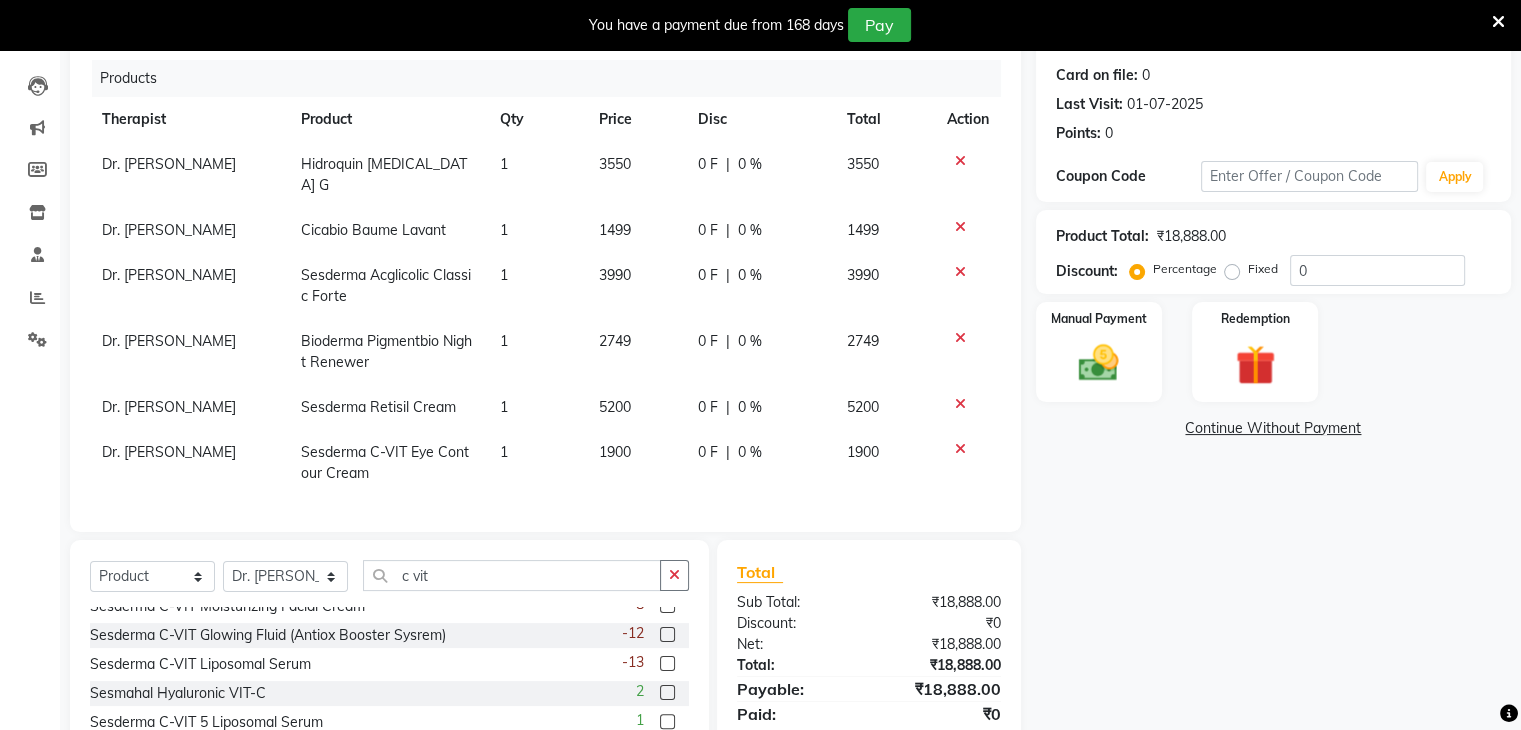 checkbox on "false" 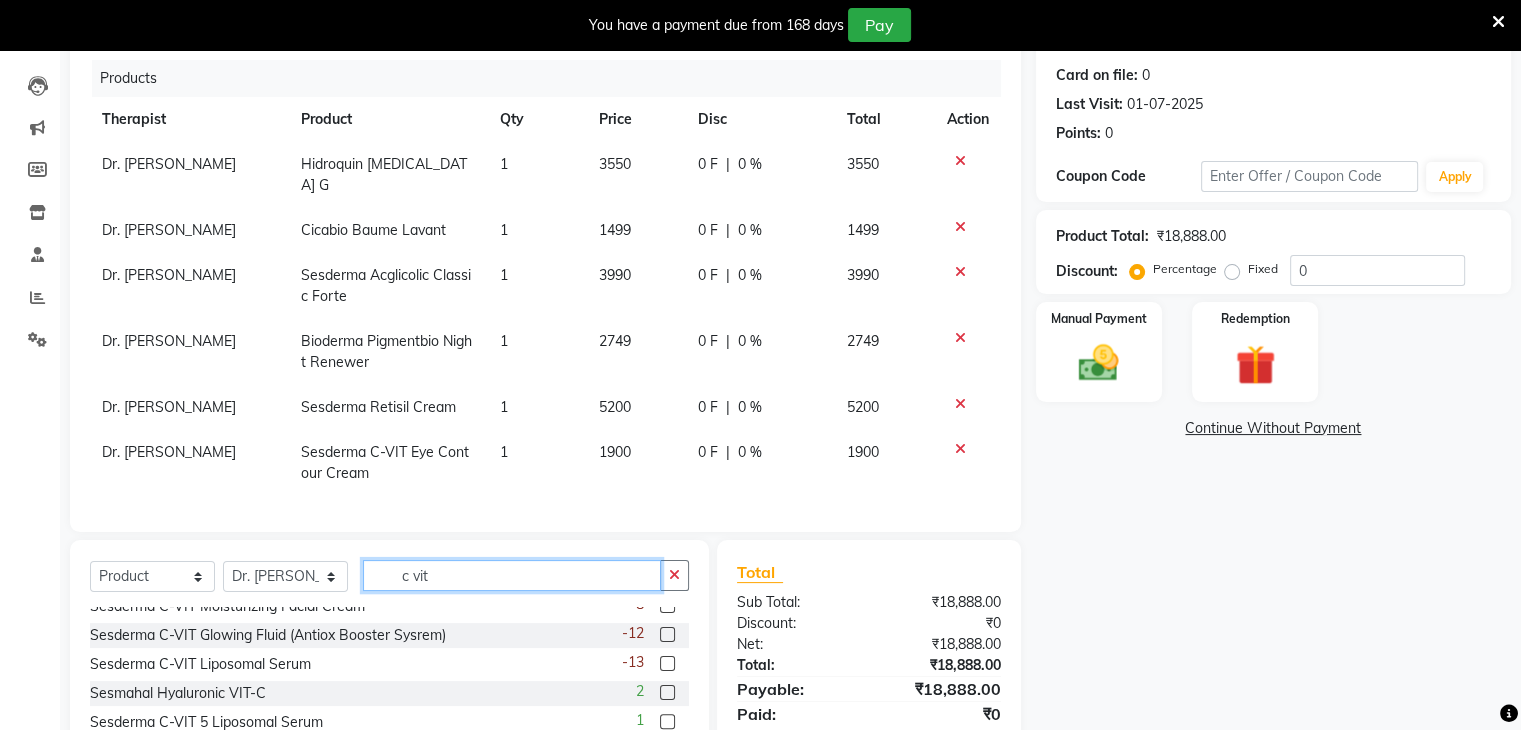 click on "c vit" 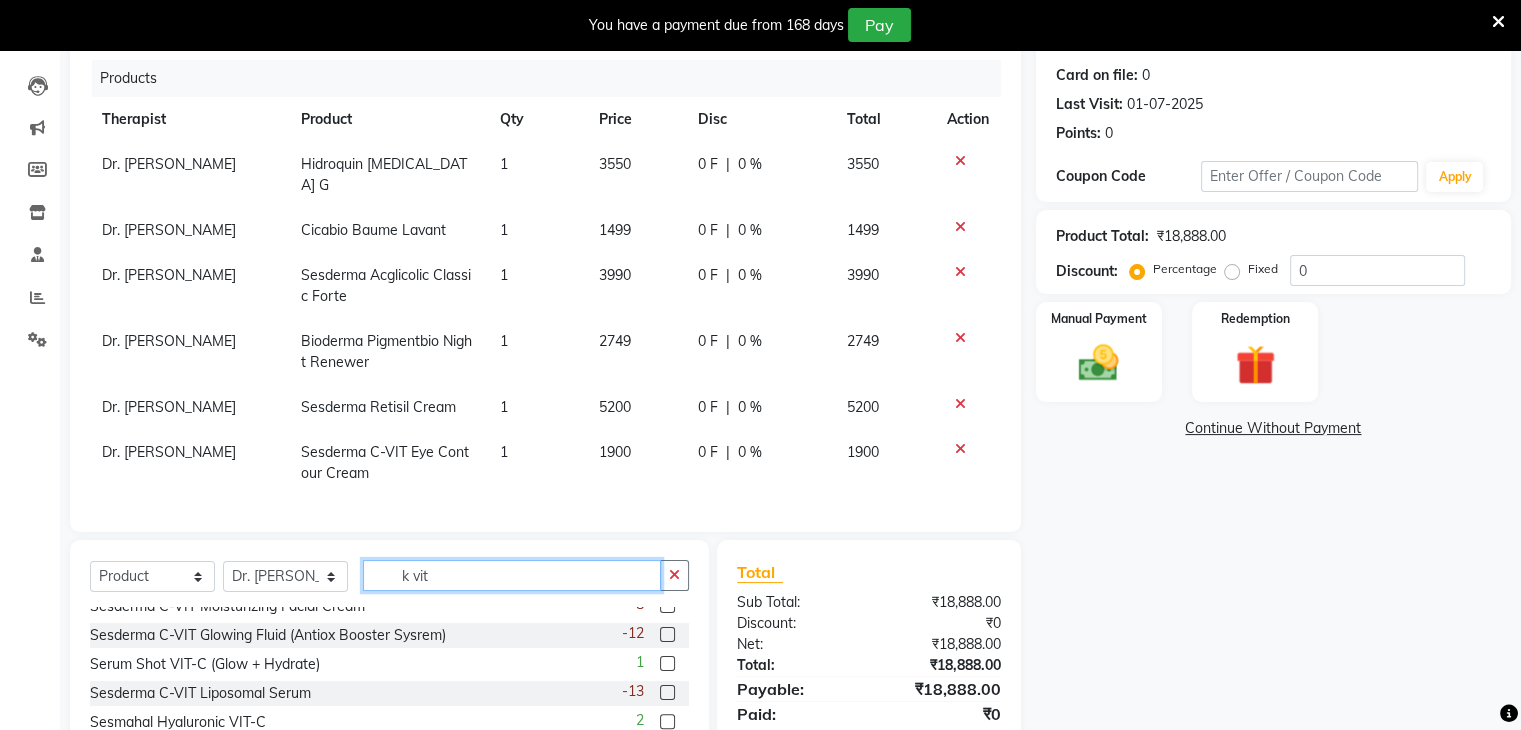 scroll, scrollTop: 0, scrollLeft: 0, axis: both 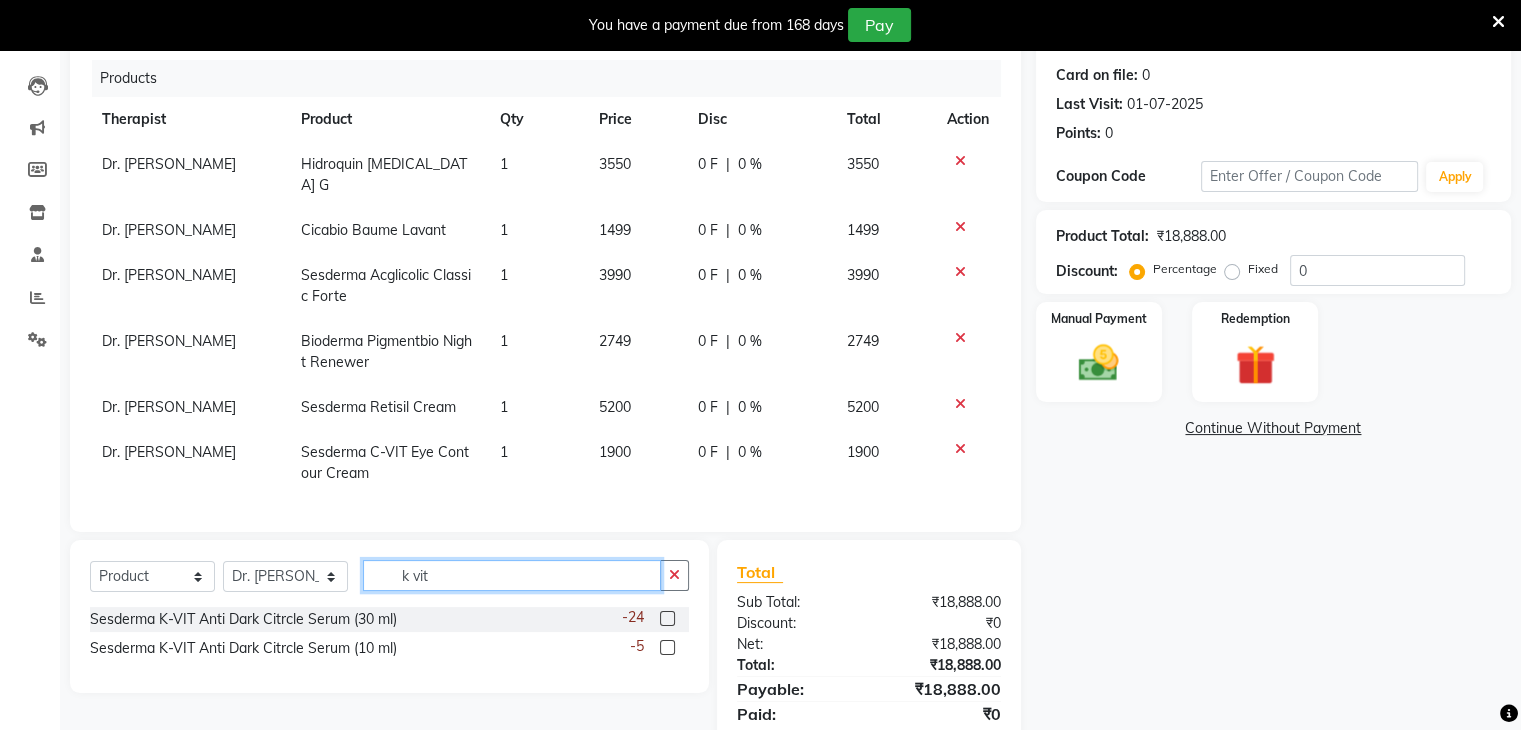 type on "k vit" 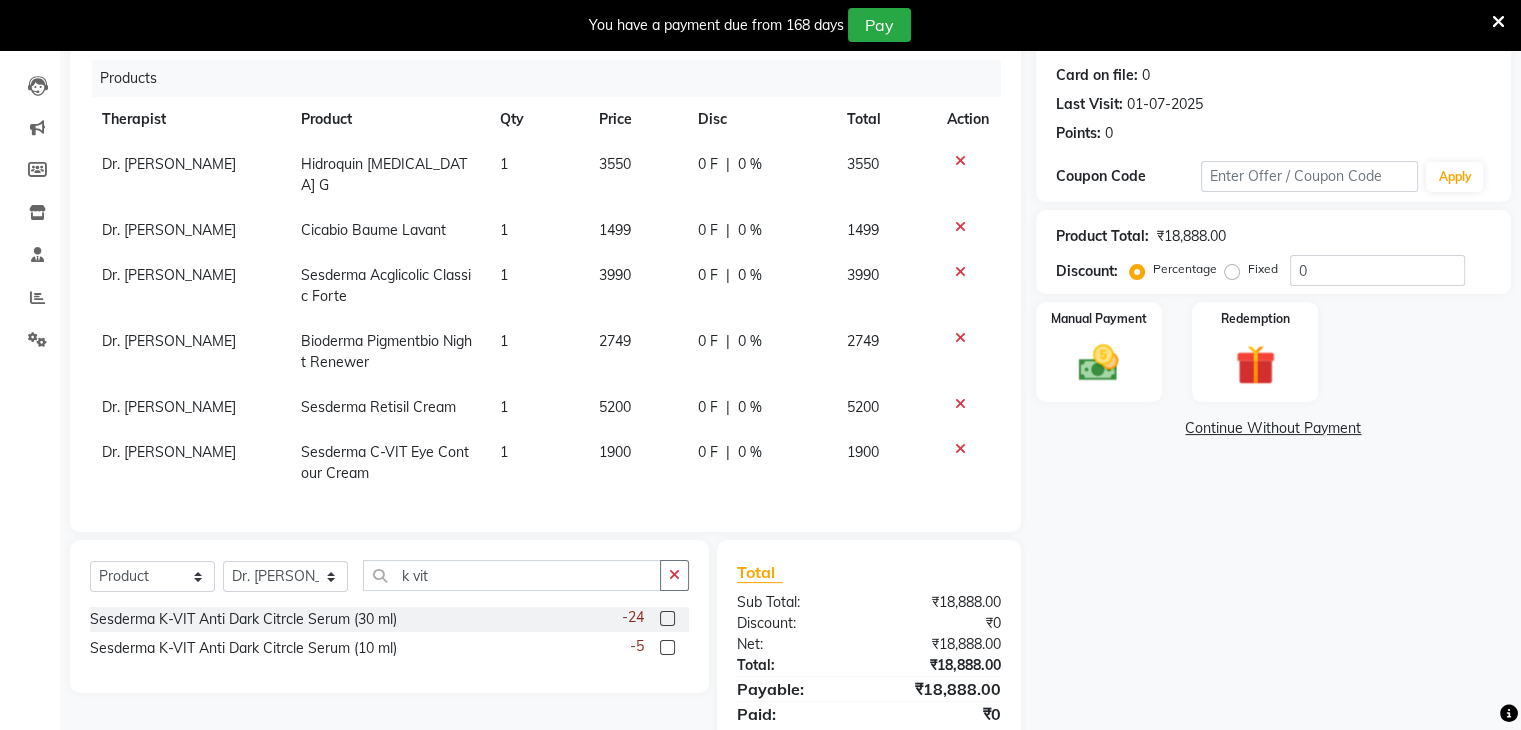 click 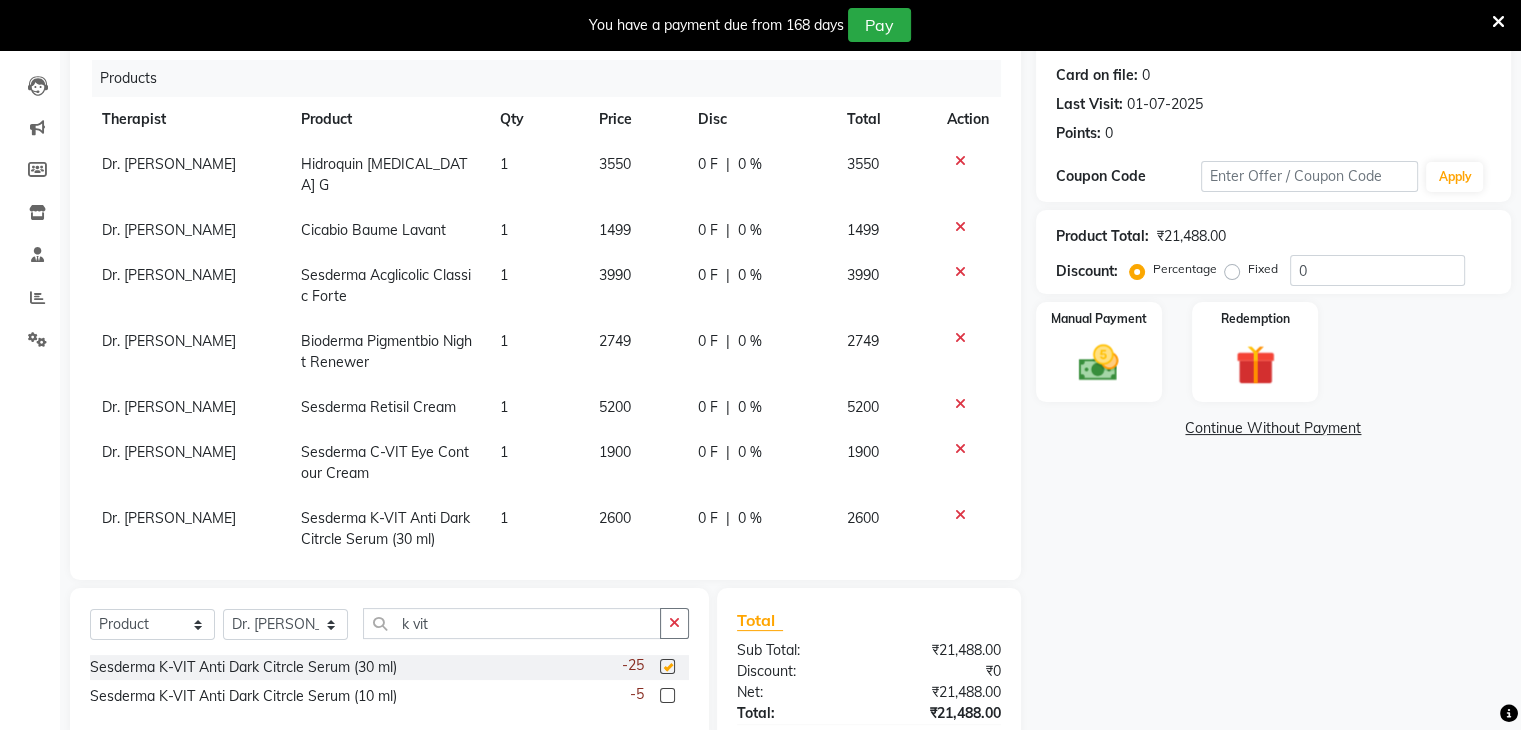 checkbox on "false" 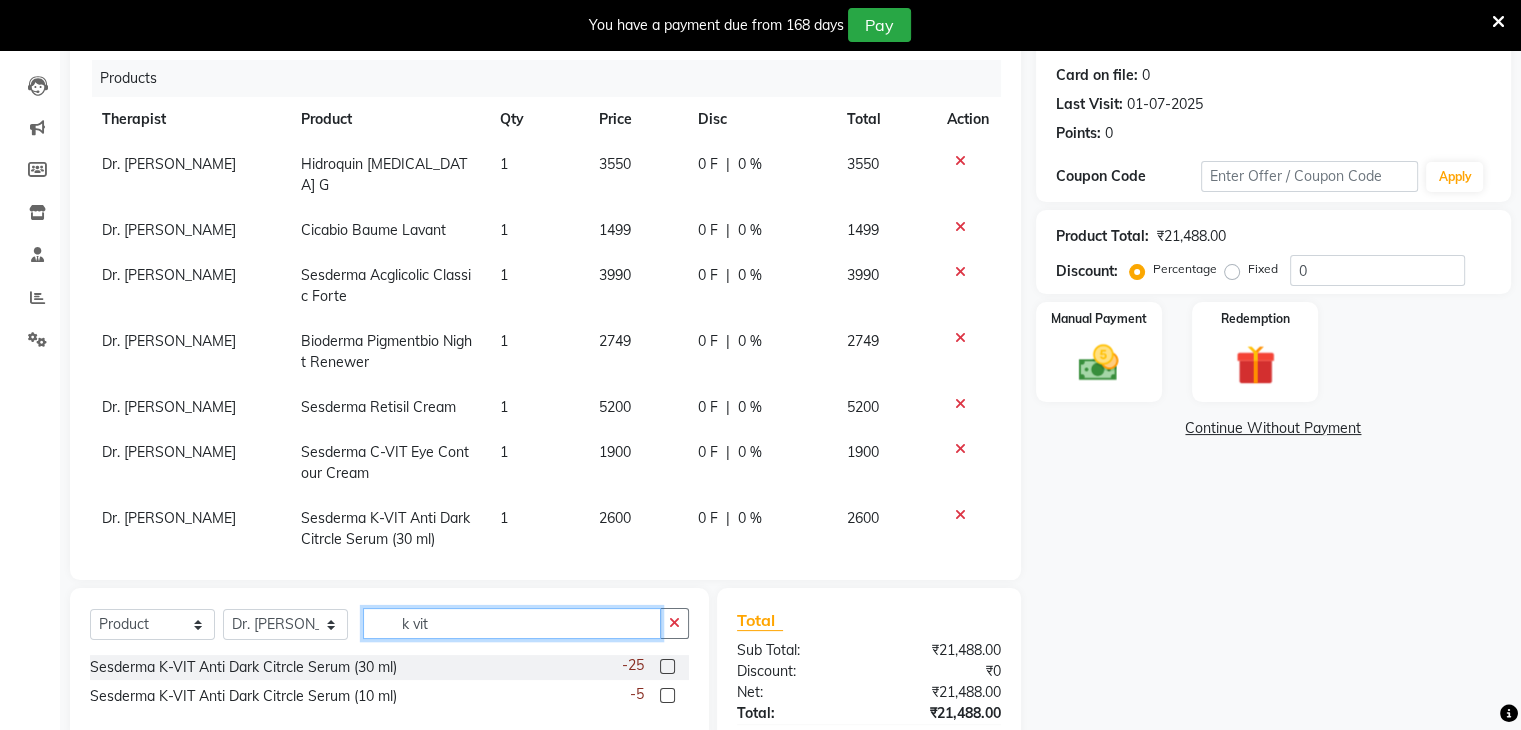 click on "k vit" 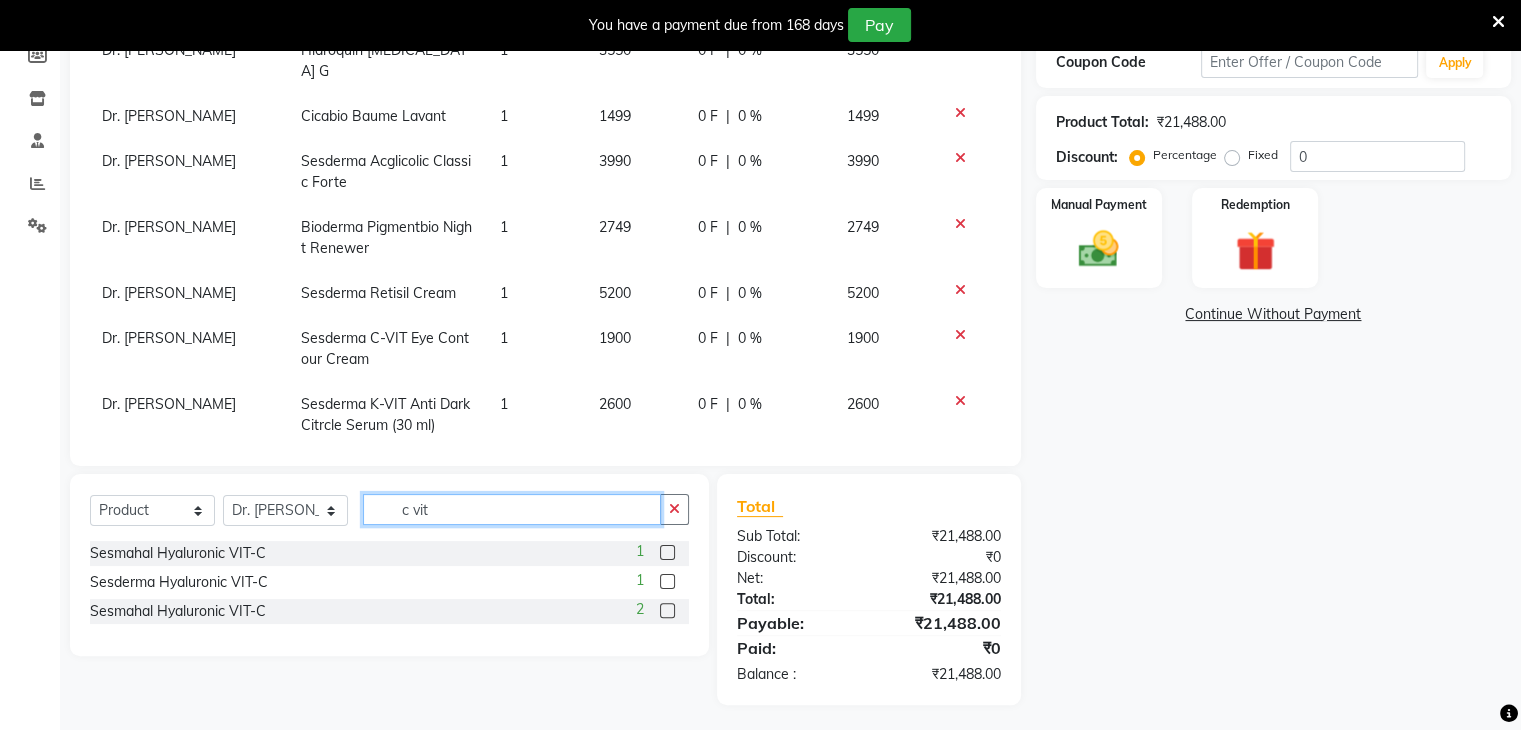 scroll, scrollTop: 357, scrollLeft: 0, axis: vertical 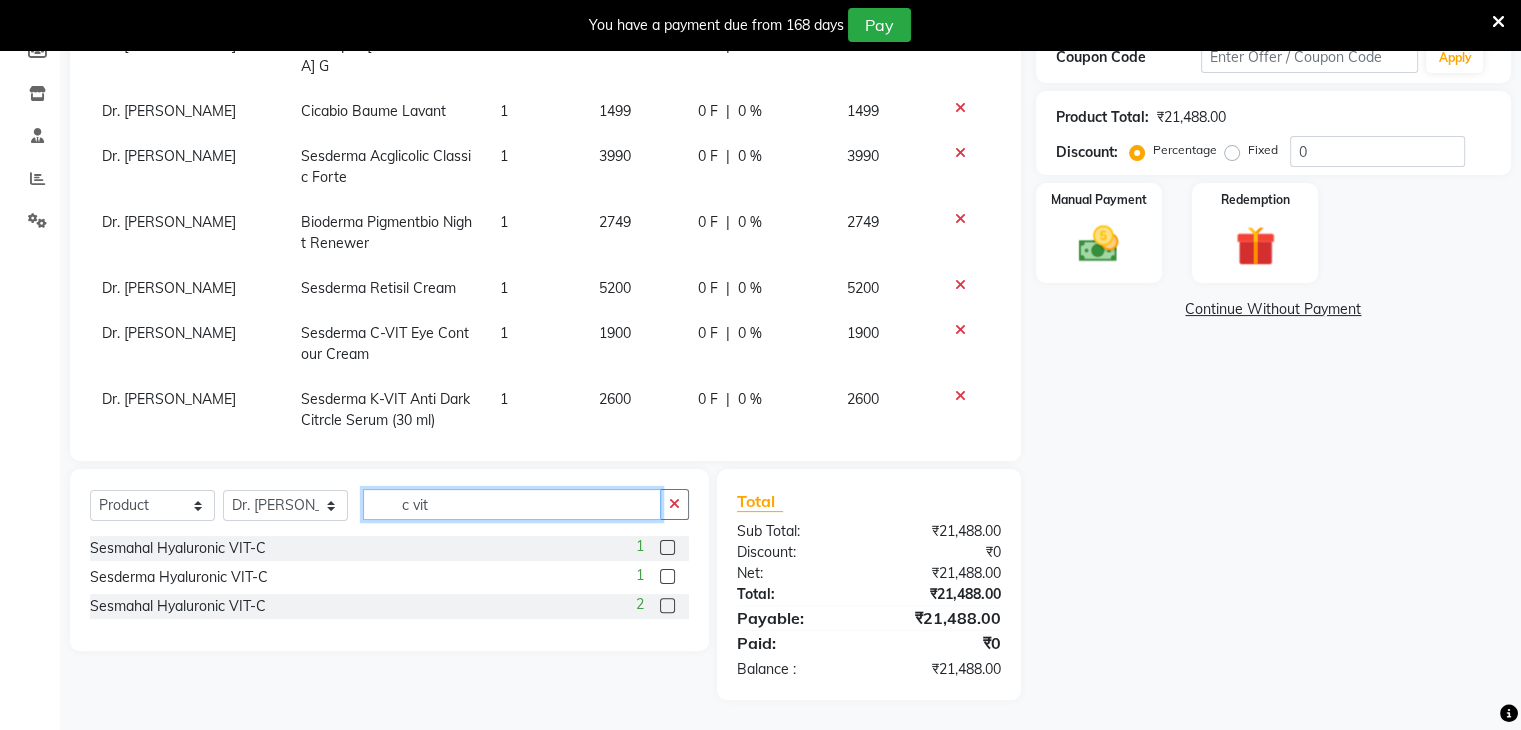 click on "c vit" 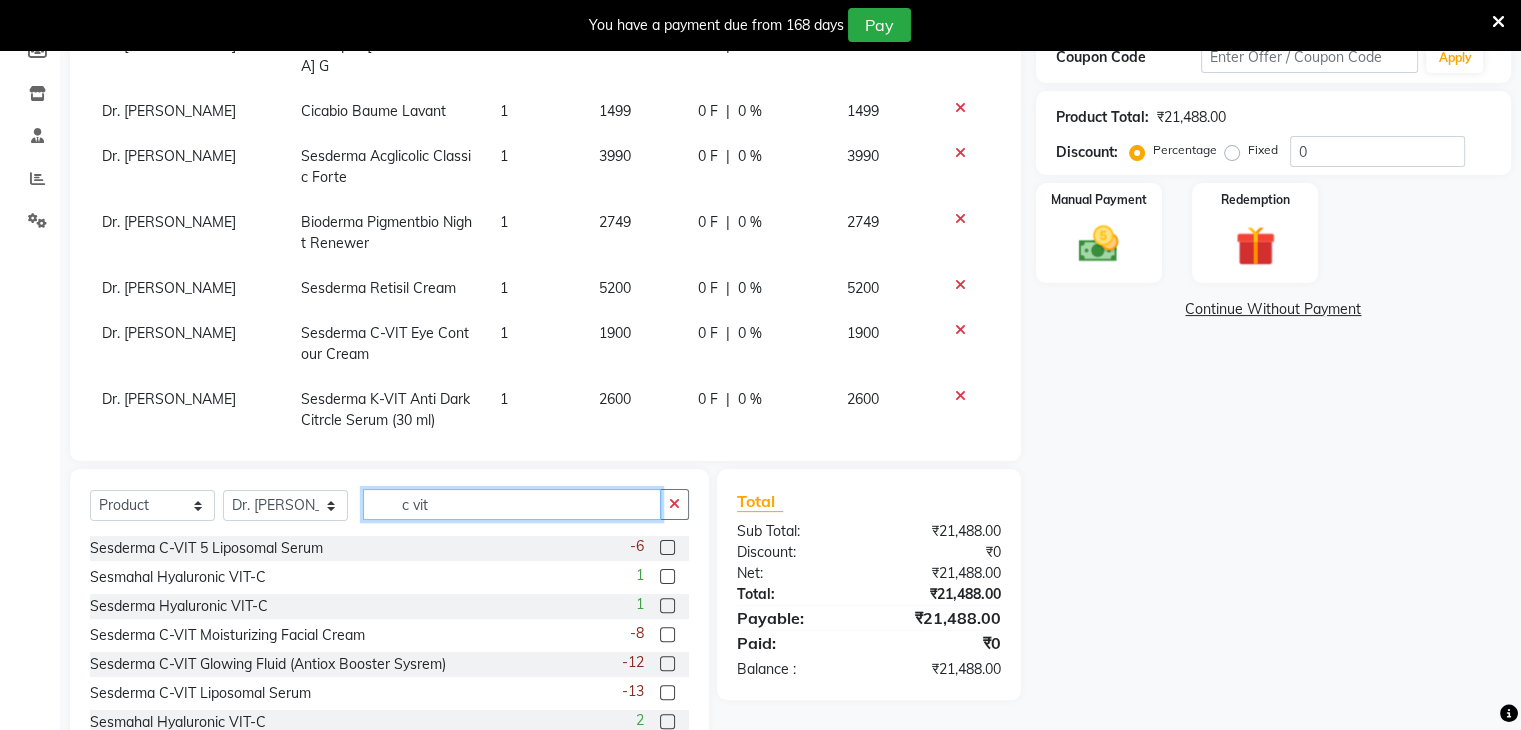 type on "c vit" 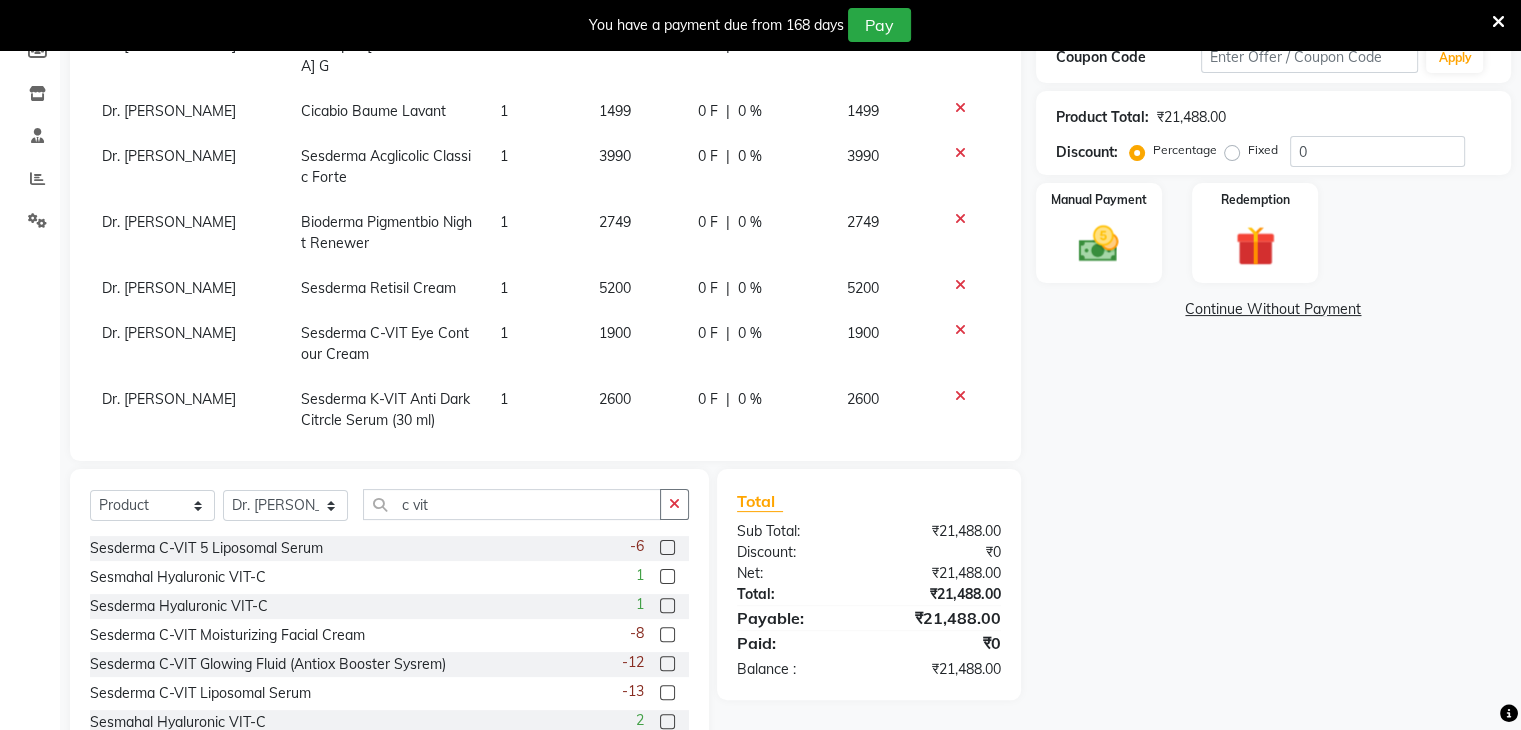 click 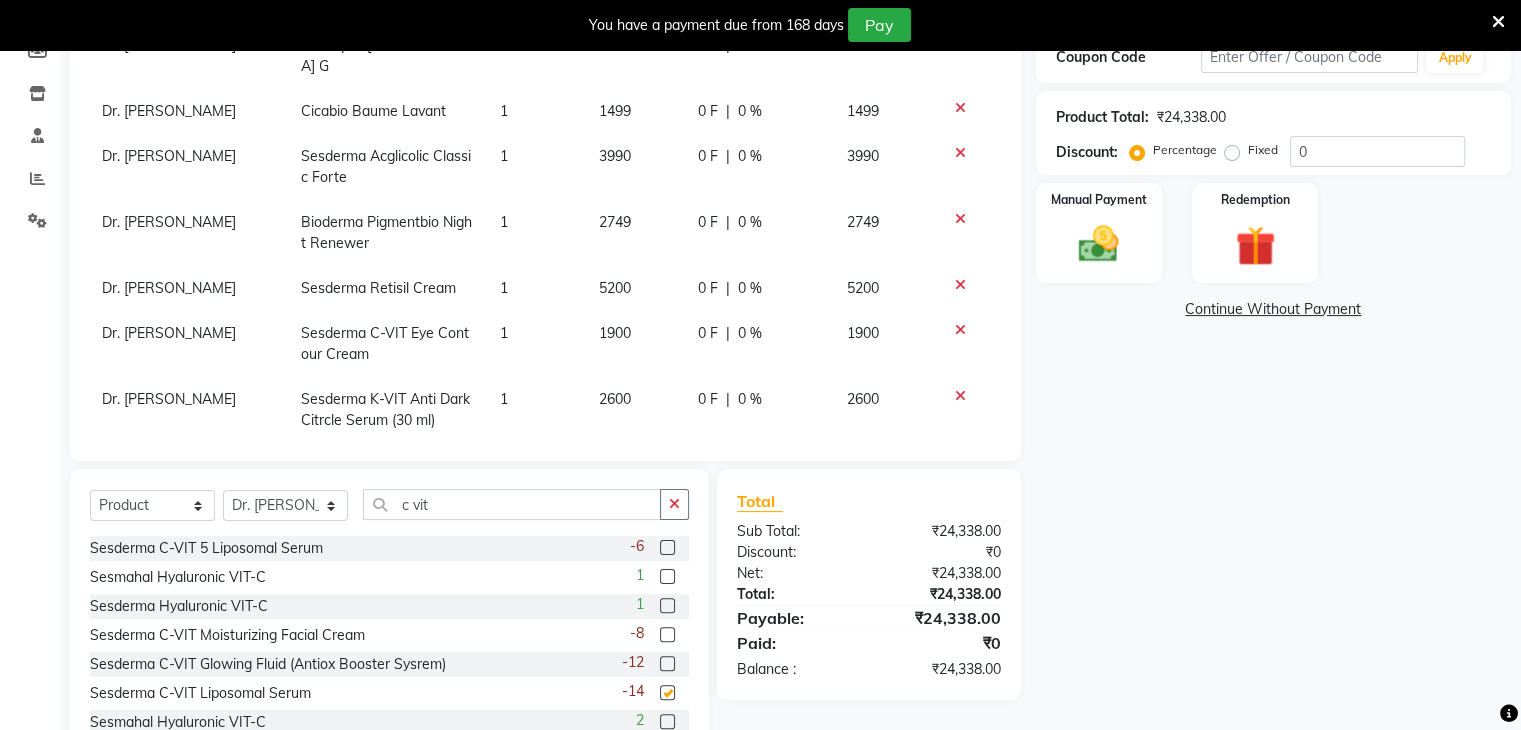 checkbox on "false" 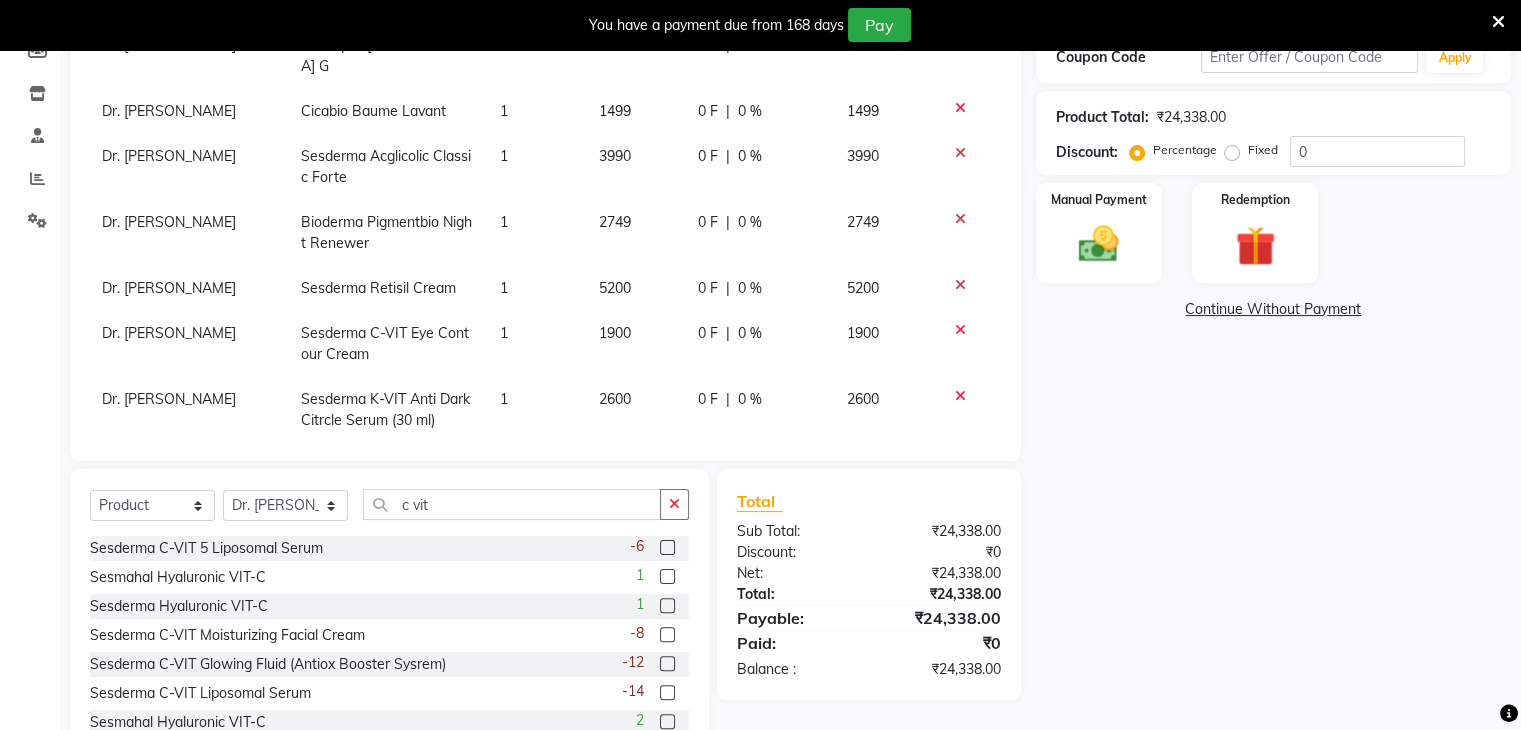 scroll, scrollTop: 77, scrollLeft: 0, axis: vertical 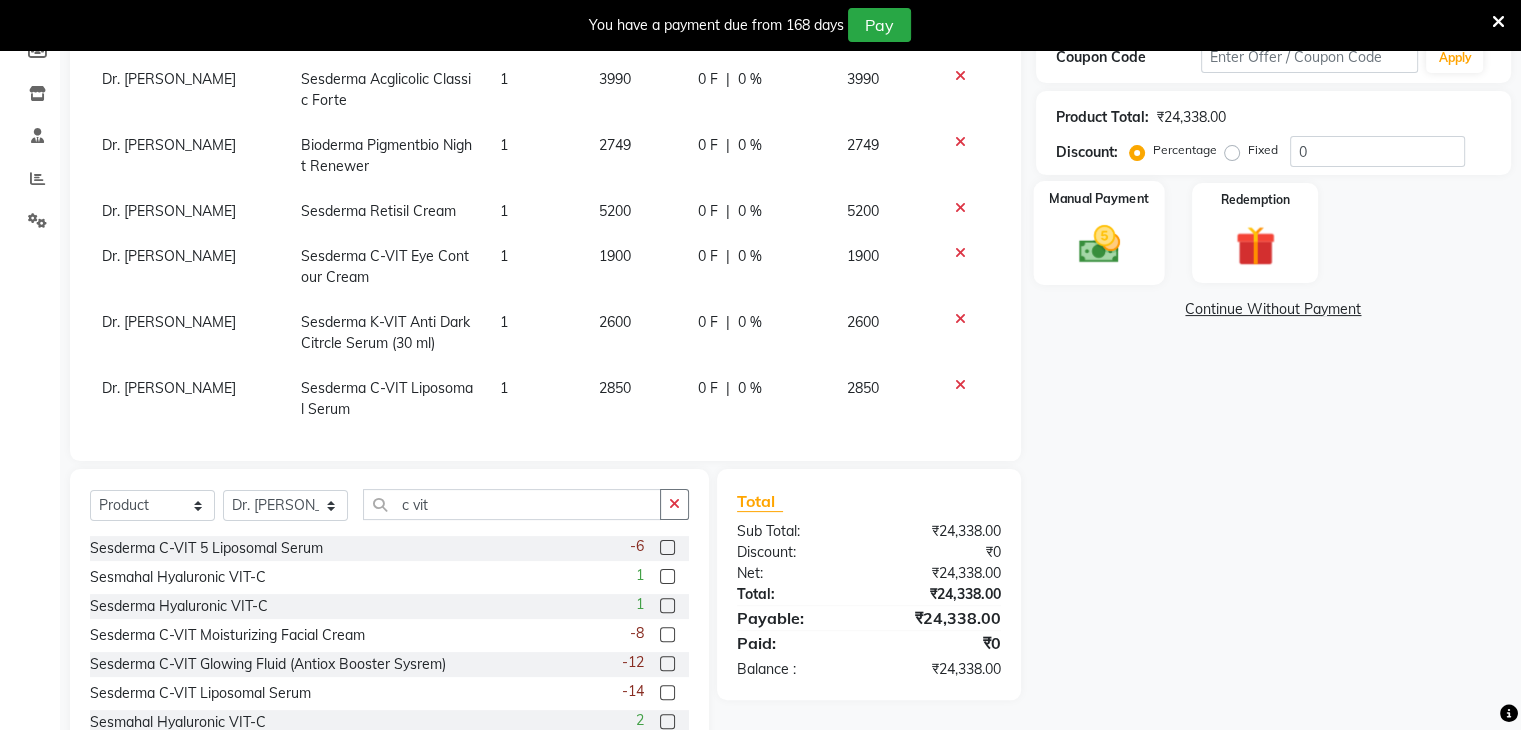 click 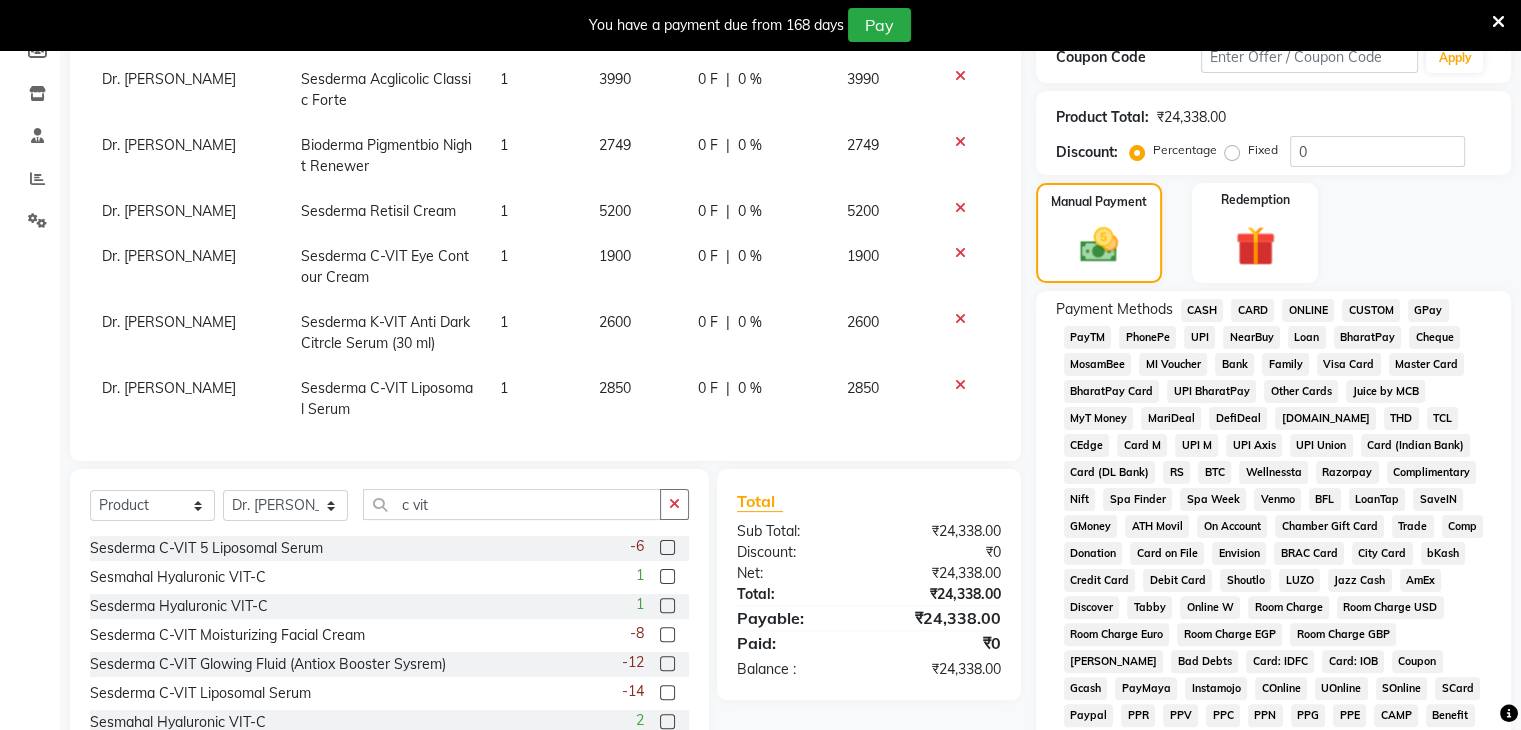 click on "GPay" 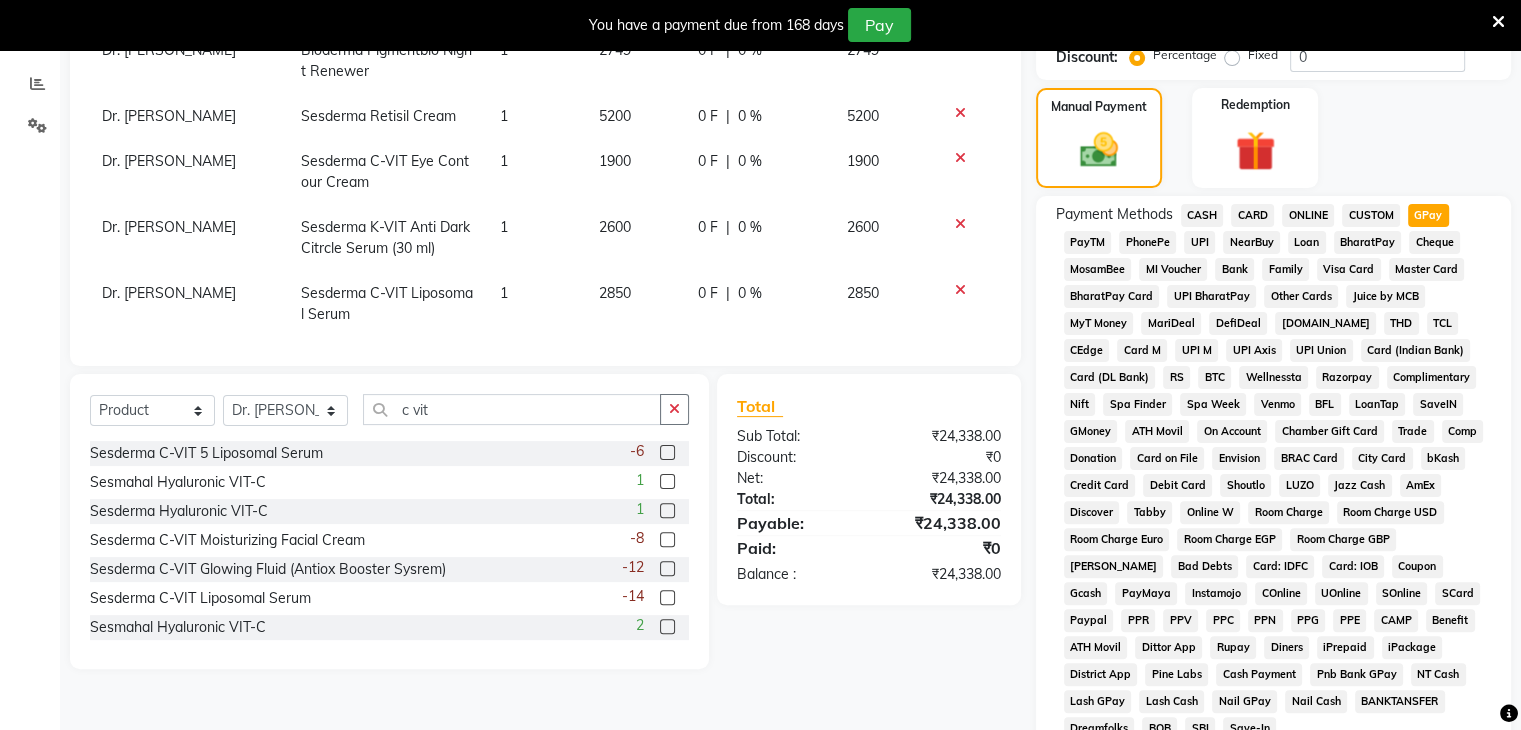scroll, scrollTop: 744, scrollLeft: 0, axis: vertical 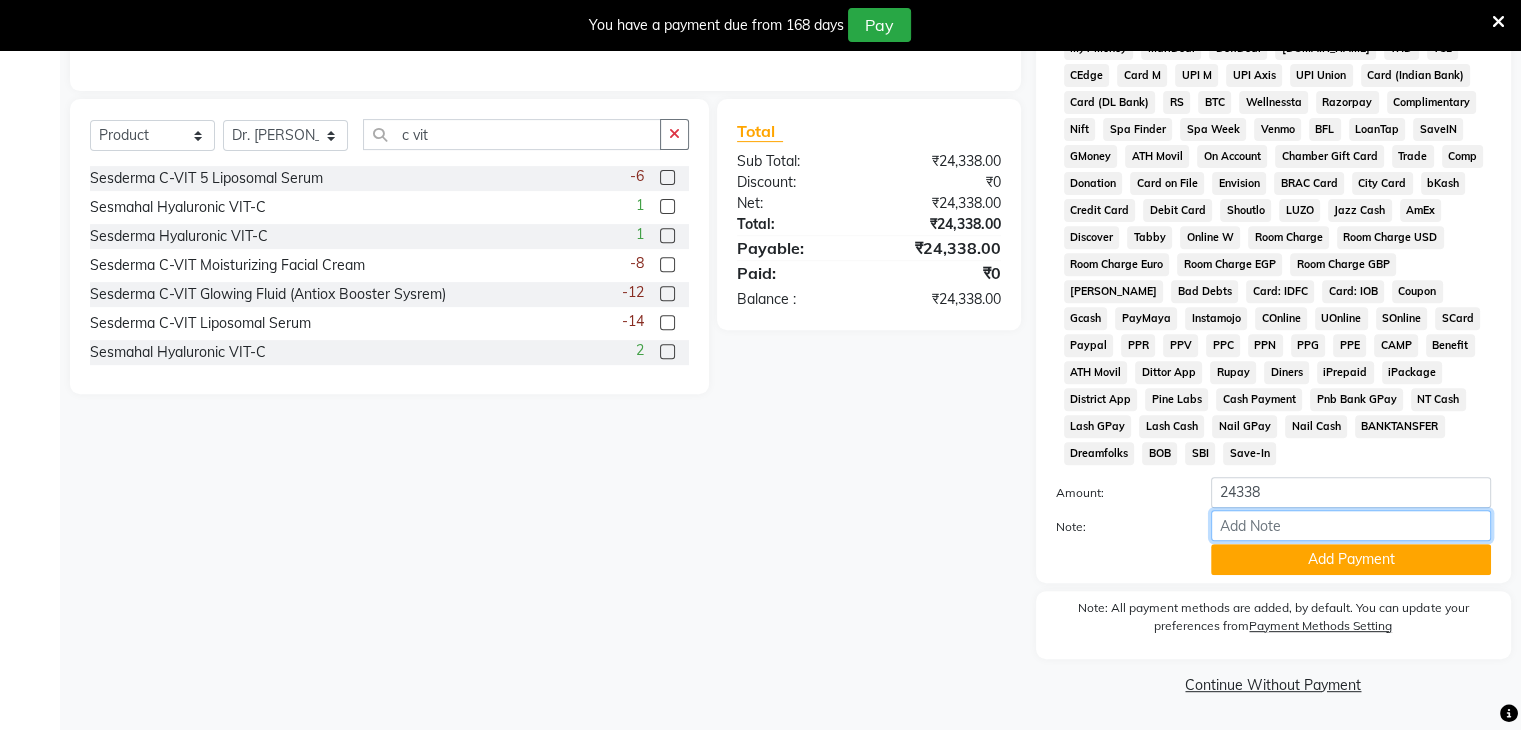 click on "Note:" at bounding box center (1351, 525) 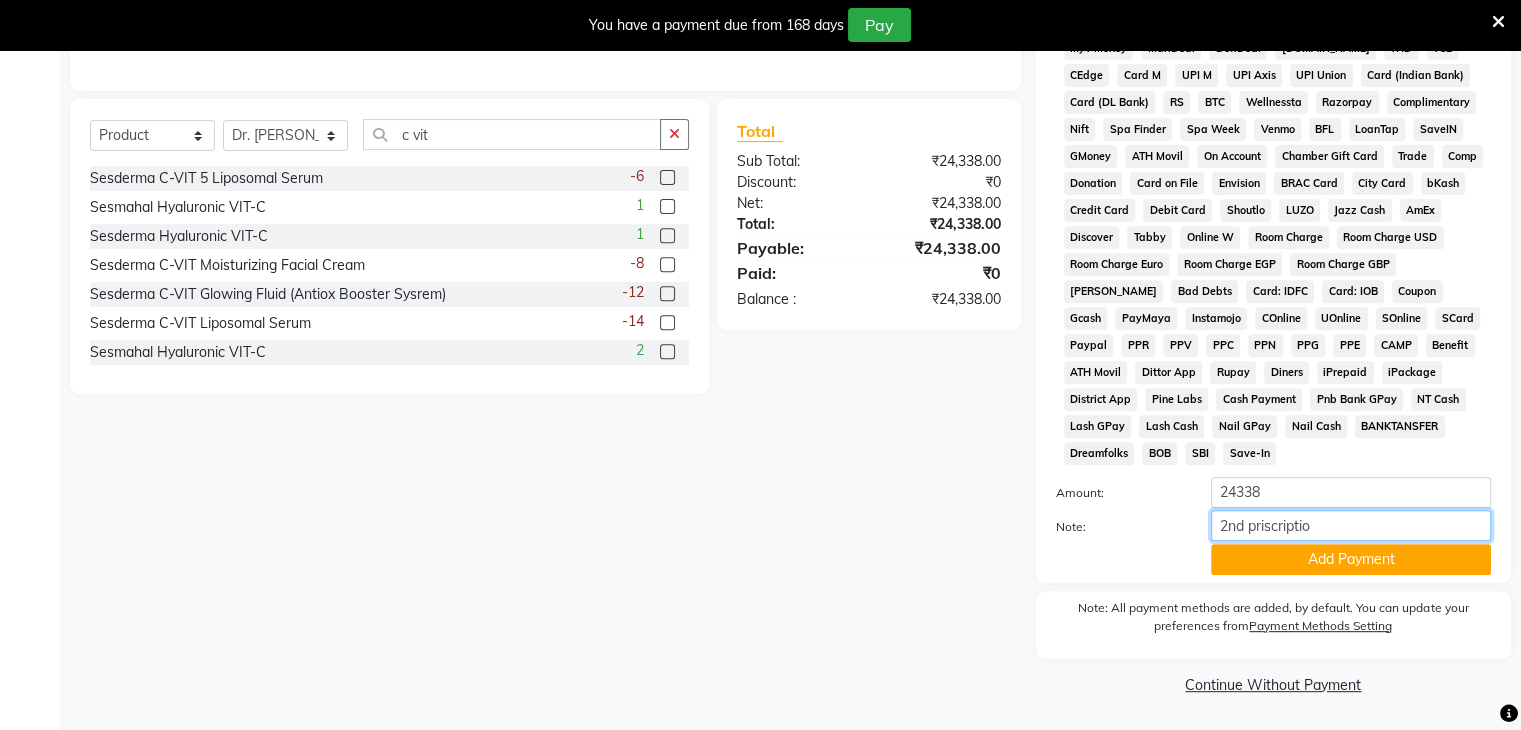 type on "2nd priscription" 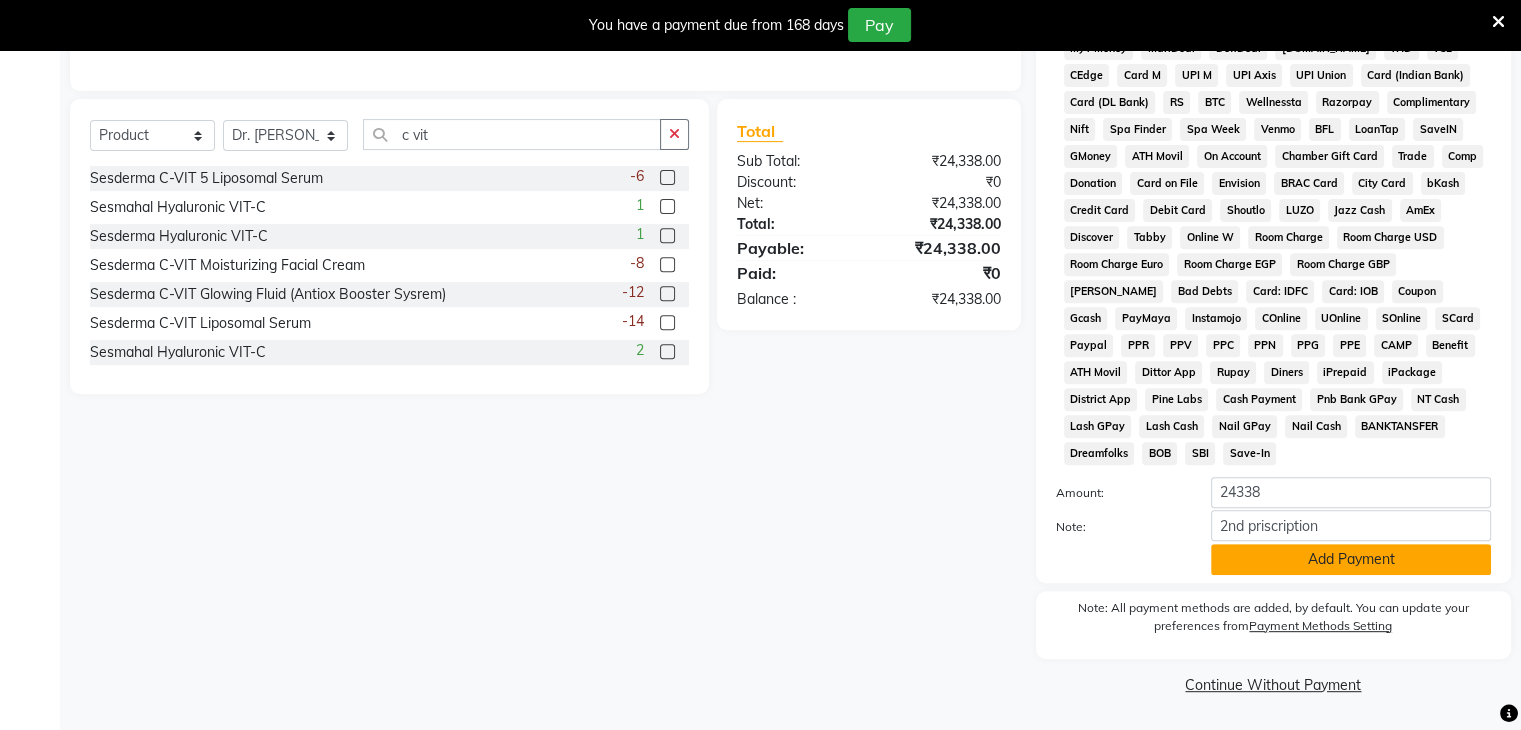 click on "Add Payment" 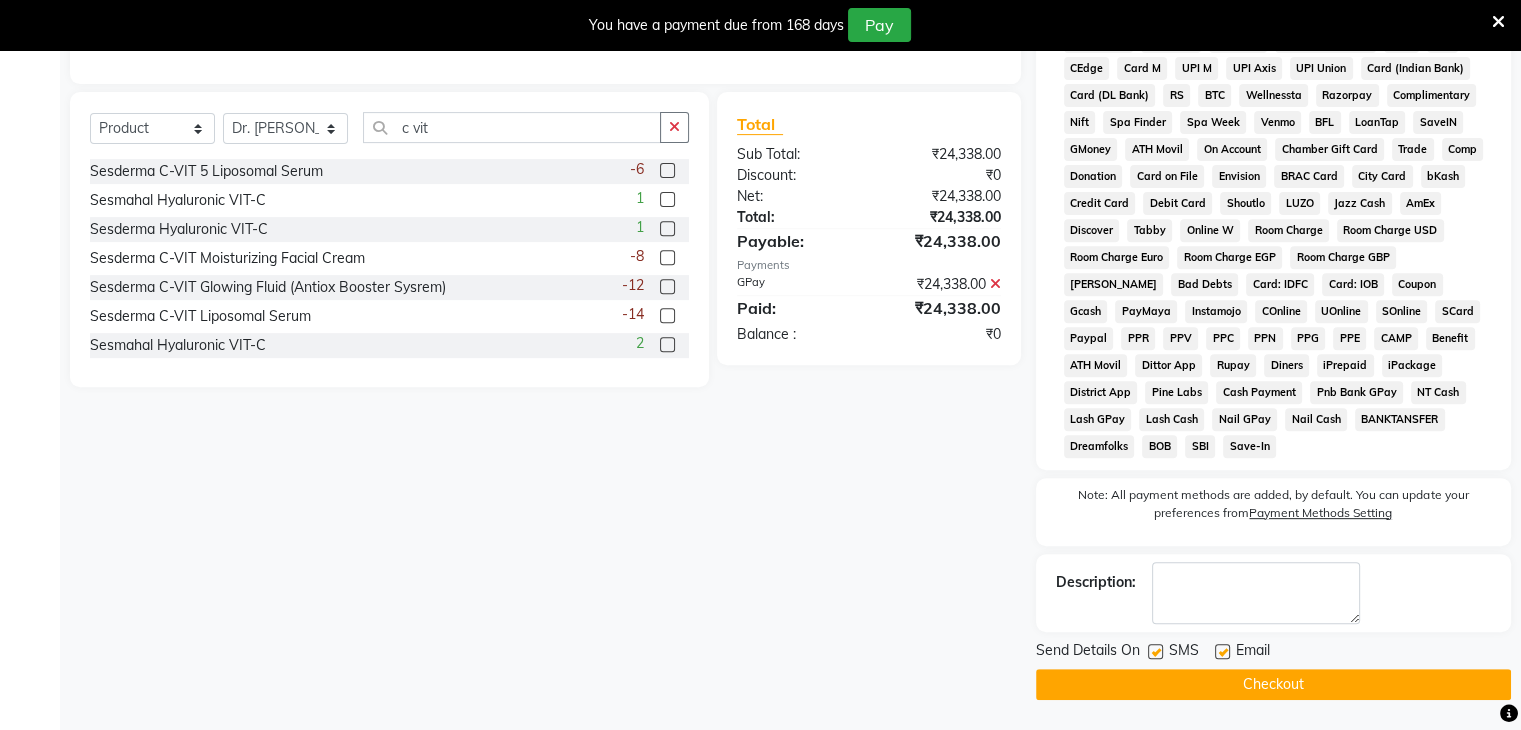 click on "Checkout" 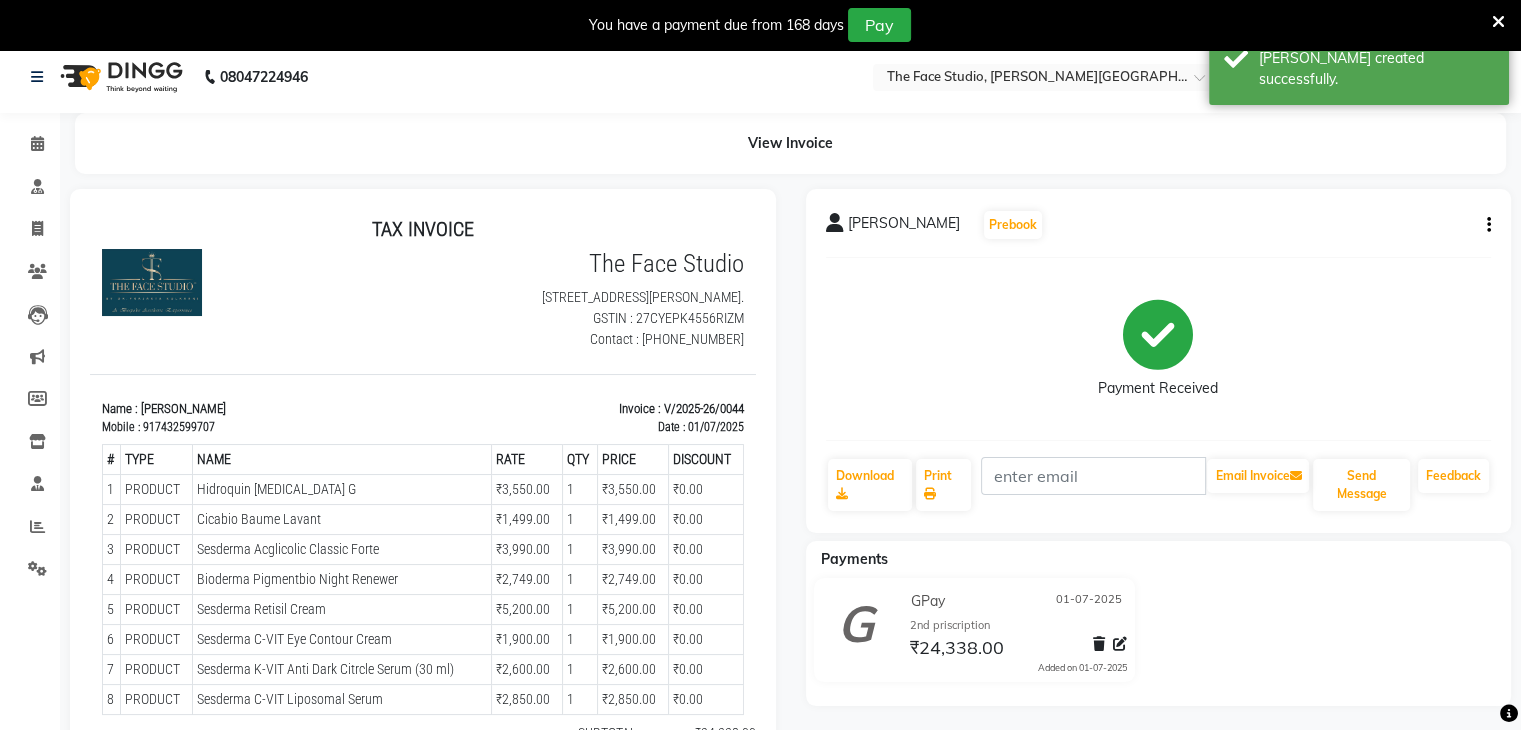 scroll, scrollTop: 0, scrollLeft: 0, axis: both 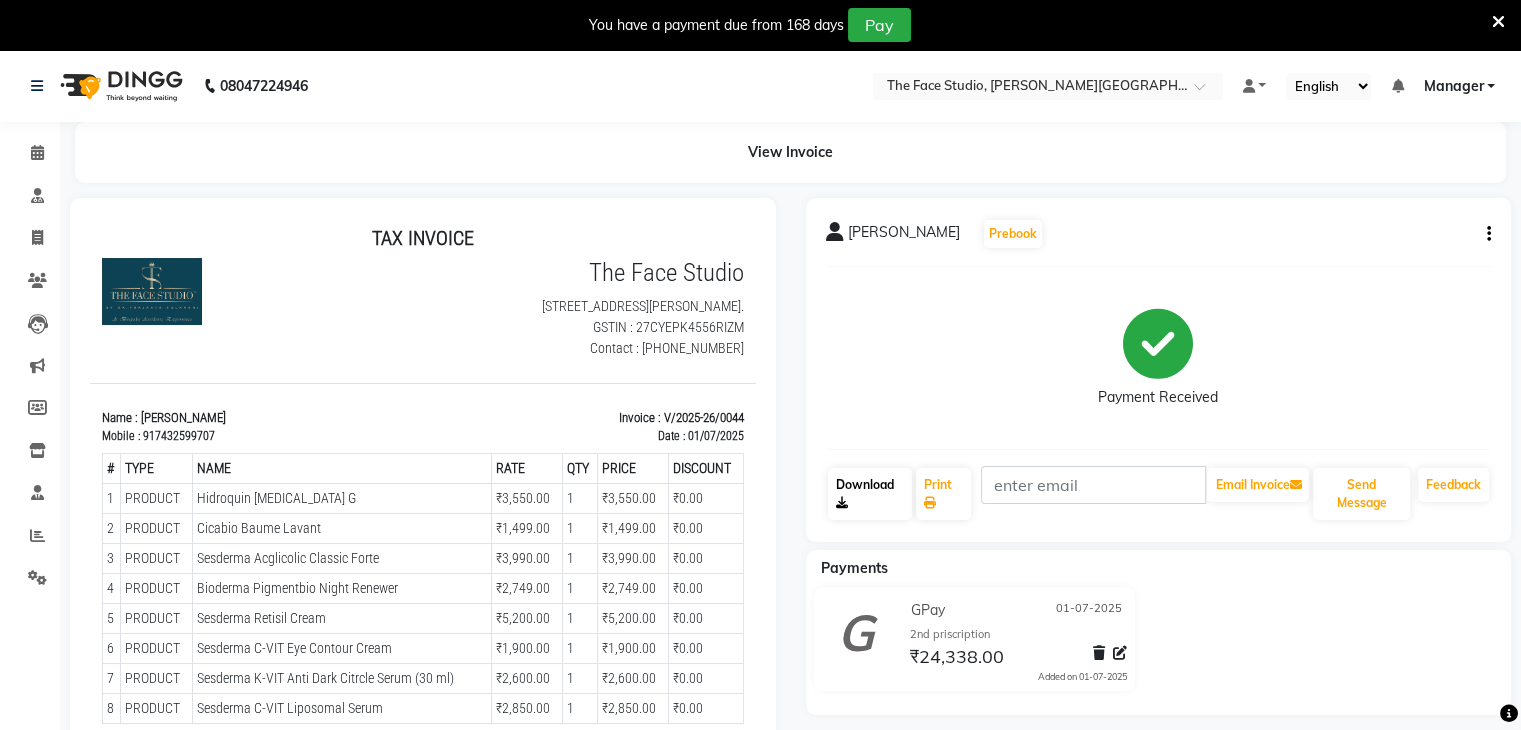 click on "Download" 